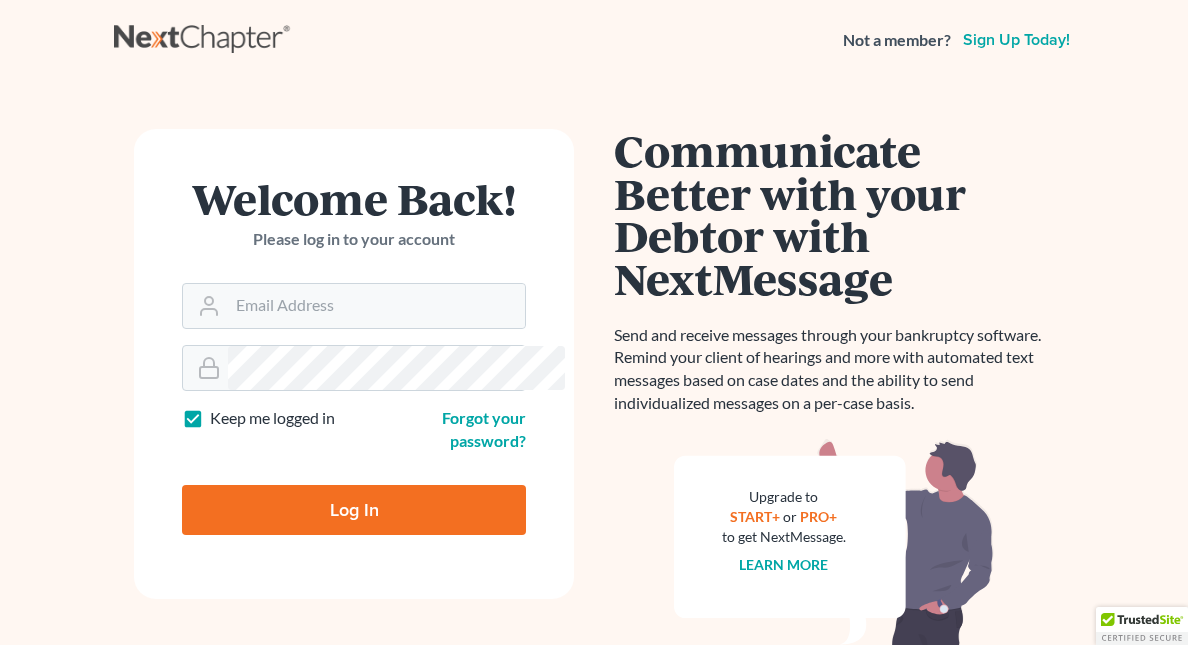 scroll, scrollTop: 0, scrollLeft: 0, axis: both 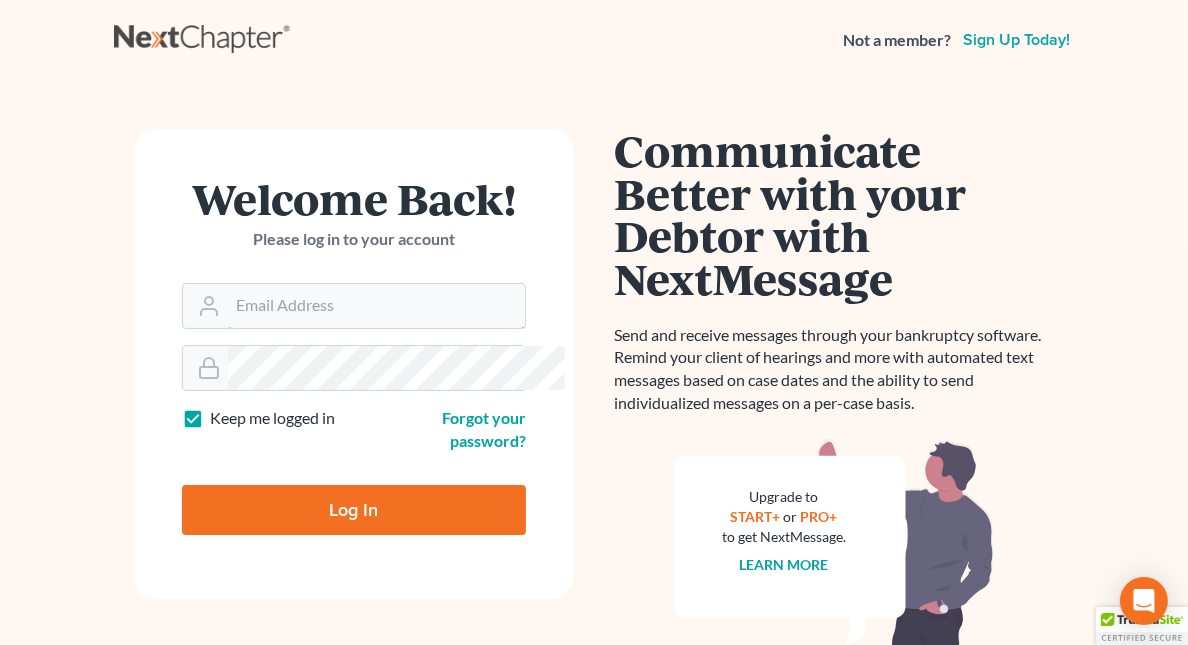 type on "[EMAIL]" 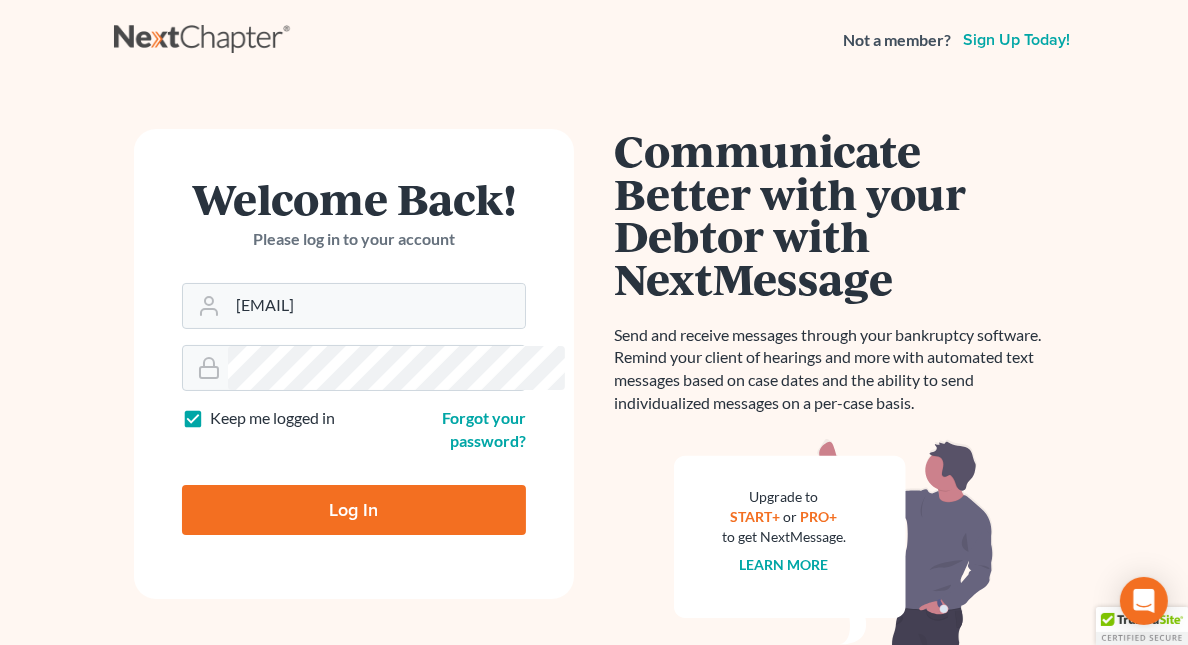 click on "Log In" at bounding box center [354, 510] 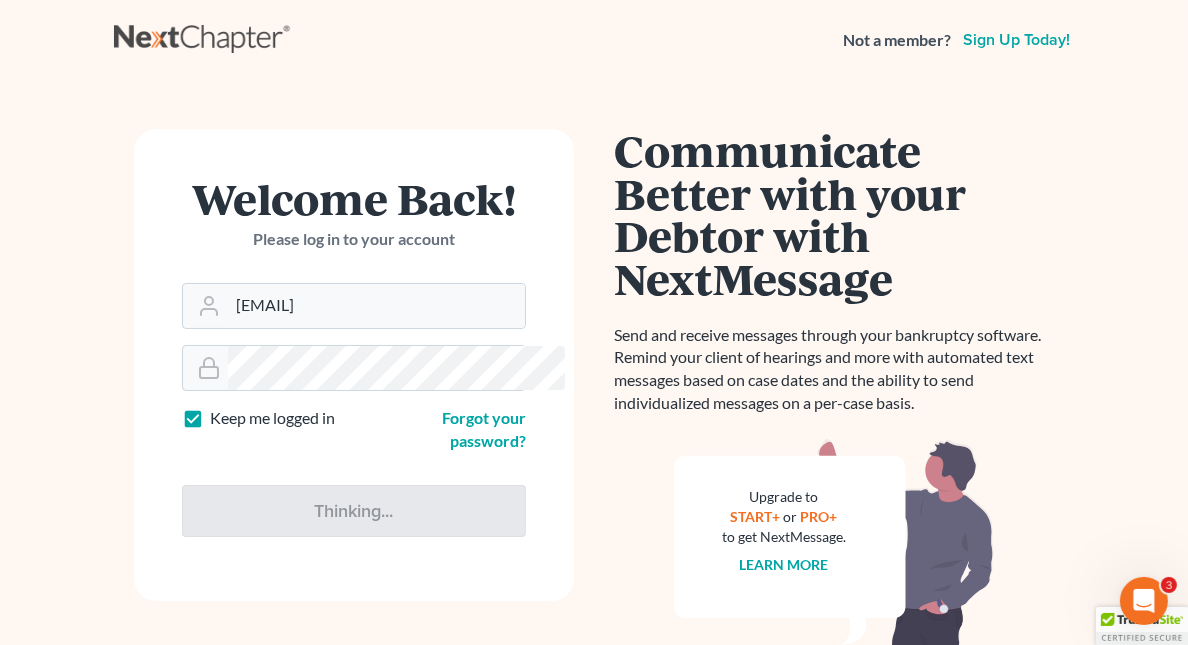 scroll, scrollTop: 0, scrollLeft: 0, axis: both 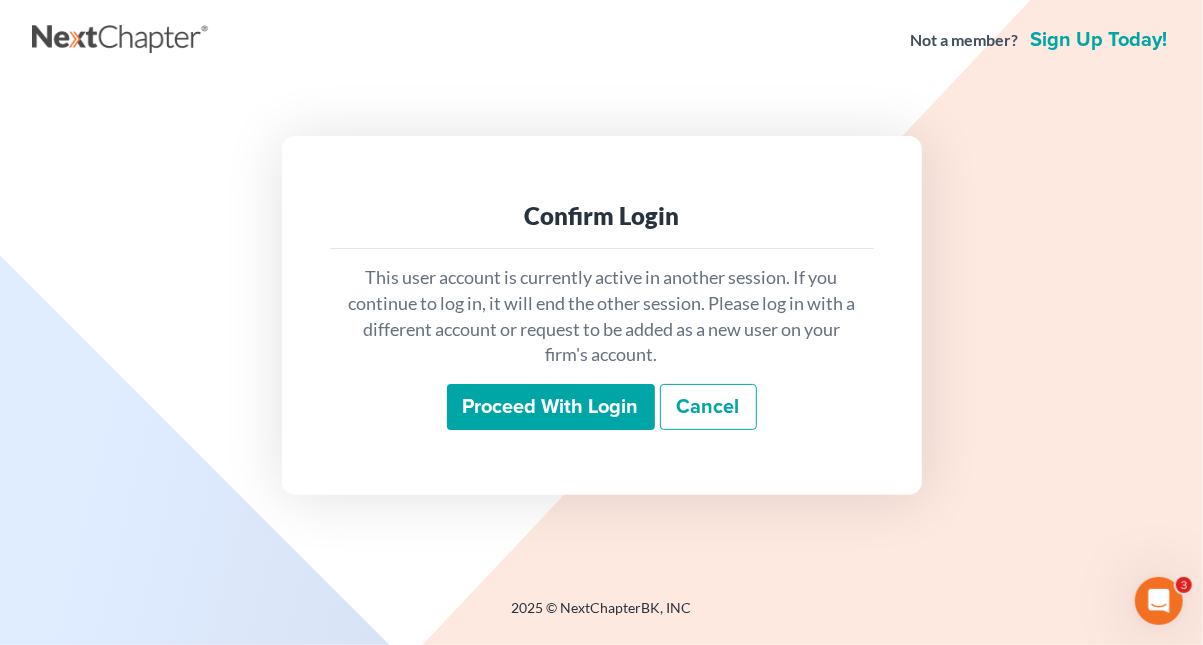 click on "Proceed with login" at bounding box center [551, 407] 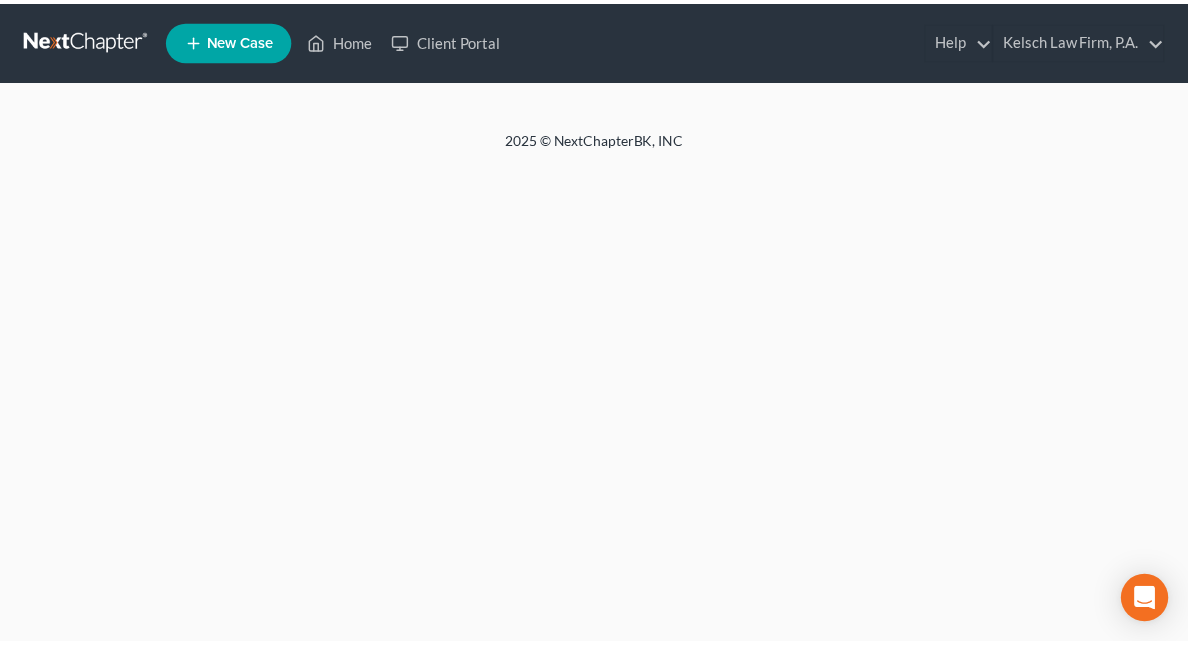 scroll, scrollTop: 0, scrollLeft: 0, axis: both 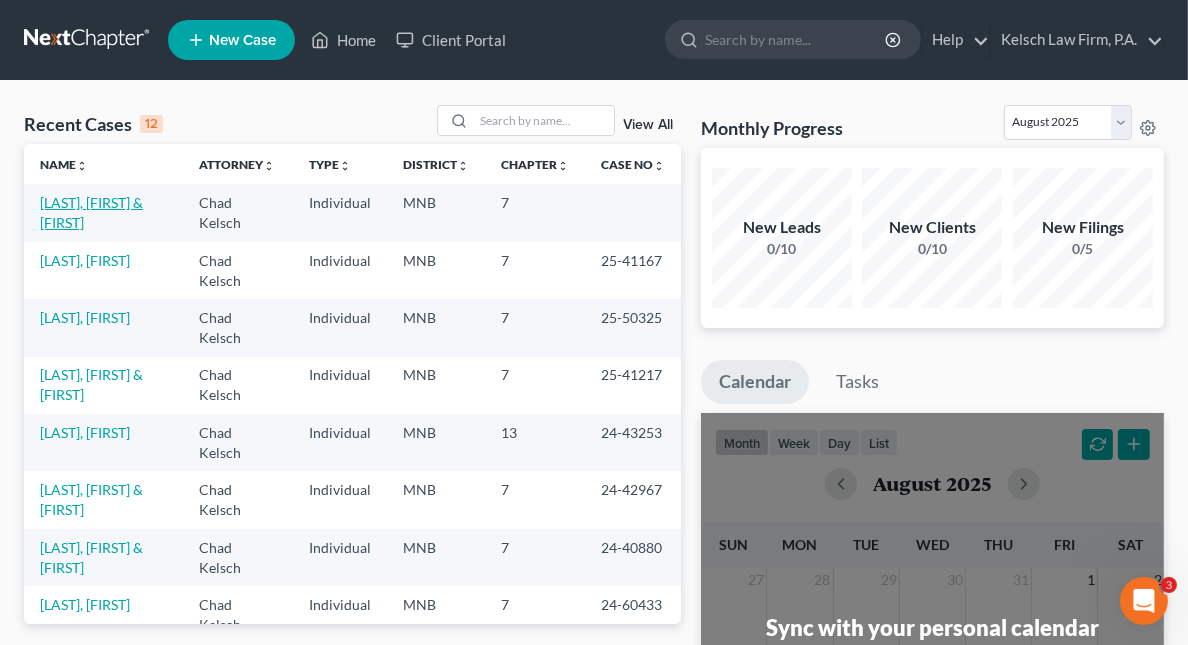 click on "[LAST], [FIRST] & [FIRST]" at bounding box center [91, 212] 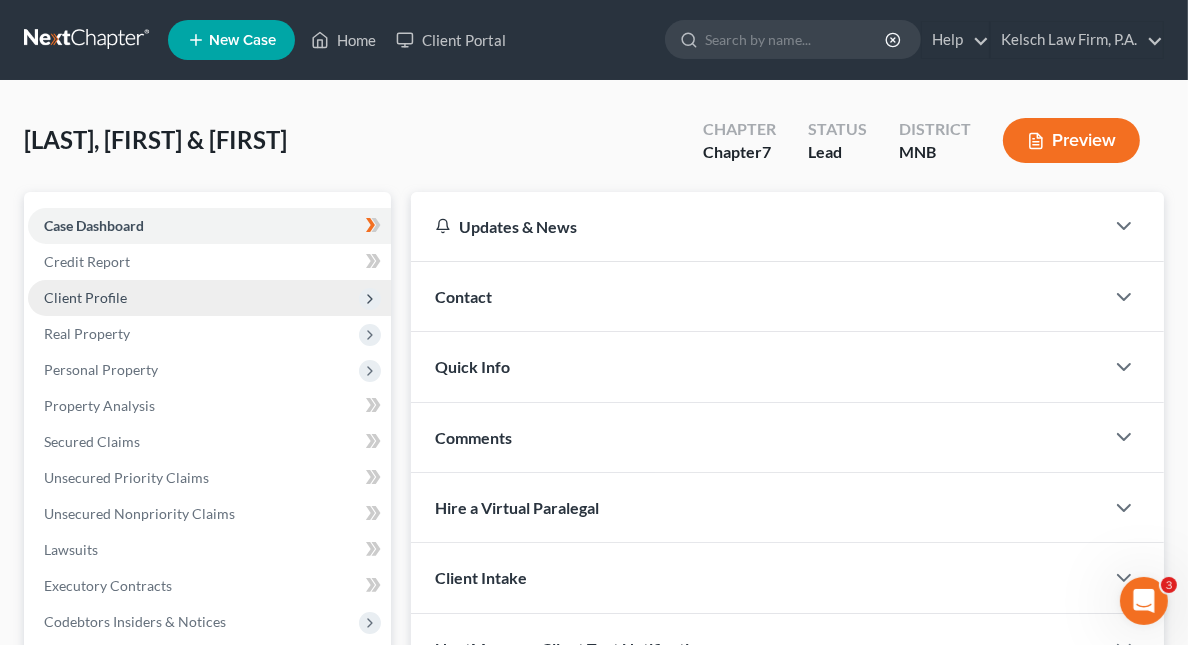click on "Client Profile" at bounding box center [85, 297] 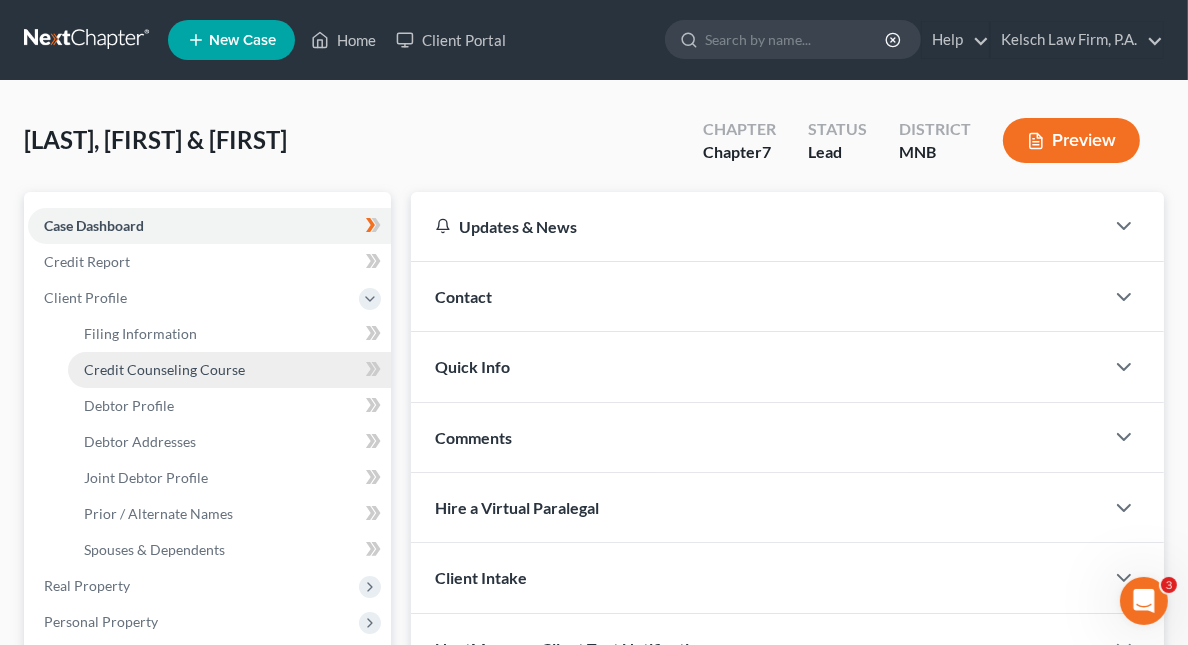 click on "Credit Counseling Course" at bounding box center [229, 370] 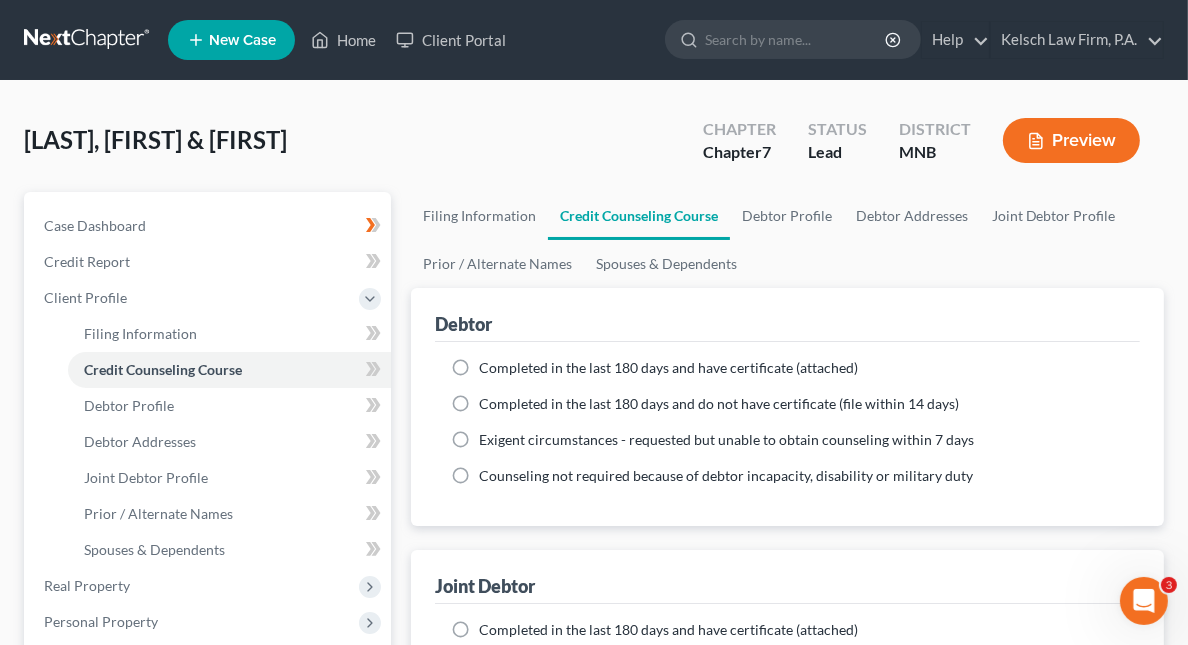click on "Completed in the last 180 days and have certificate (attached)" at bounding box center [668, 368] 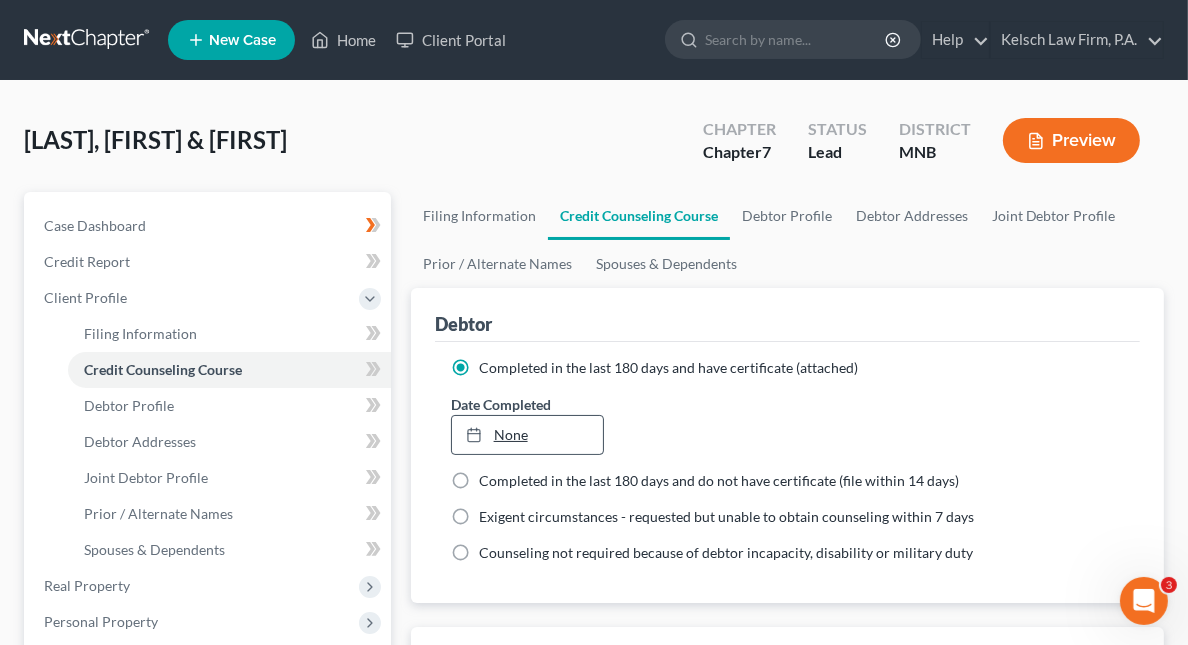 type on "8/6/2025" 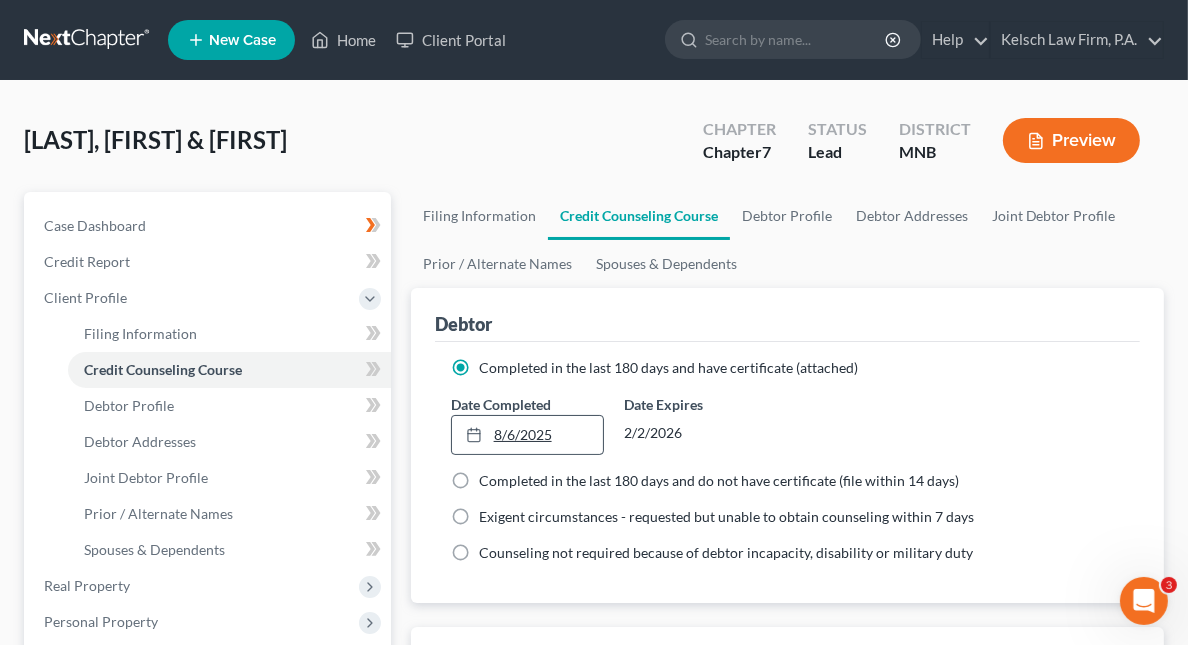 click on "8/6/2025" at bounding box center (527, 435) 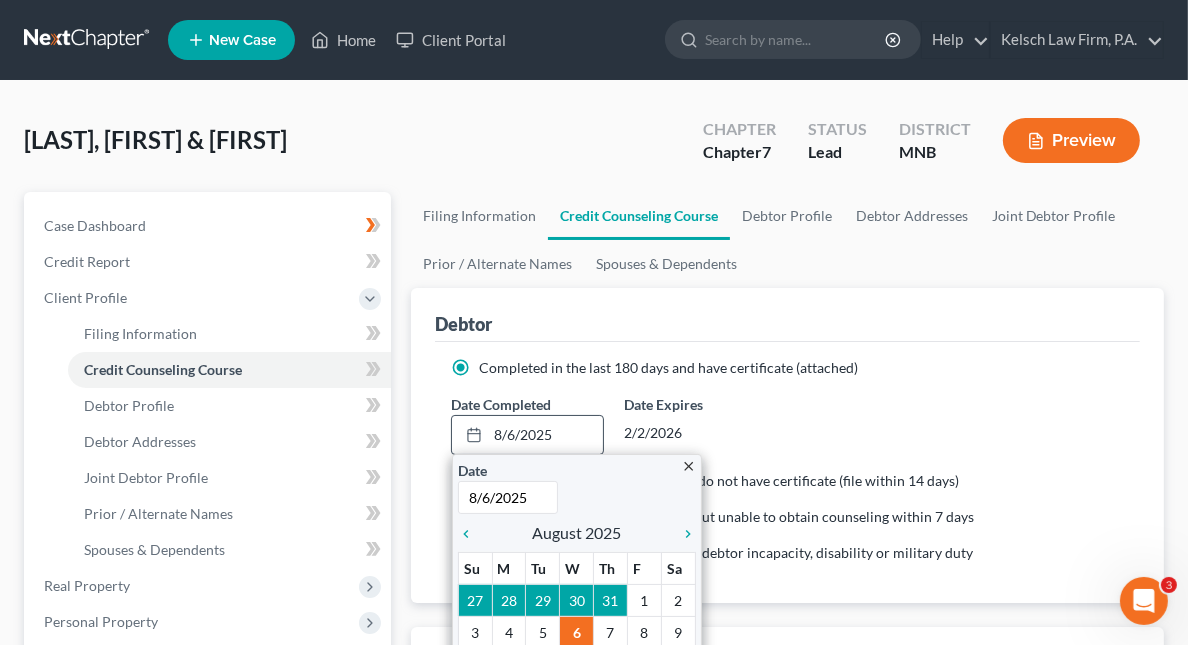 drag, startPoint x: 369, startPoint y: 529, endPoint x: 394, endPoint y: 526, distance: 25.179358 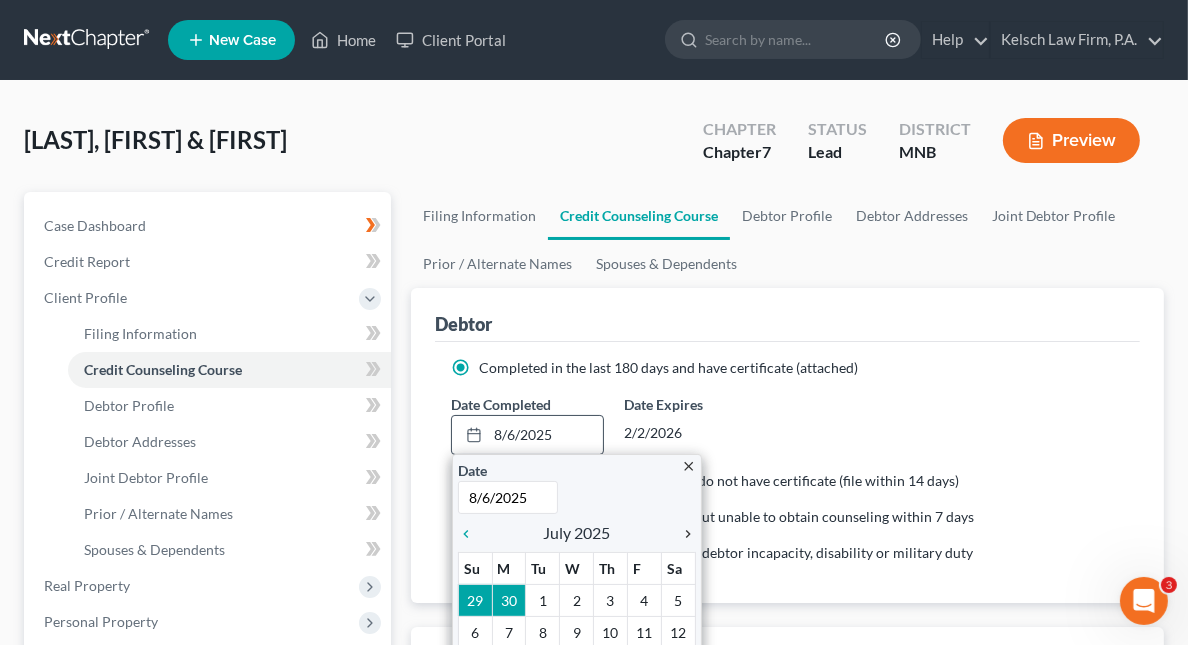 scroll, scrollTop: 100, scrollLeft: 0, axis: vertical 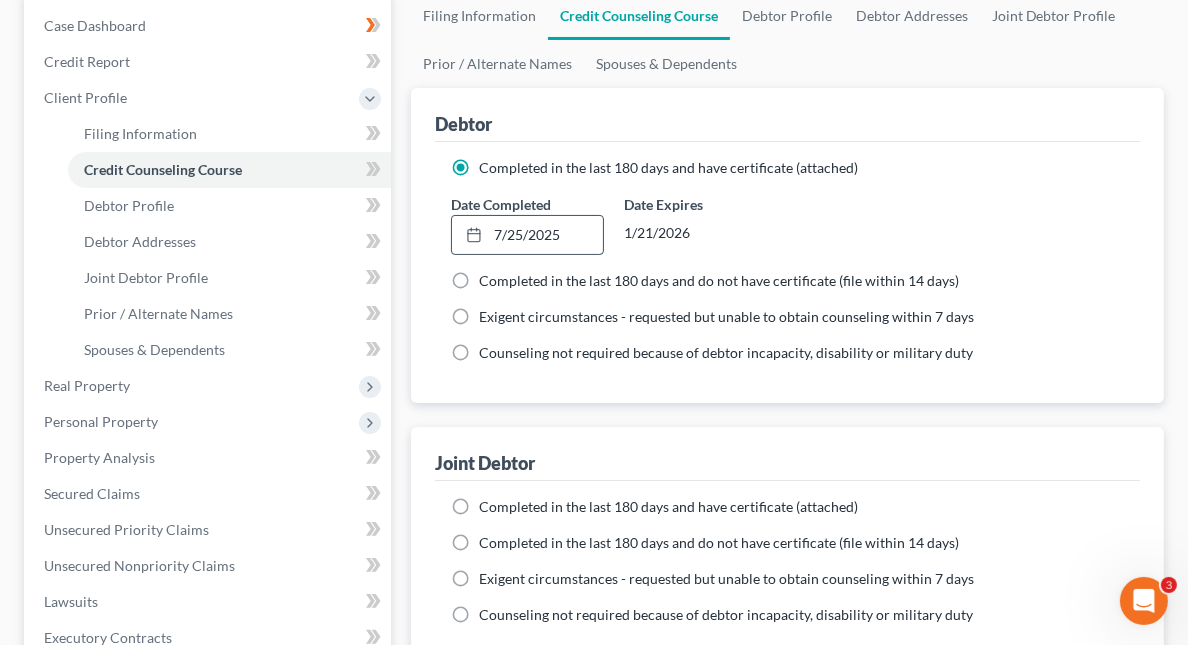 click on "Completed in the last 180 days and have certificate (attached)" at bounding box center (668, 507) 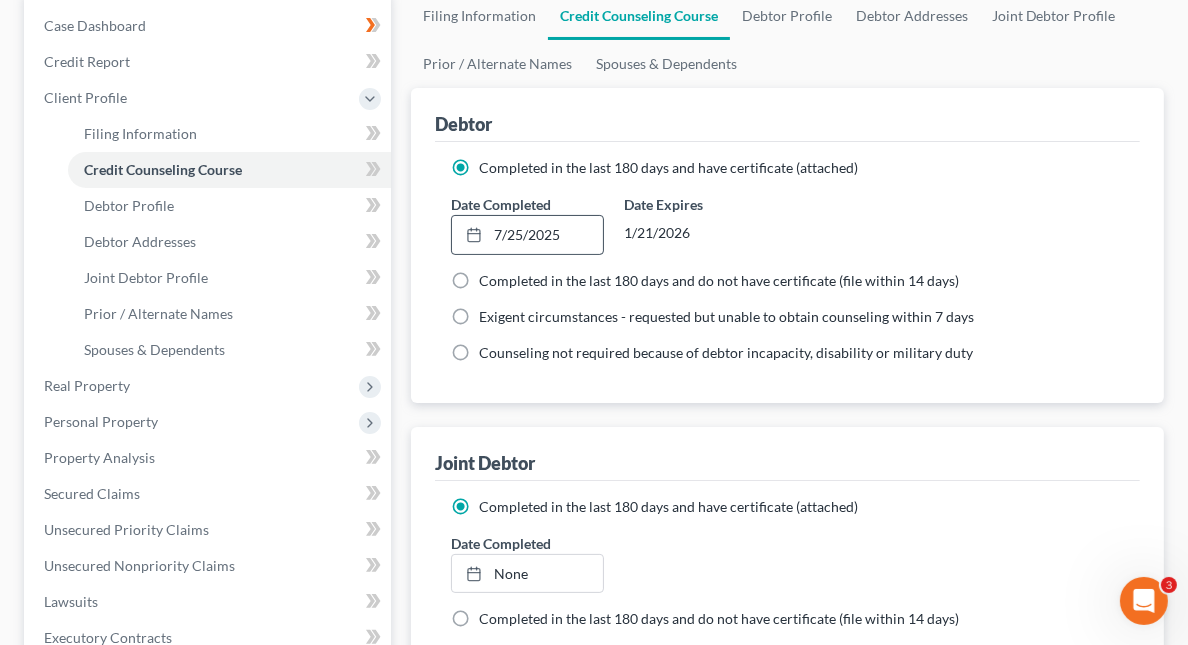 scroll, scrollTop: 400, scrollLeft: 0, axis: vertical 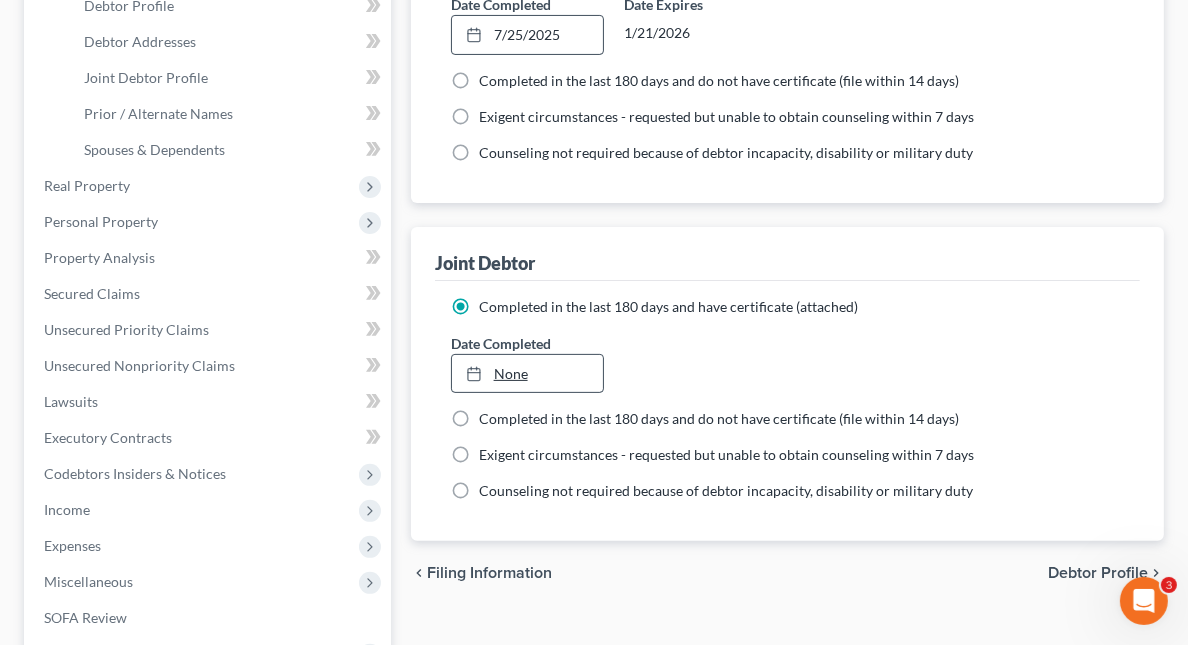 type on "8/6/2025" 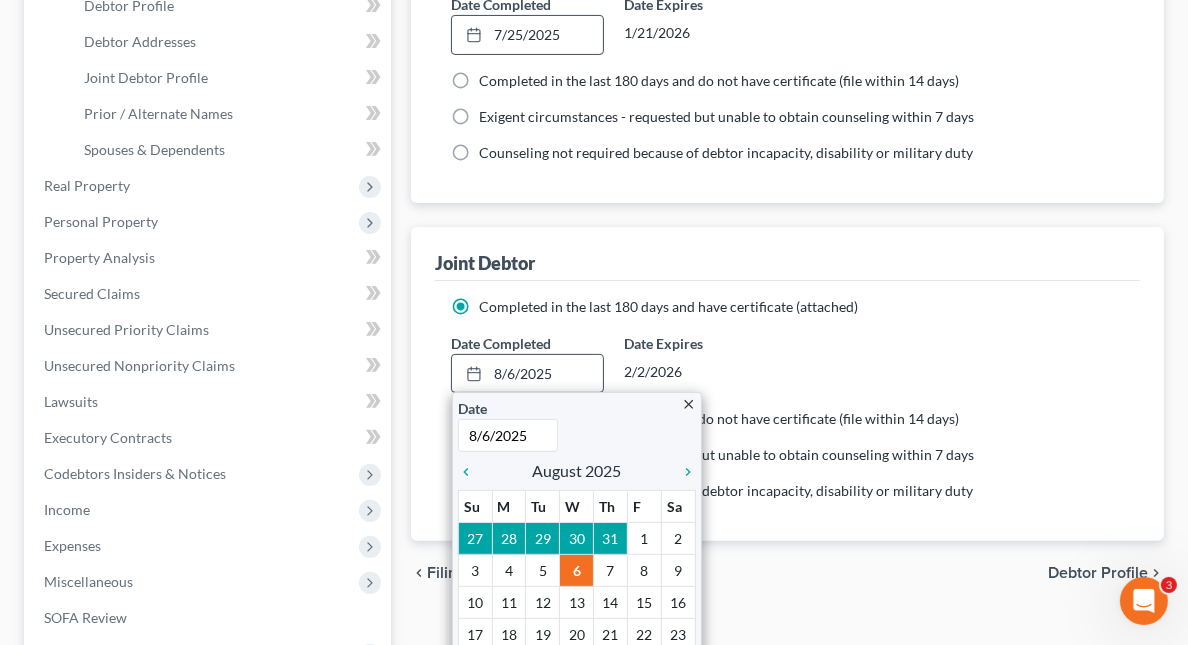 drag, startPoint x: 368, startPoint y: 469, endPoint x: 407, endPoint y: 486, distance: 42.544094 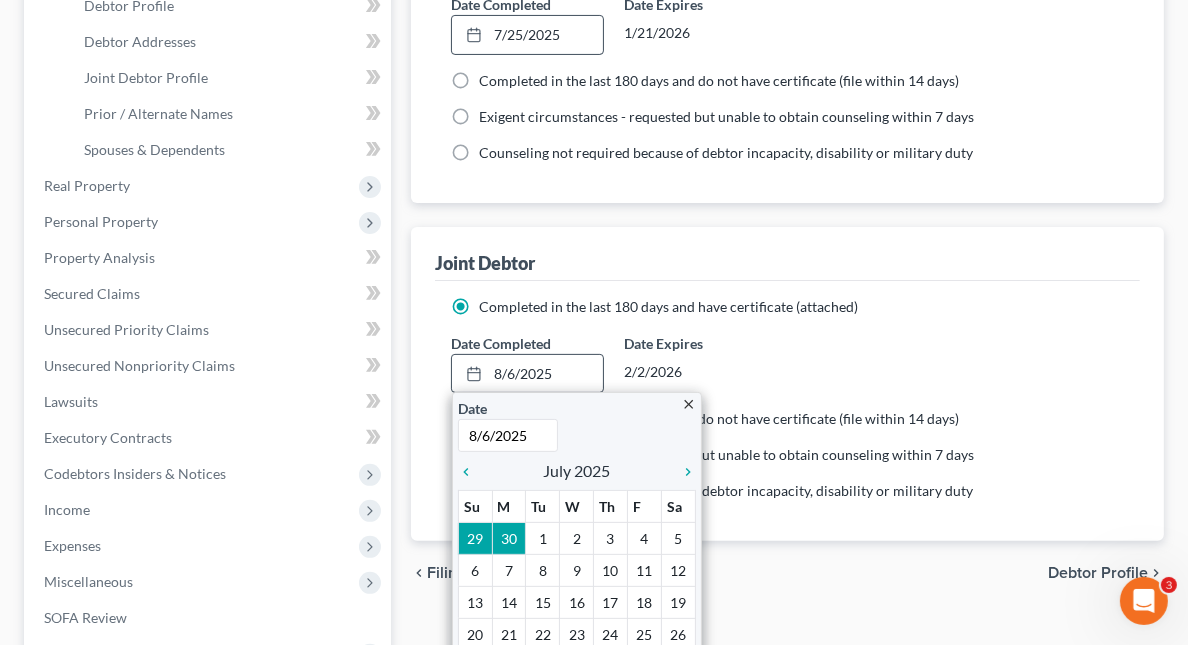 scroll, scrollTop: 500, scrollLeft: 0, axis: vertical 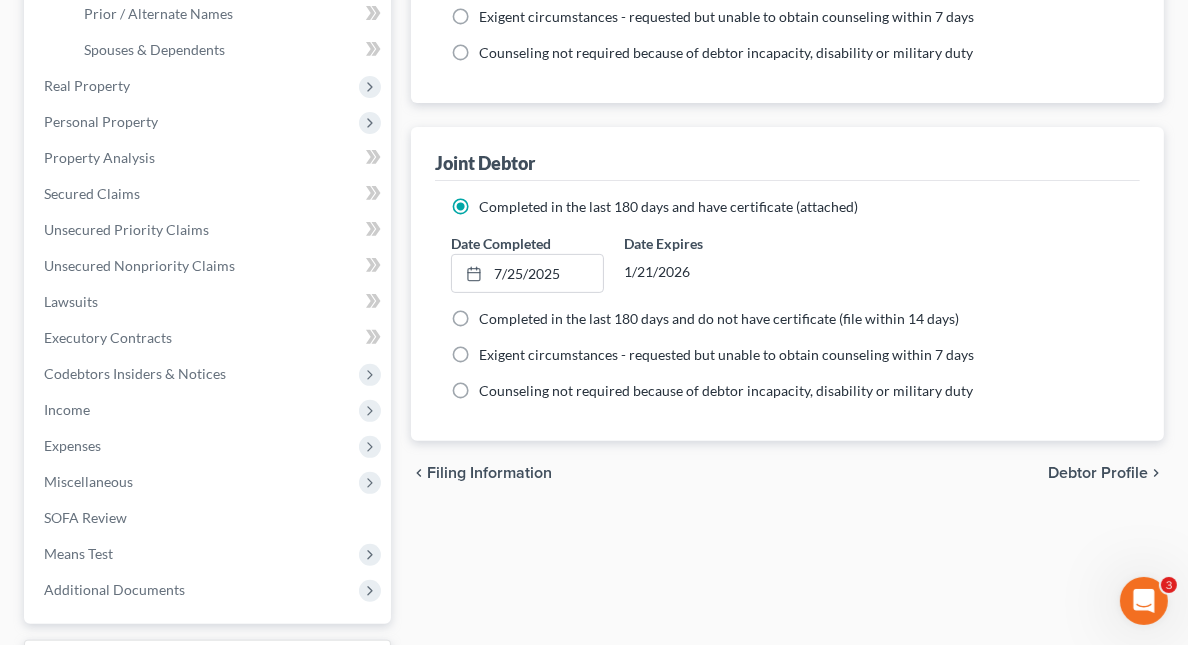 click on "Filing Information" at bounding box center [489, 473] 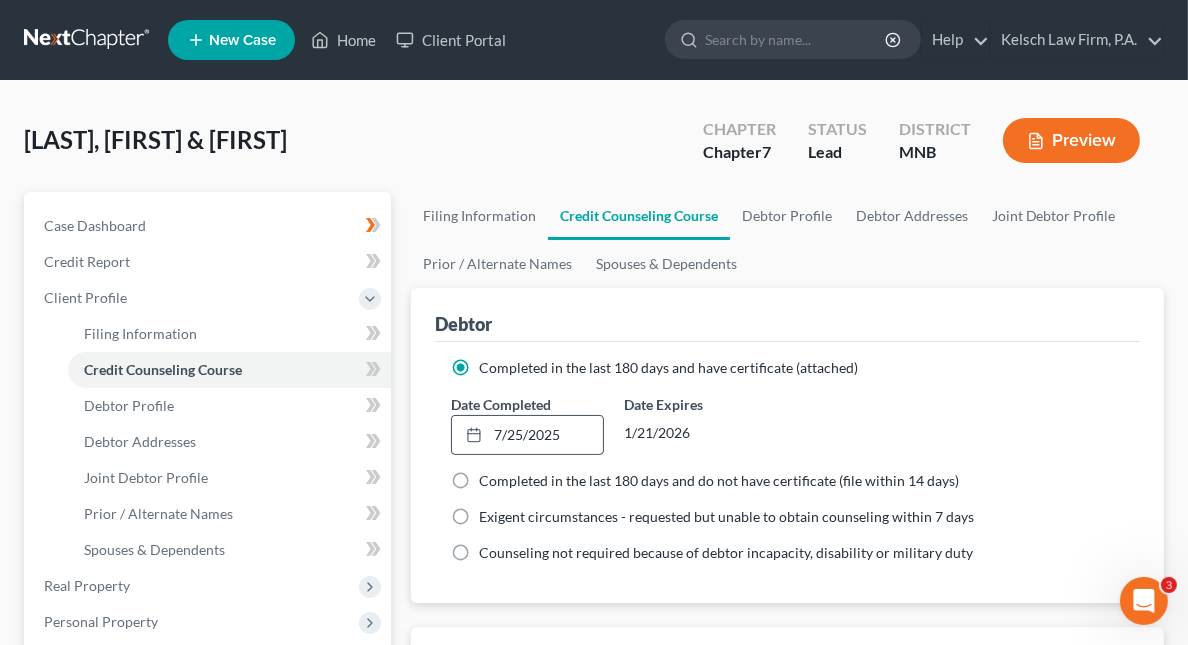 select on "1" 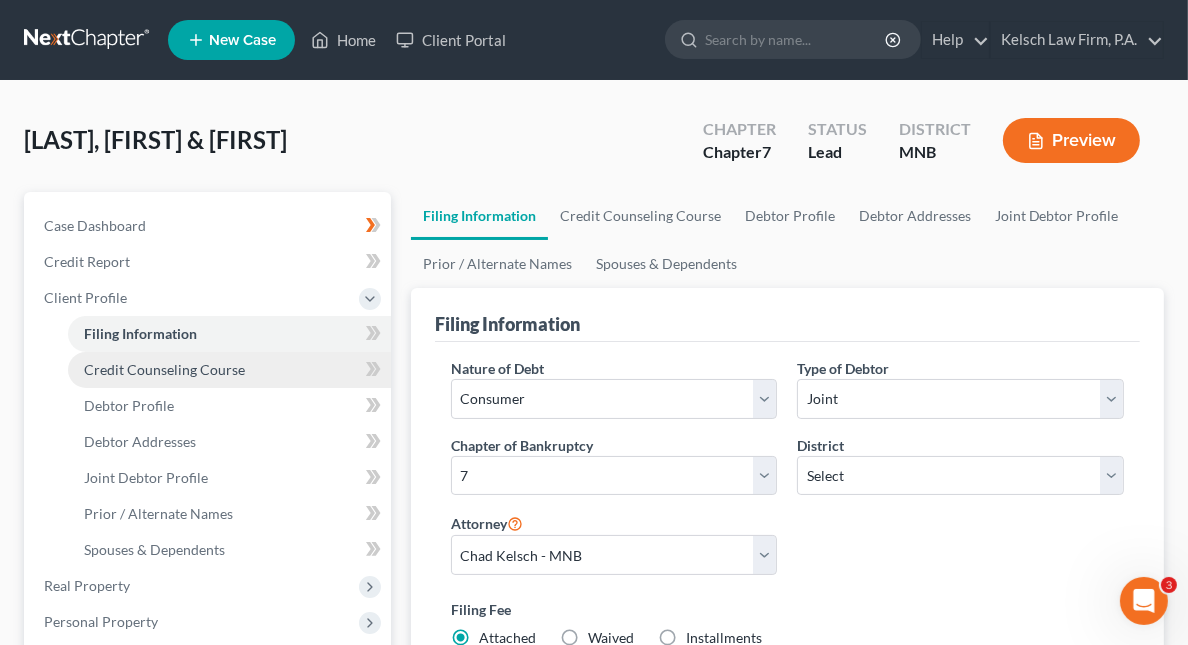 click on "Credit Counseling Course" at bounding box center [229, 370] 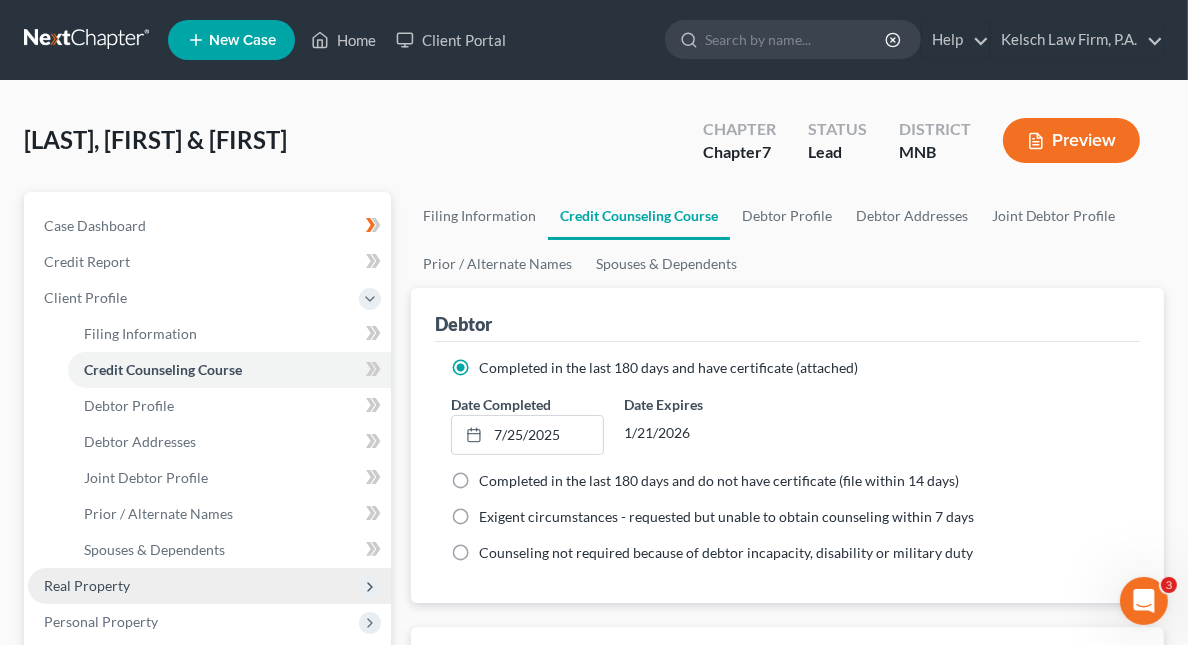 click on "Real Property" at bounding box center (209, 586) 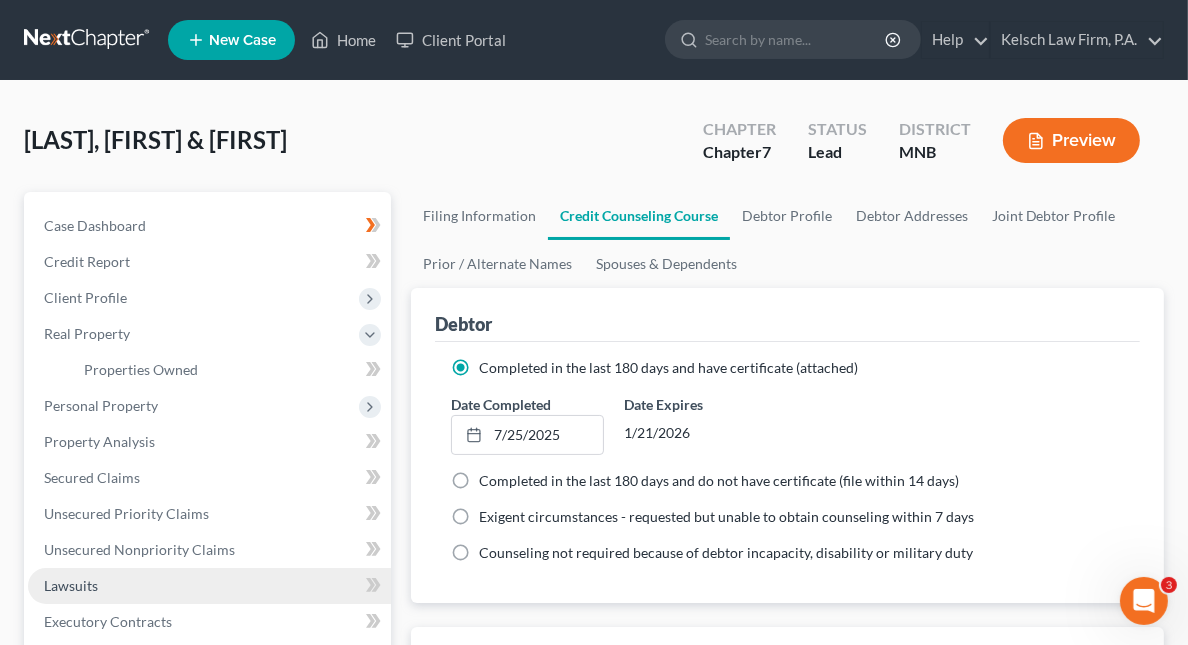scroll, scrollTop: 100, scrollLeft: 0, axis: vertical 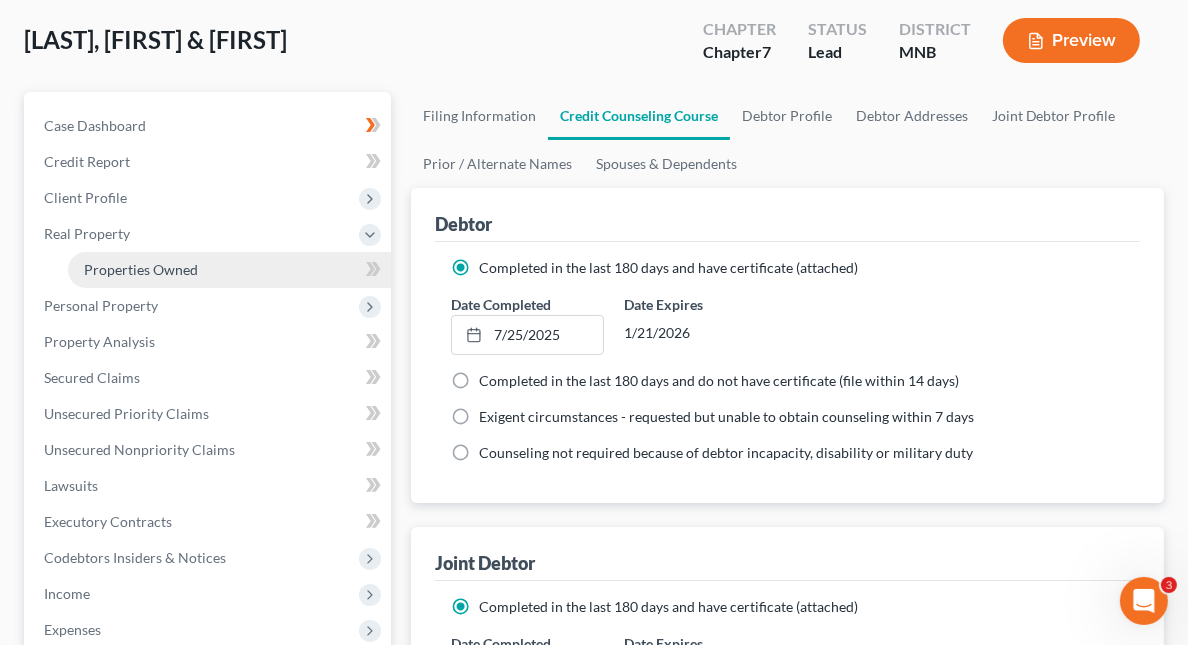 click on "Properties Owned" at bounding box center [141, 269] 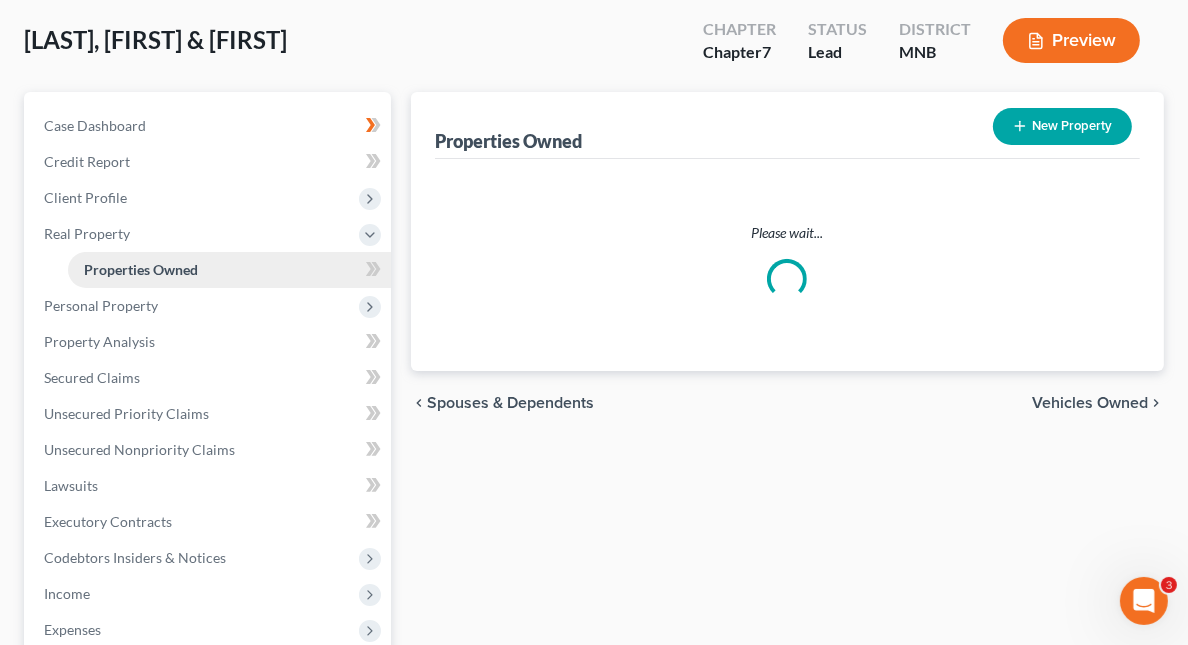 scroll, scrollTop: 0, scrollLeft: 0, axis: both 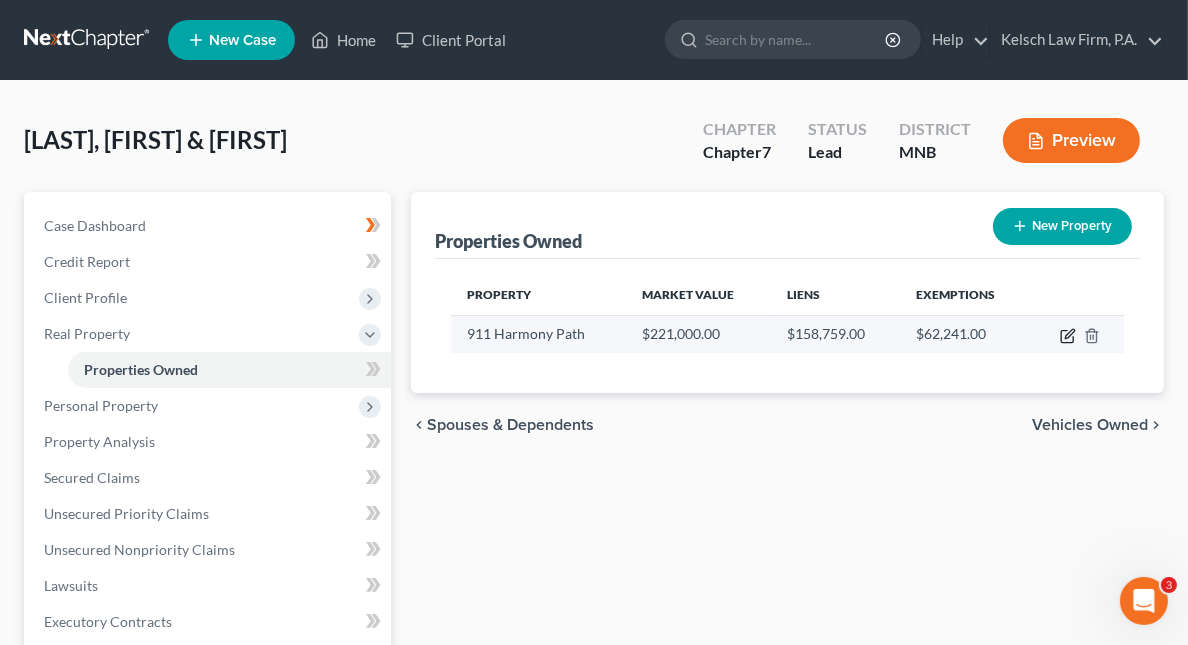 click 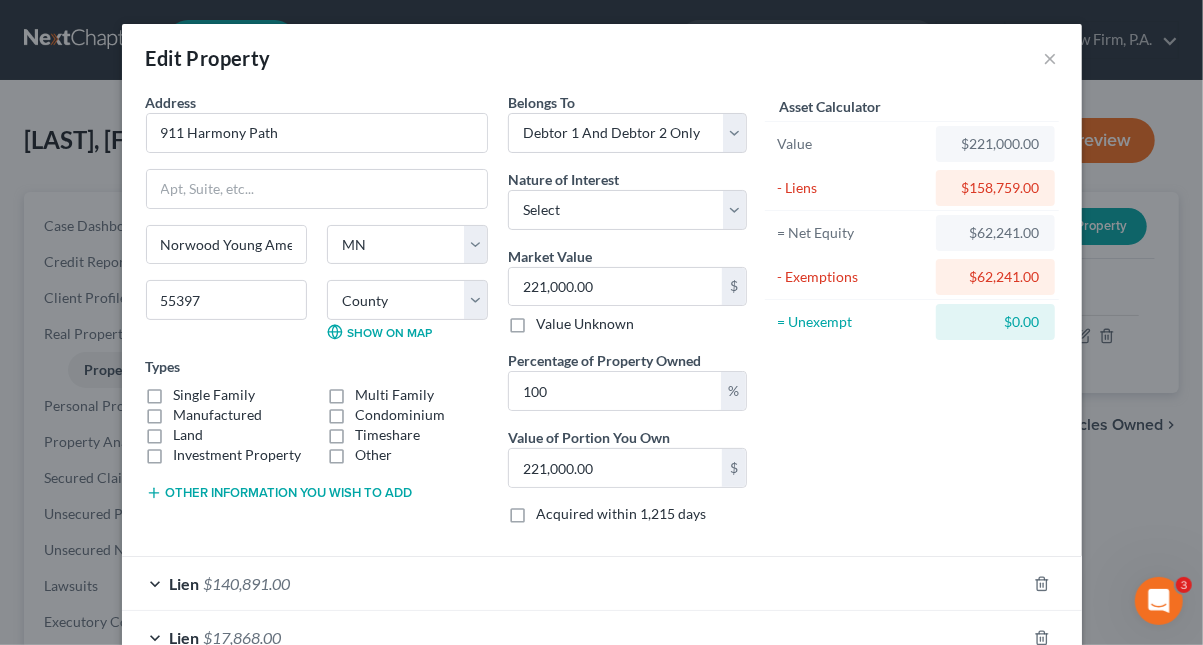 click on "Single Family" at bounding box center (215, 395) 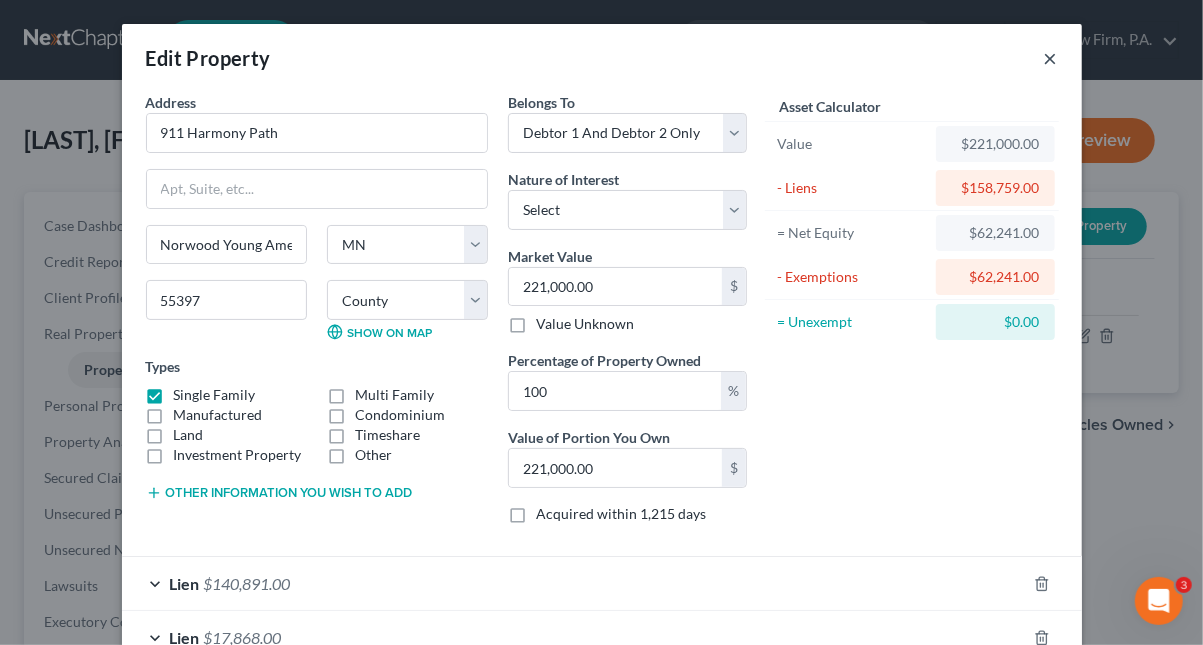 click on "×" at bounding box center [1051, 58] 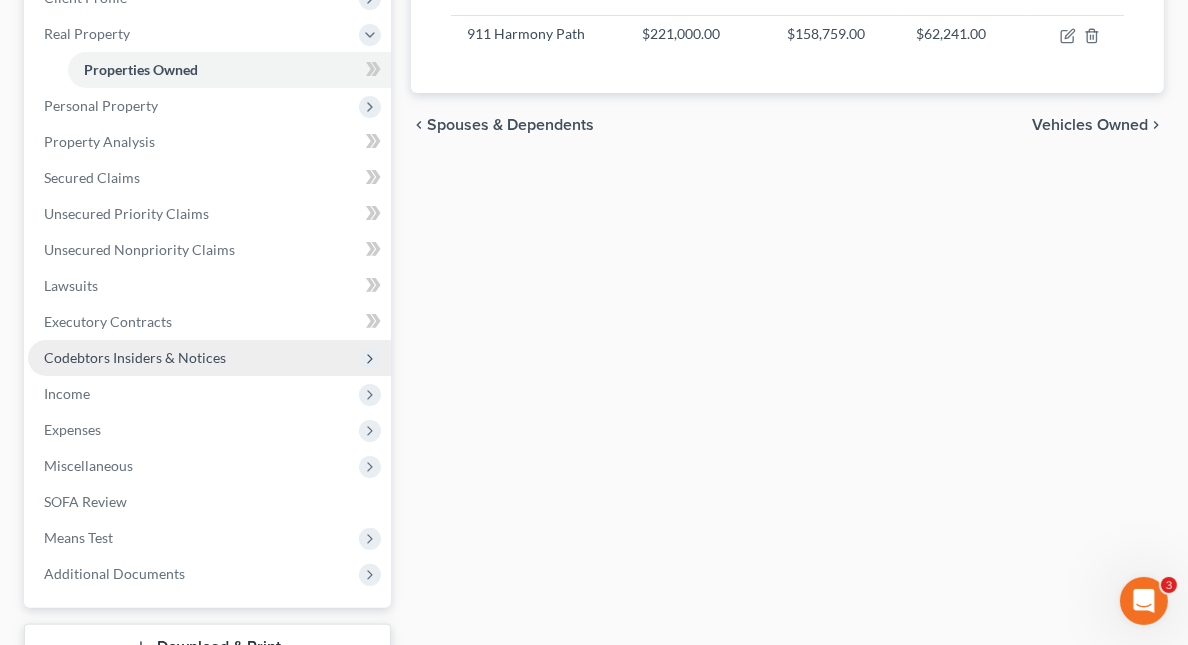 scroll, scrollTop: 451, scrollLeft: 0, axis: vertical 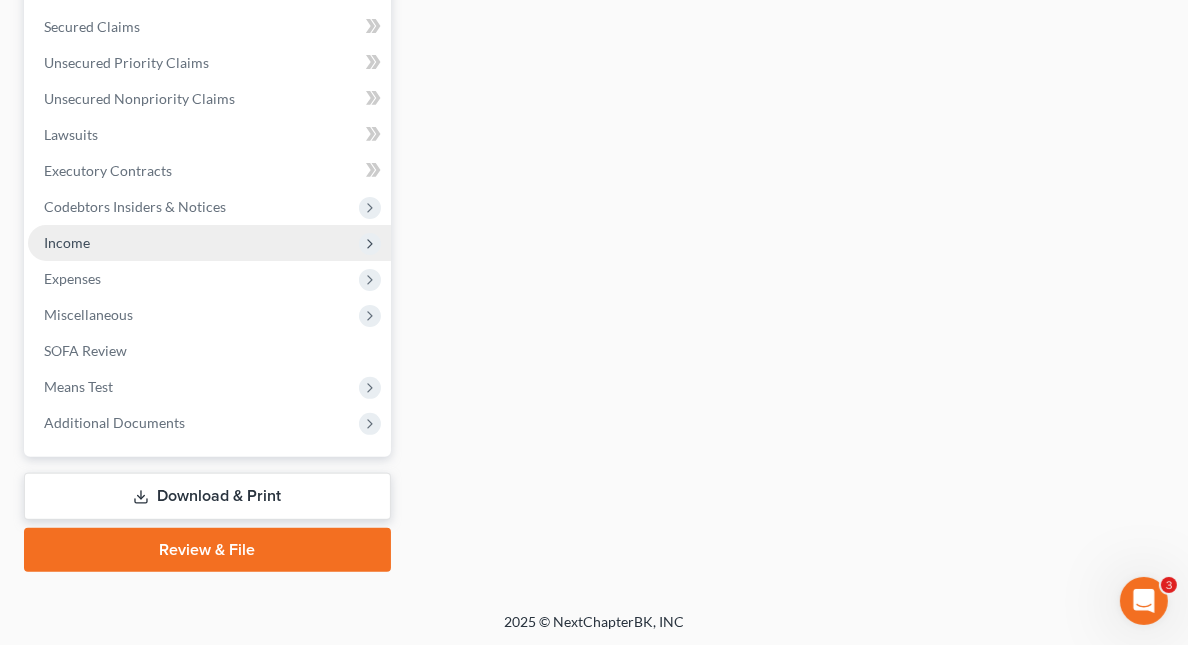 click 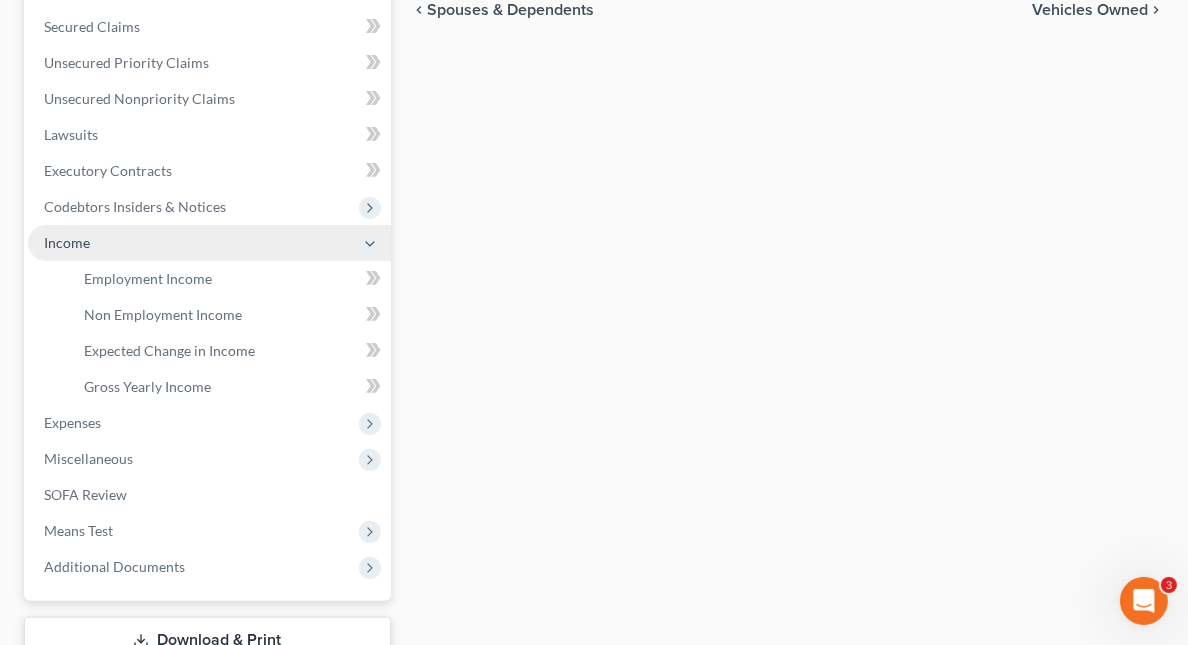 scroll, scrollTop: 0, scrollLeft: 0, axis: both 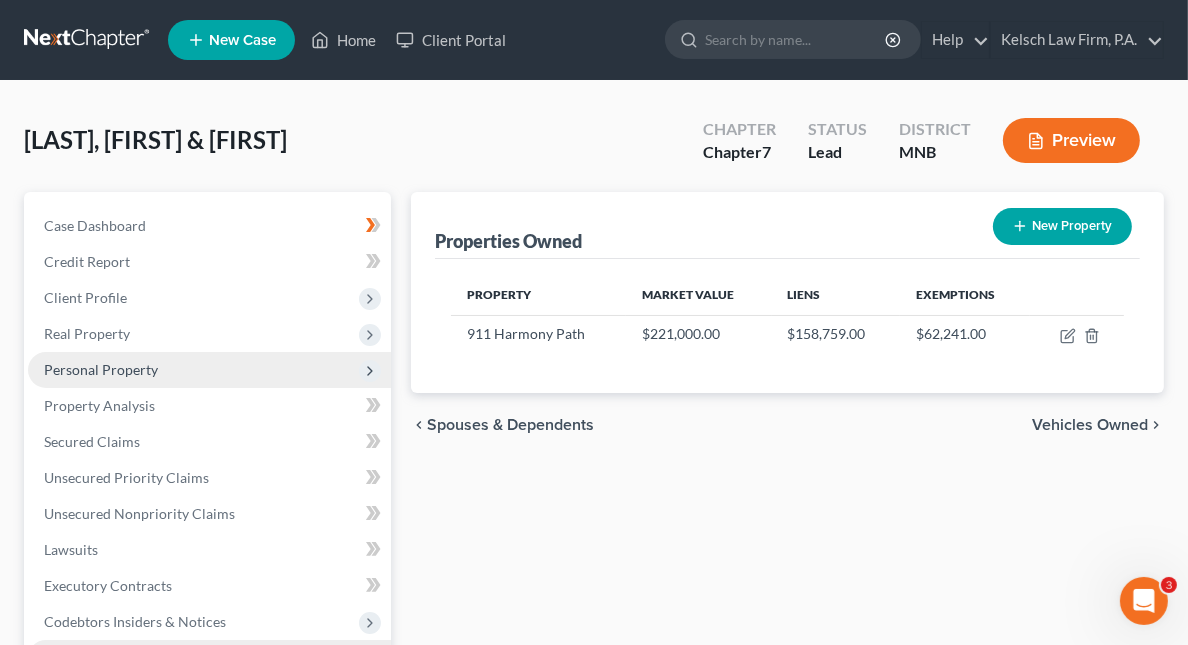 click 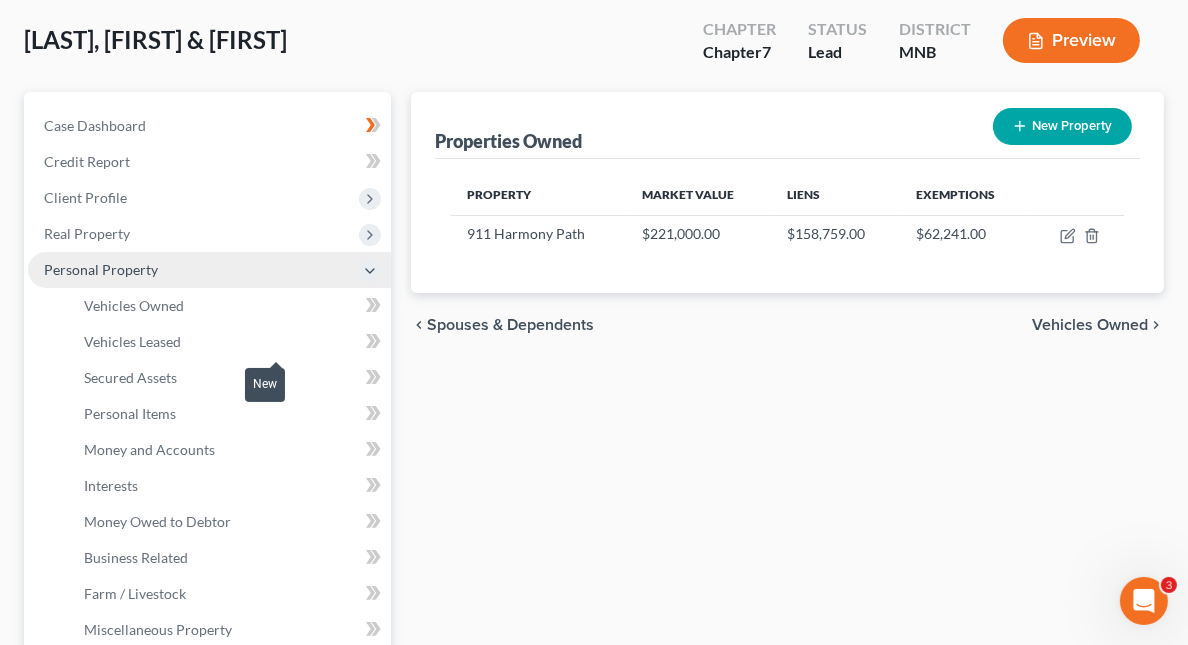 scroll, scrollTop: 200, scrollLeft: 0, axis: vertical 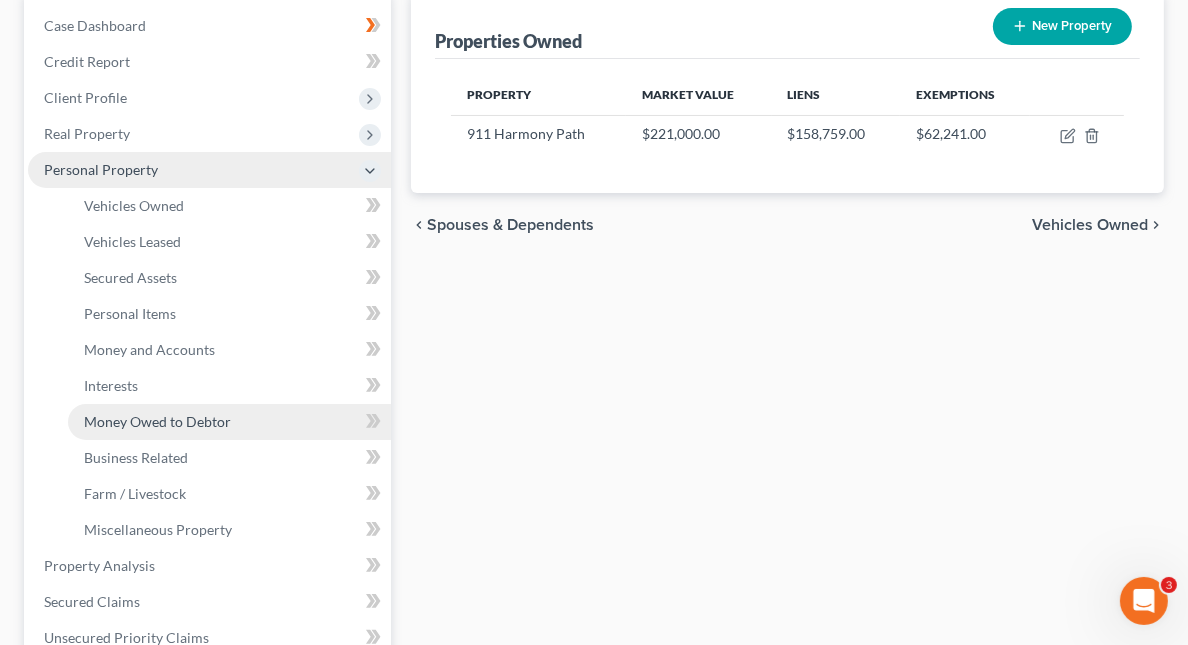 click on "Money Owed to Debtor" at bounding box center (157, 421) 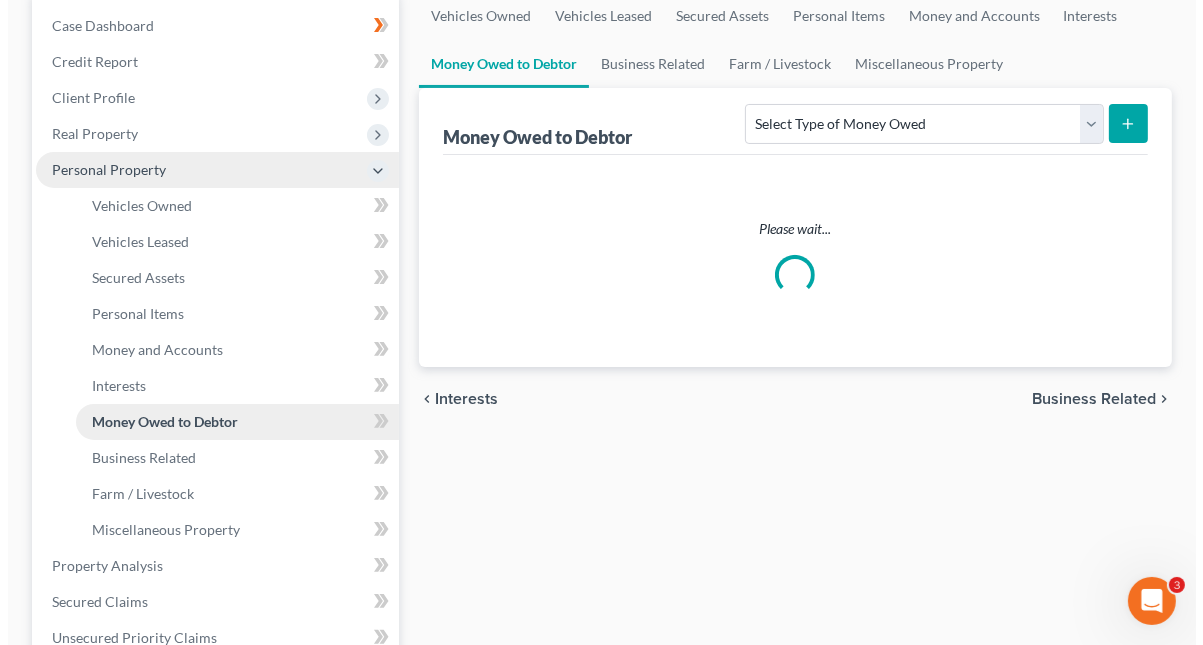 scroll, scrollTop: 0, scrollLeft: 0, axis: both 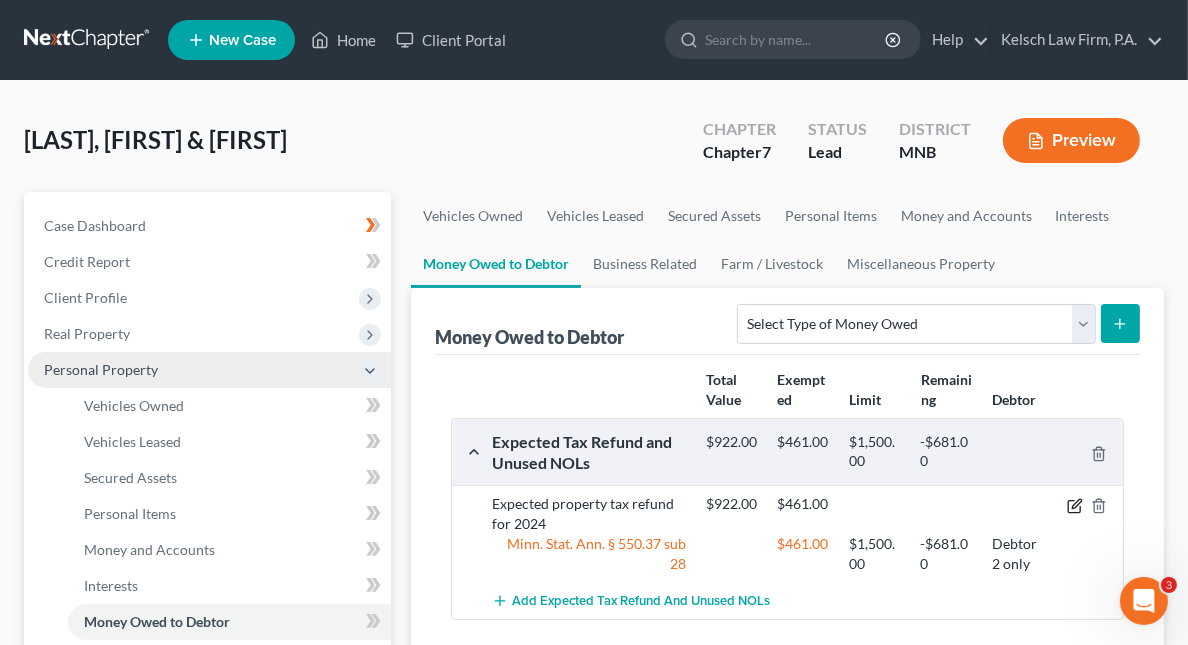 click 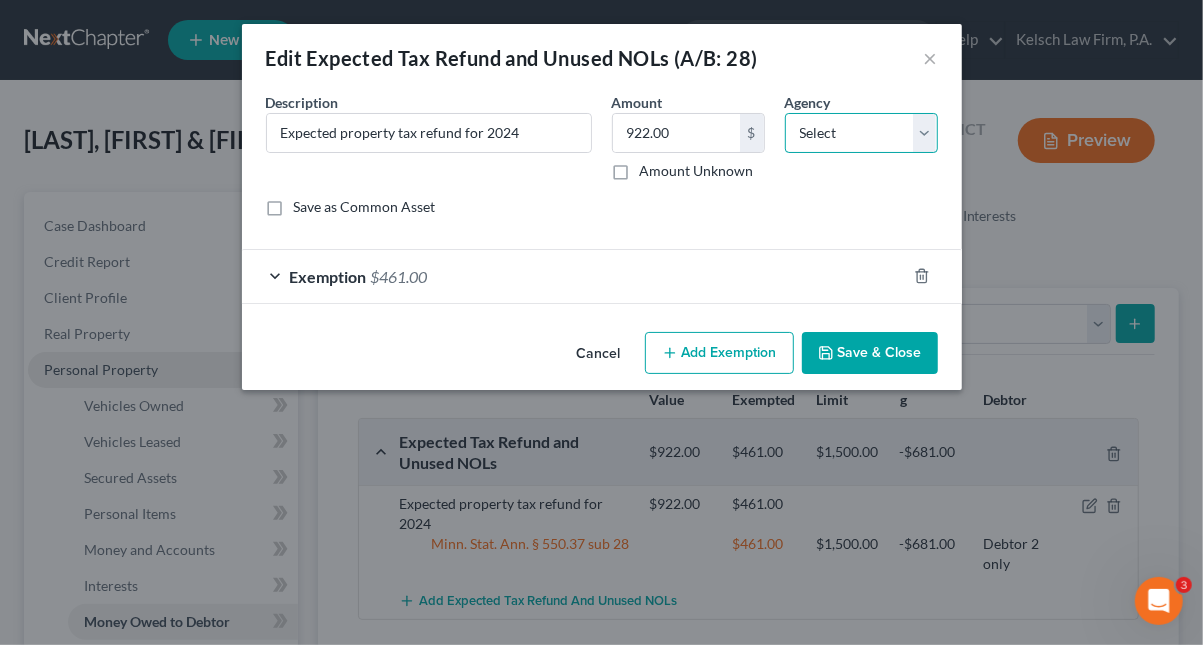click on "Select Federal State Local" at bounding box center (861, 133) 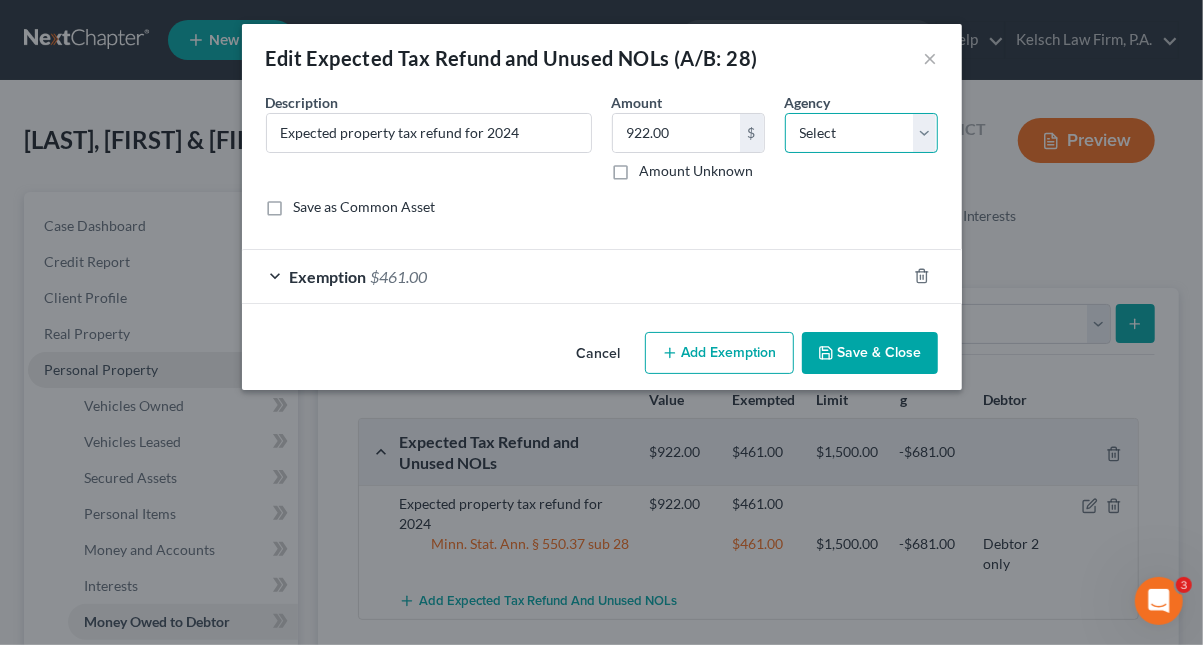 select on "1" 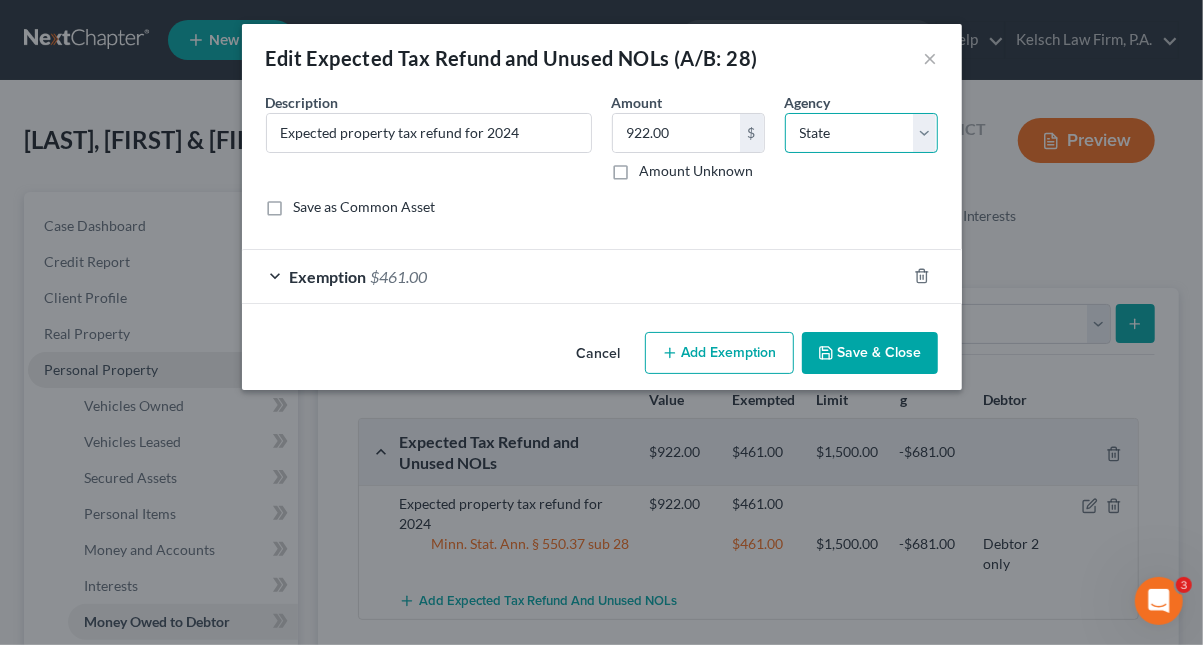 click on "Select Federal State Local" at bounding box center [861, 133] 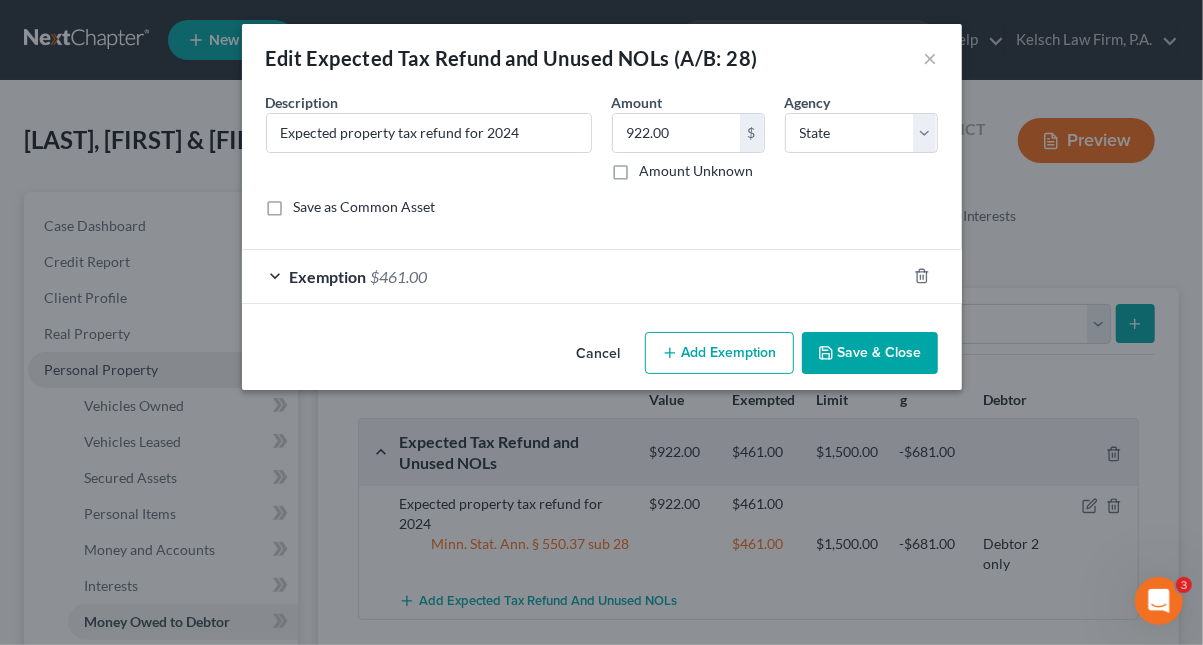 click on "Save & Close" at bounding box center (870, 353) 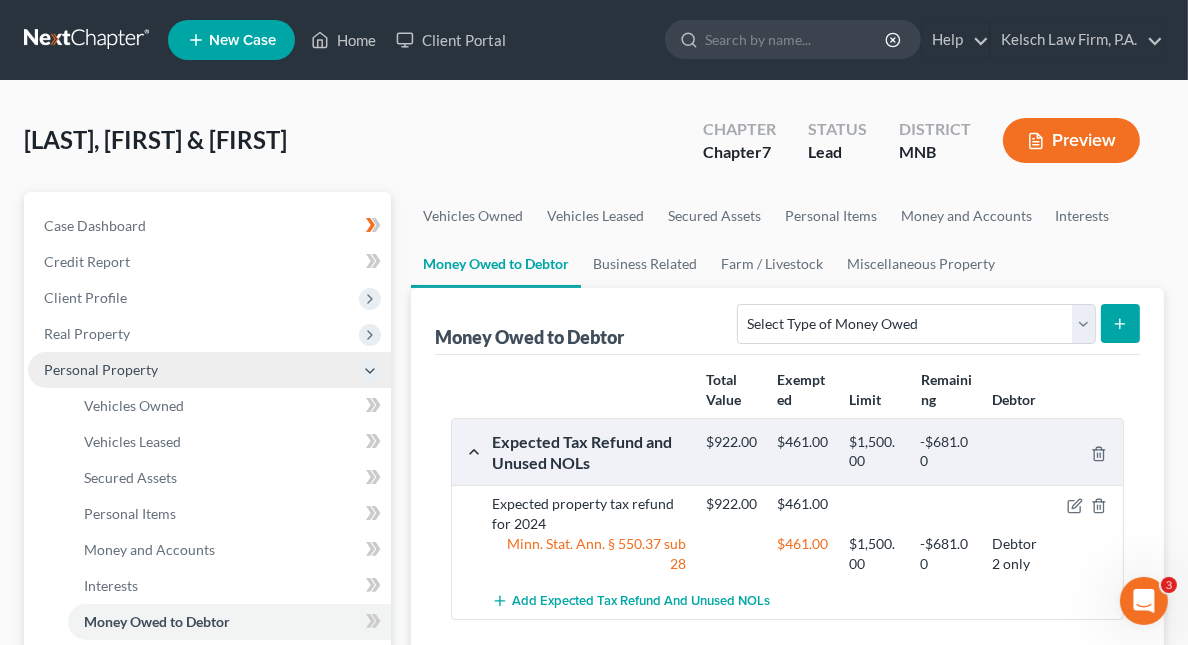 click on "Preview" at bounding box center (1071, 140) 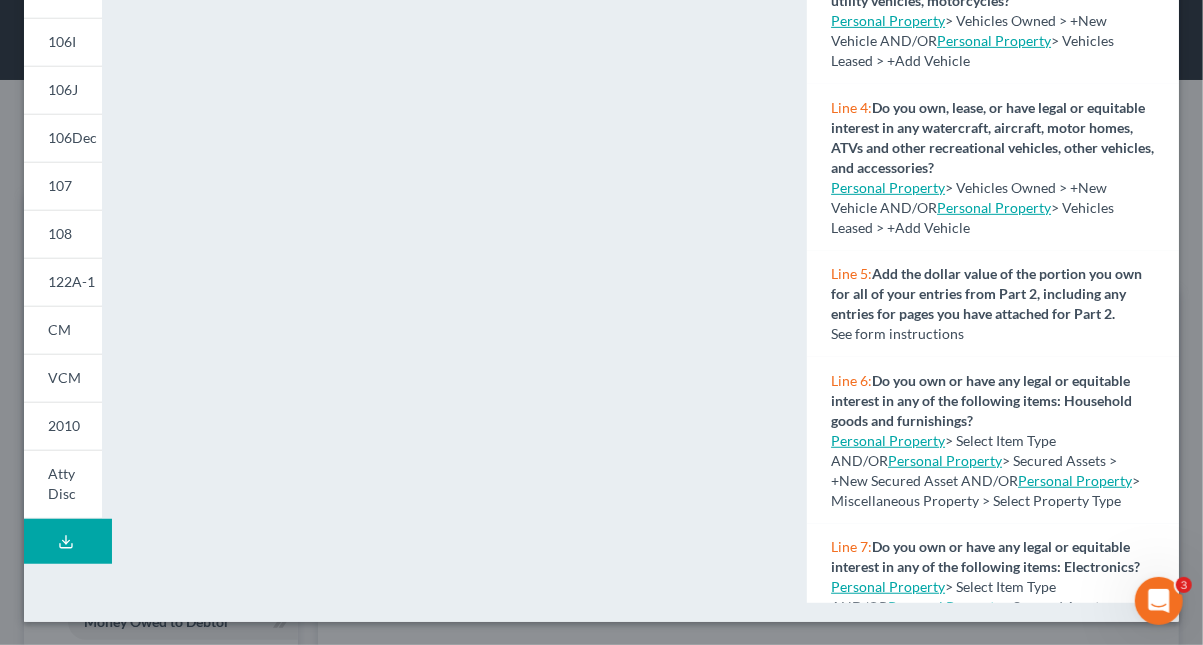 scroll, scrollTop: 0, scrollLeft: 0, axis: both 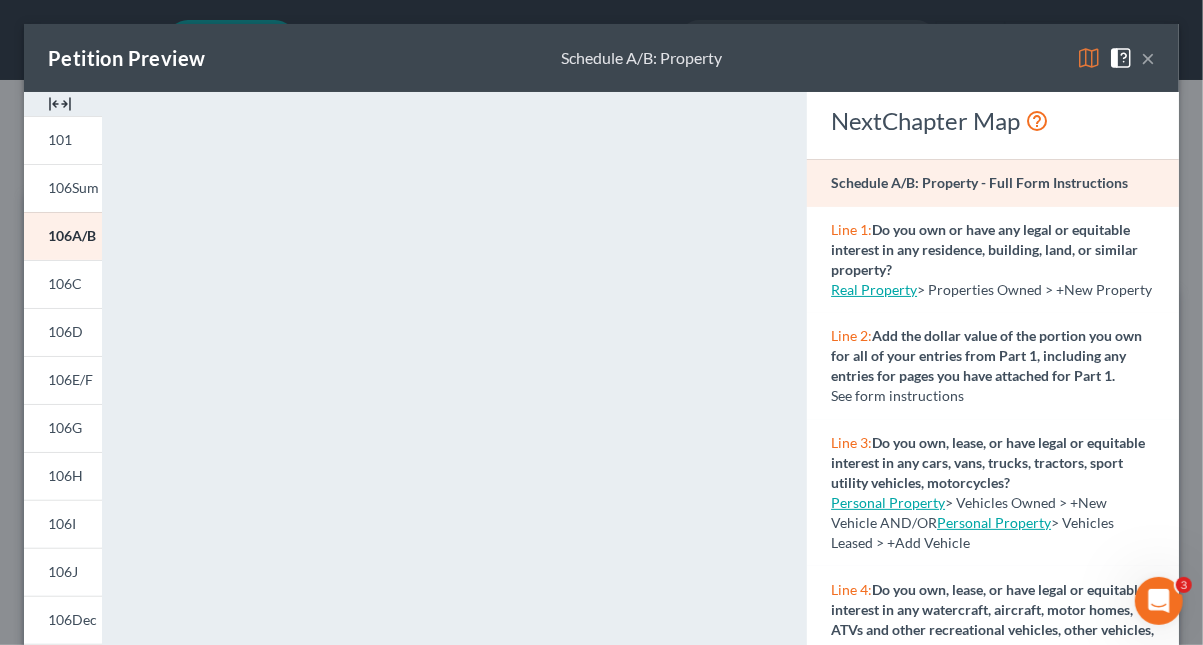 click on "×" at bounding box center [1148, 58] 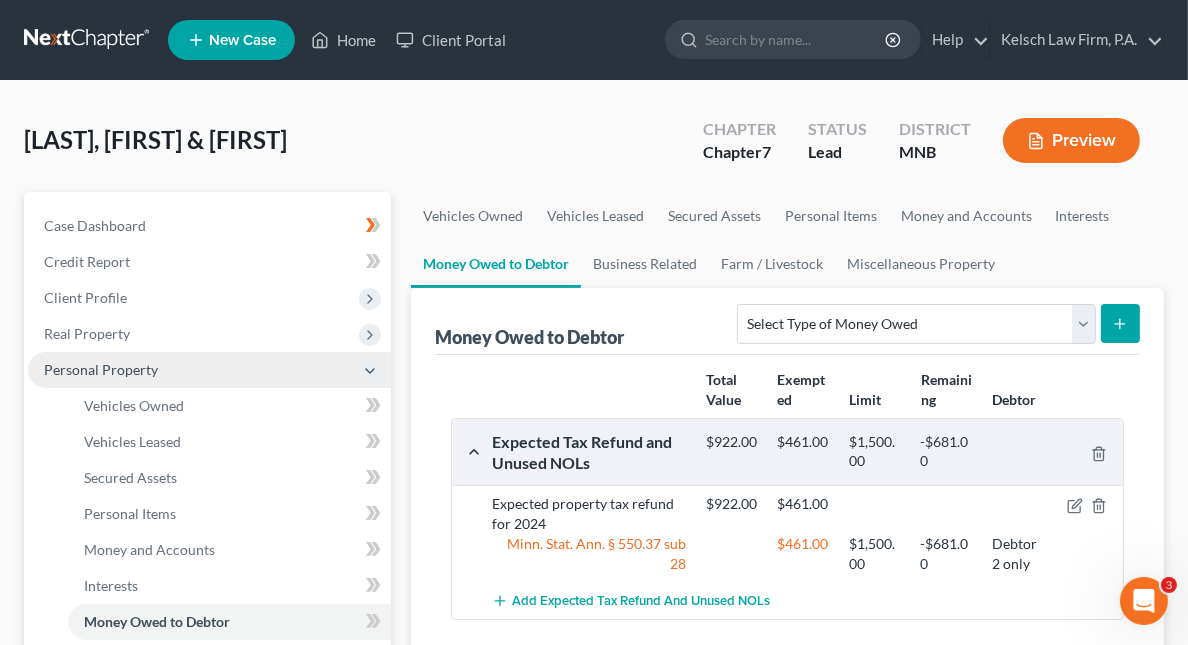 click on "Personal Property" at bounding box center [101, 369] 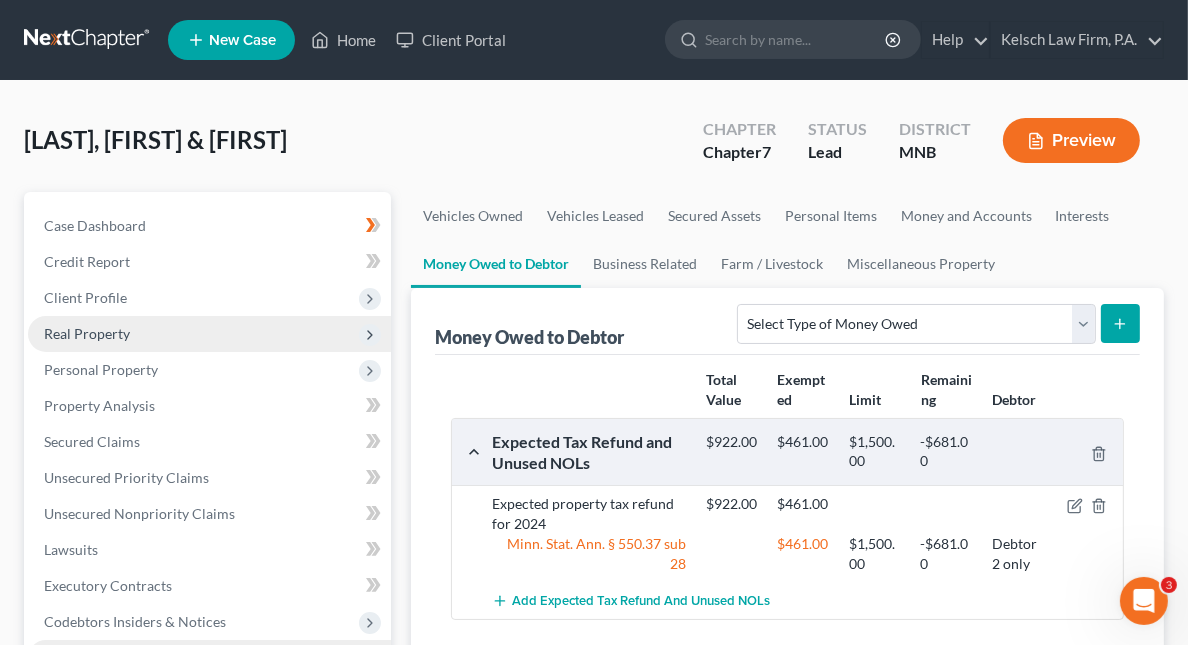 click on "Real Property" at bounding box center (87, 333) 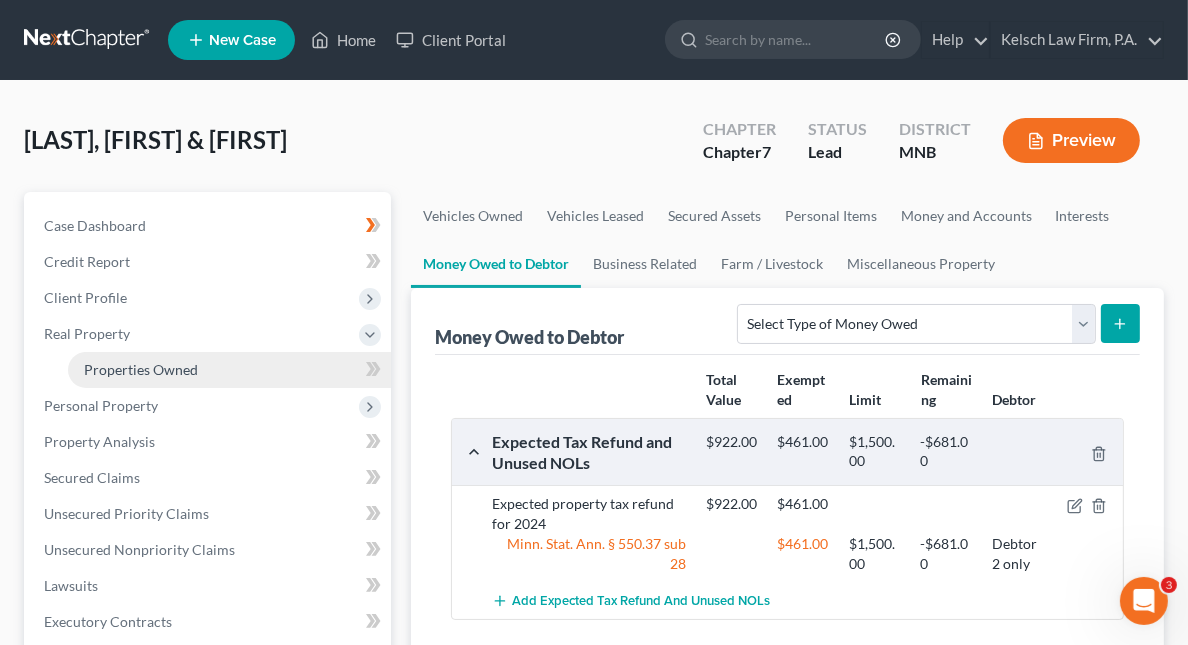 click on "Properties Owned" at bounding box center [141, 369] 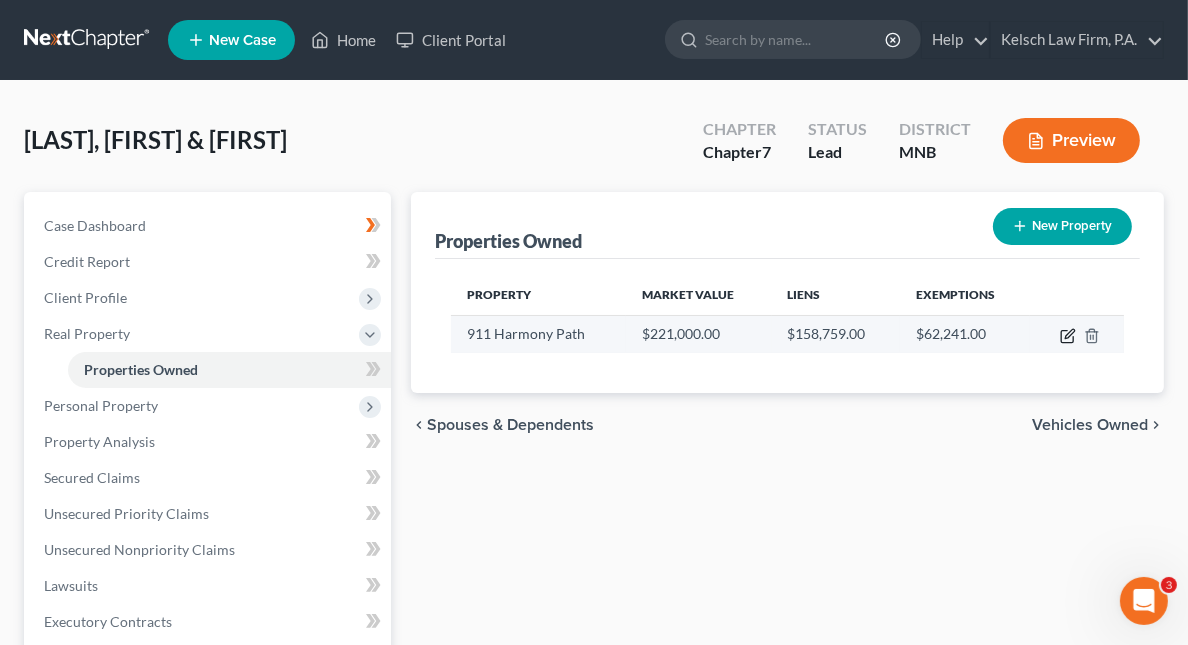 click 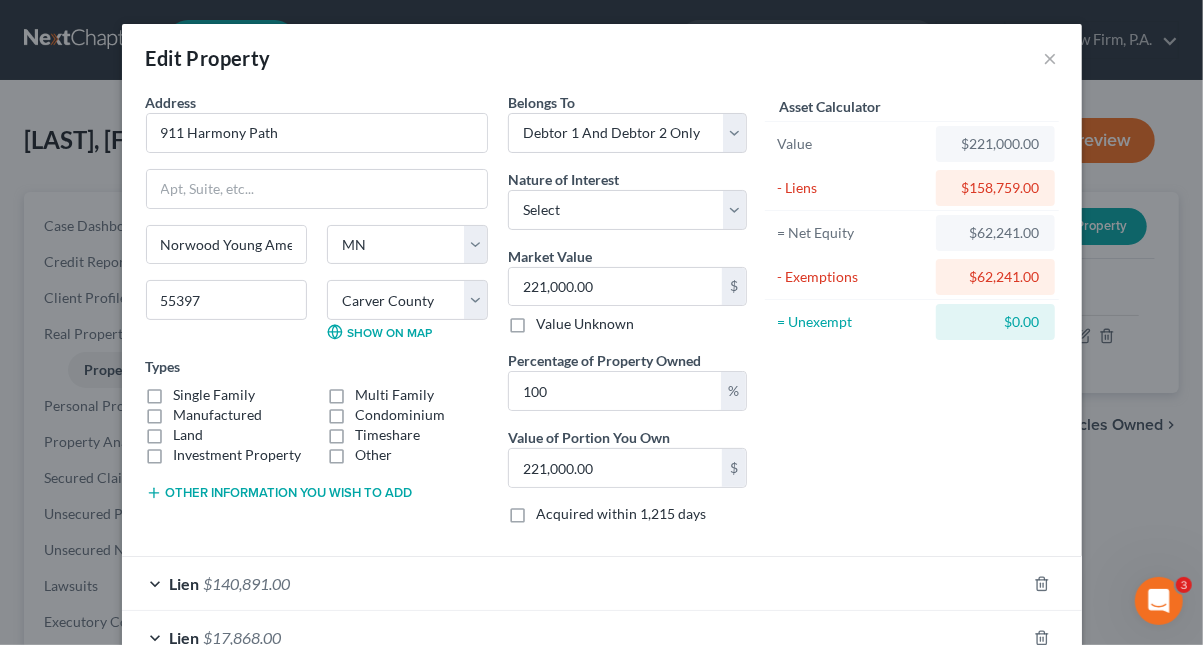 click on "Single Family" at bounding box center [215, 395] 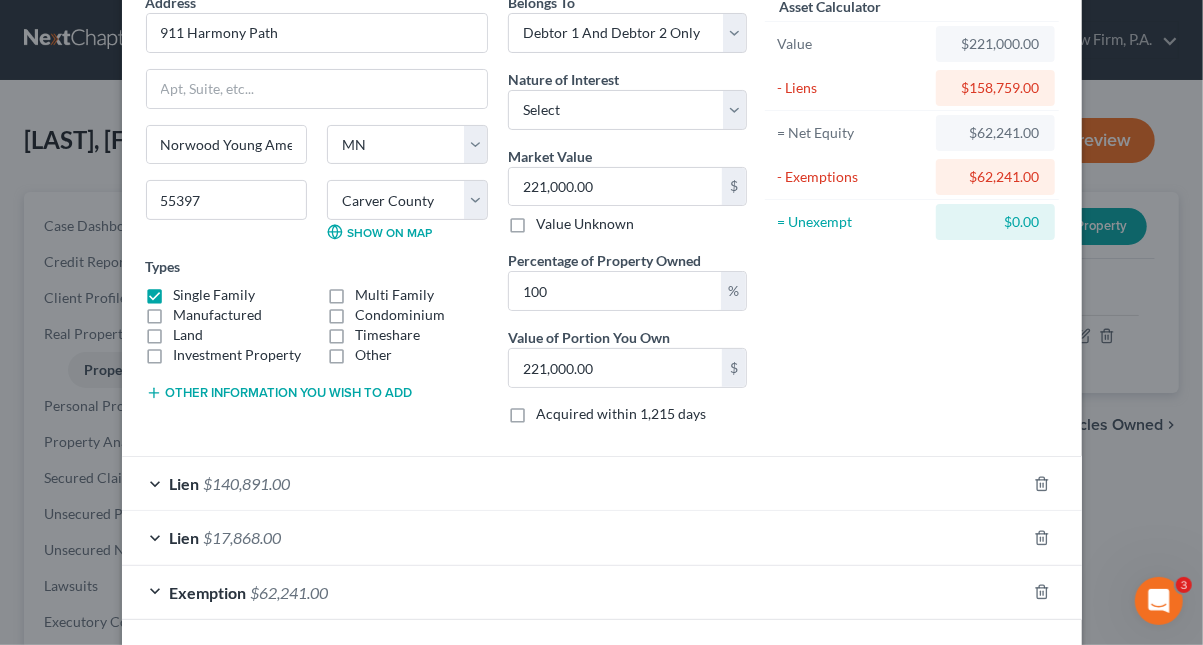 scroll, scrollTop: 183, scrollLeft: 0, axis: vertical 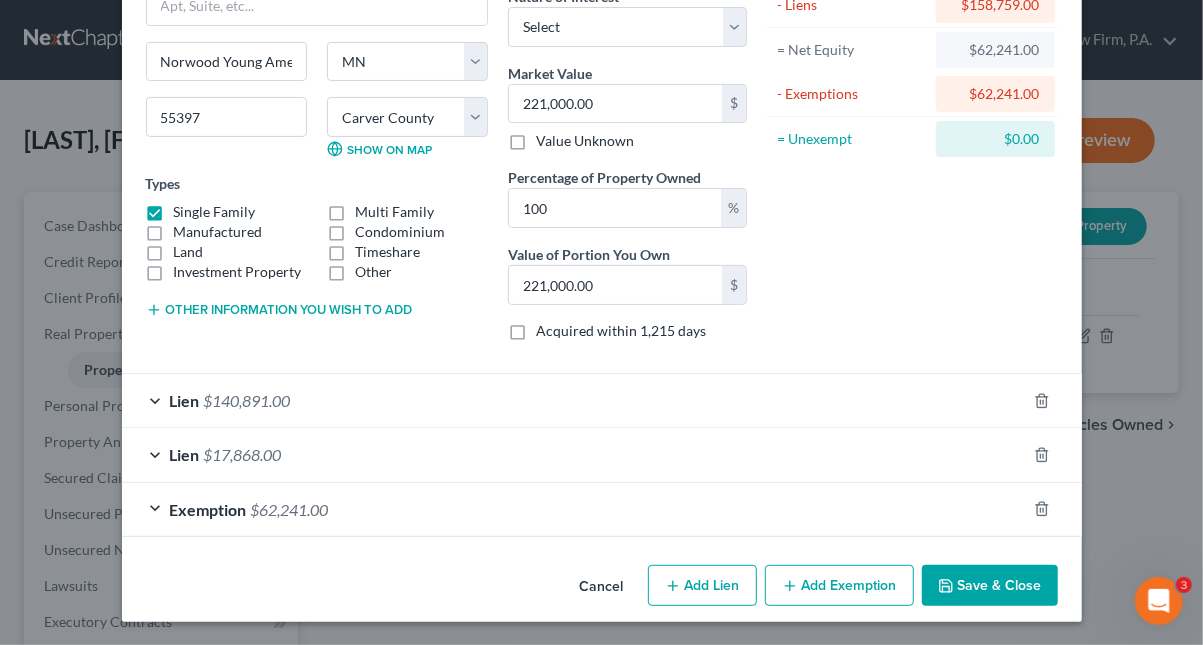 click on "Save & Close" at bounding box center [990, 586] 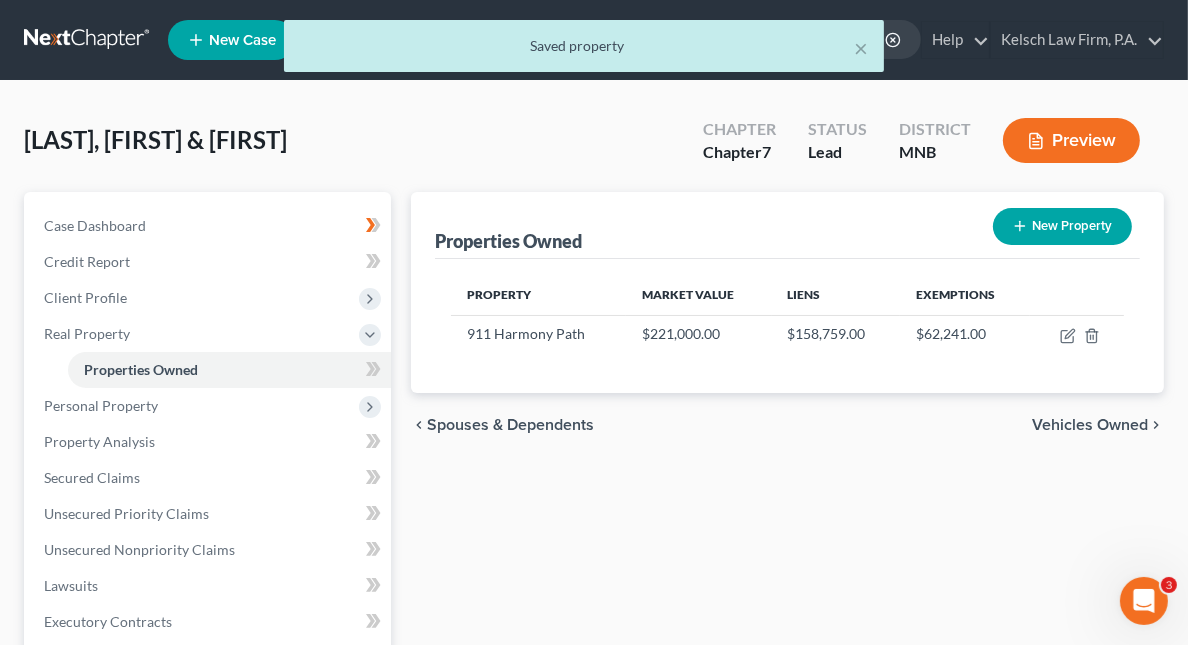 click on "Preview" at bounding box center (1071, 140) 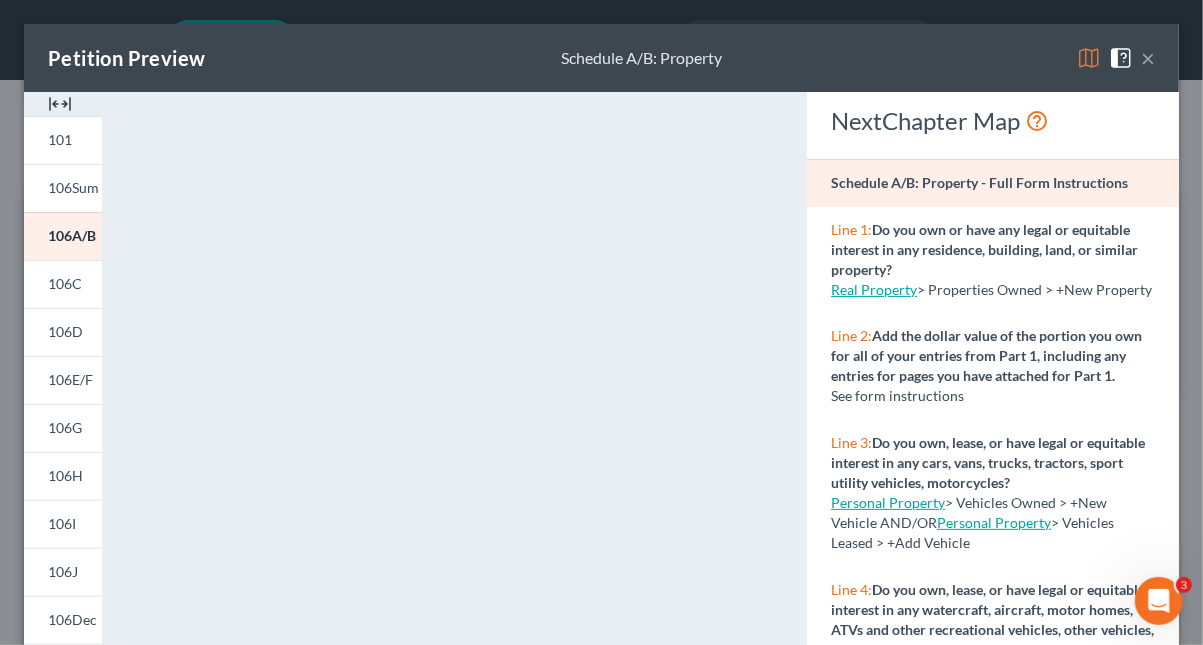click on "Petition Preview Schedule A/B: Property ×" at bounding box center (601, 58) 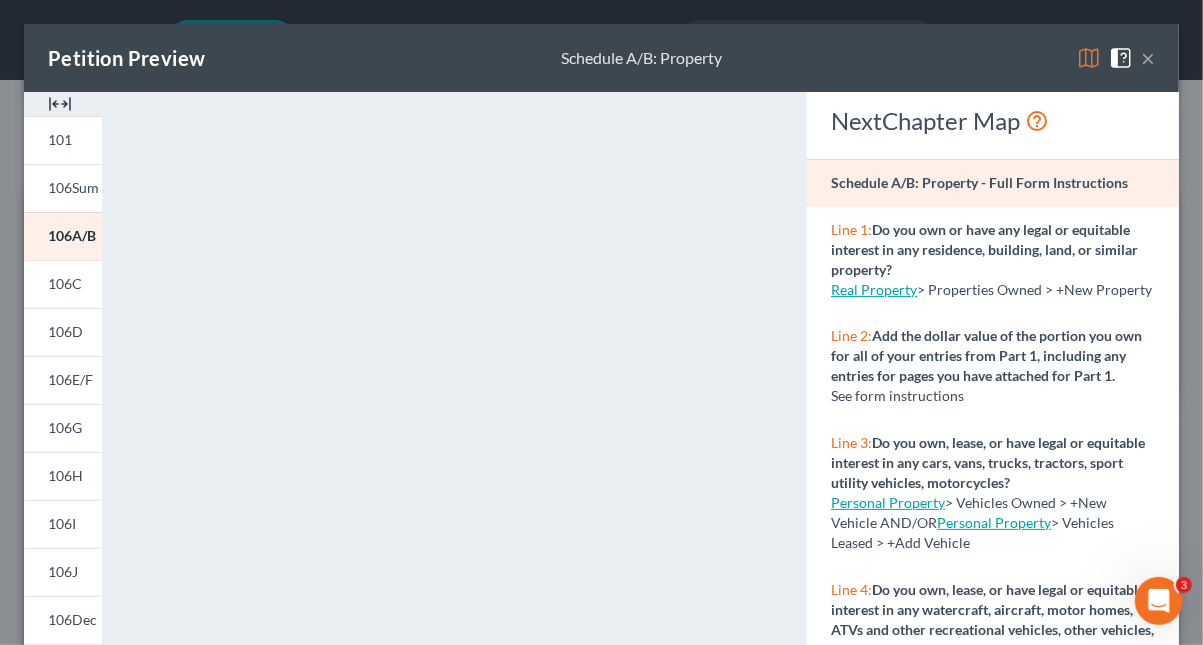 click on "×" at bounding box center (1148, 58) 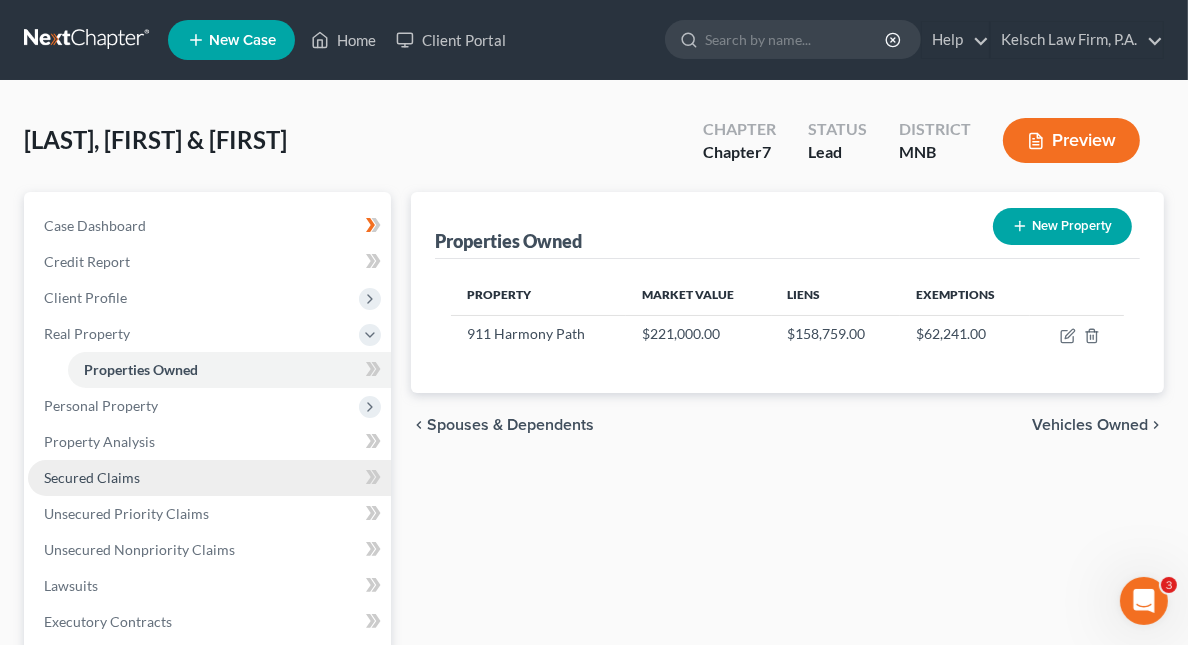click on "Secured Claims" at bounding box center (92, 477) 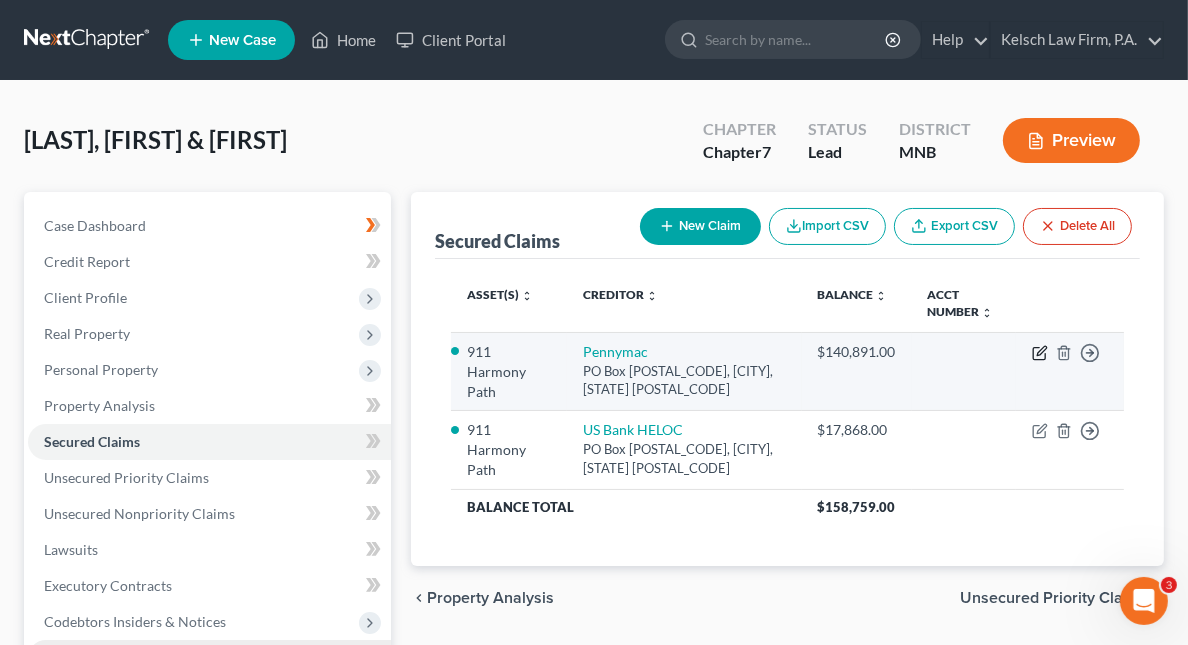 click 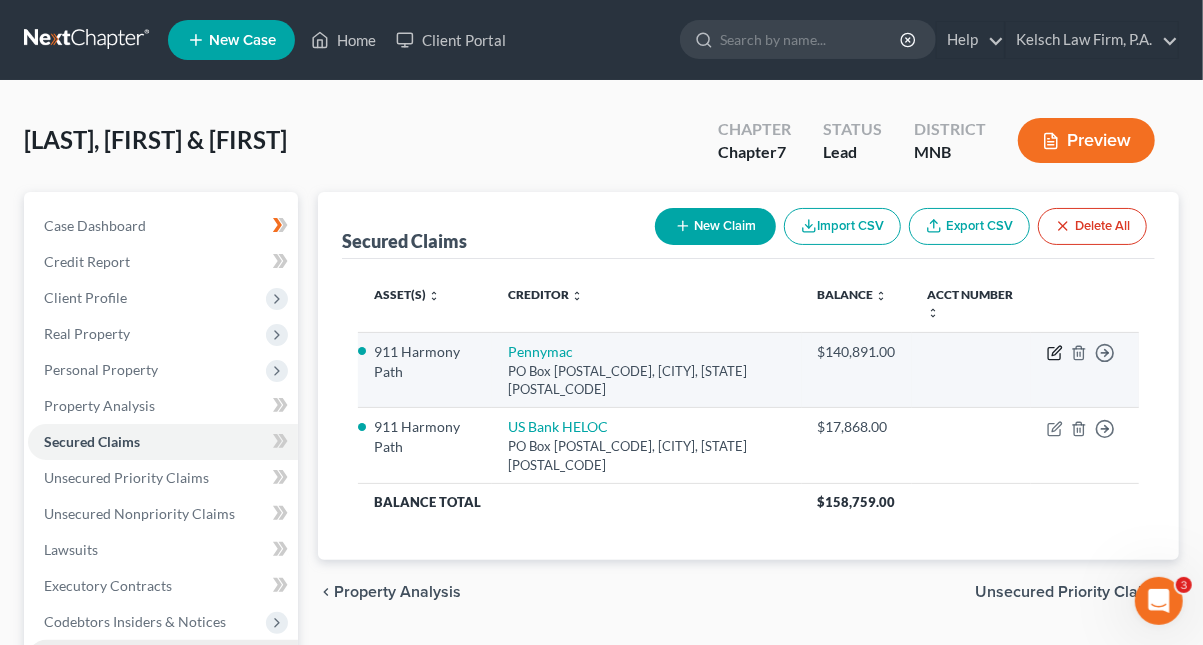 select on "4" 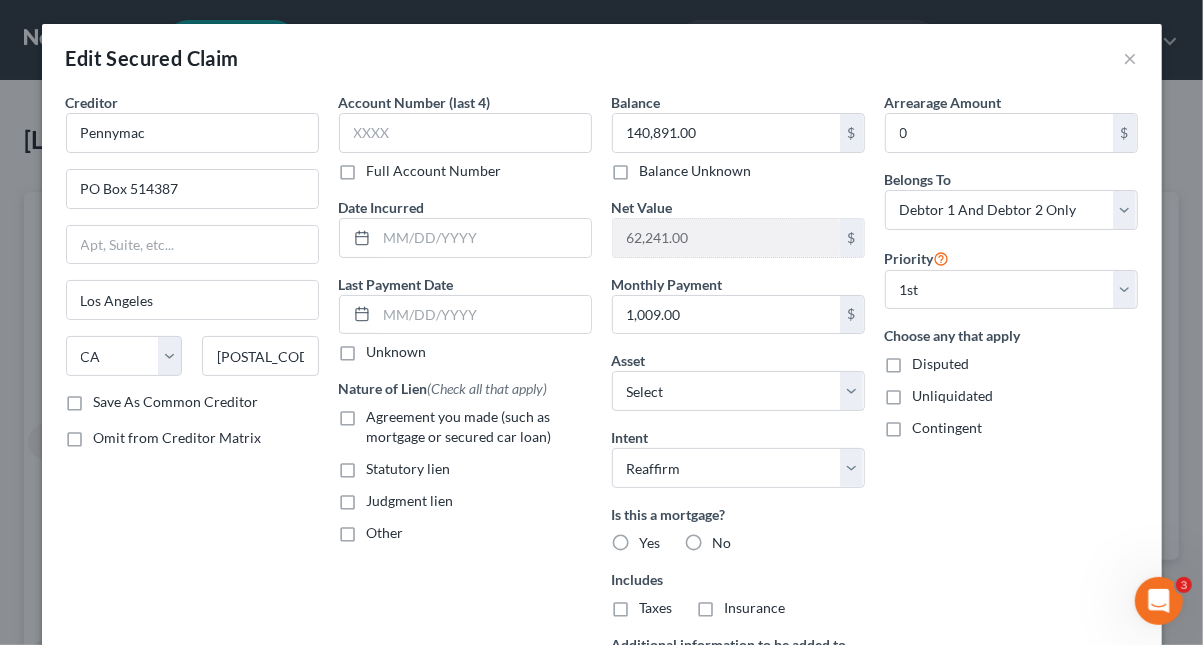 click on "Agreement you made (such as mortgage or secured car loan)" at bounding box center [479, 427] 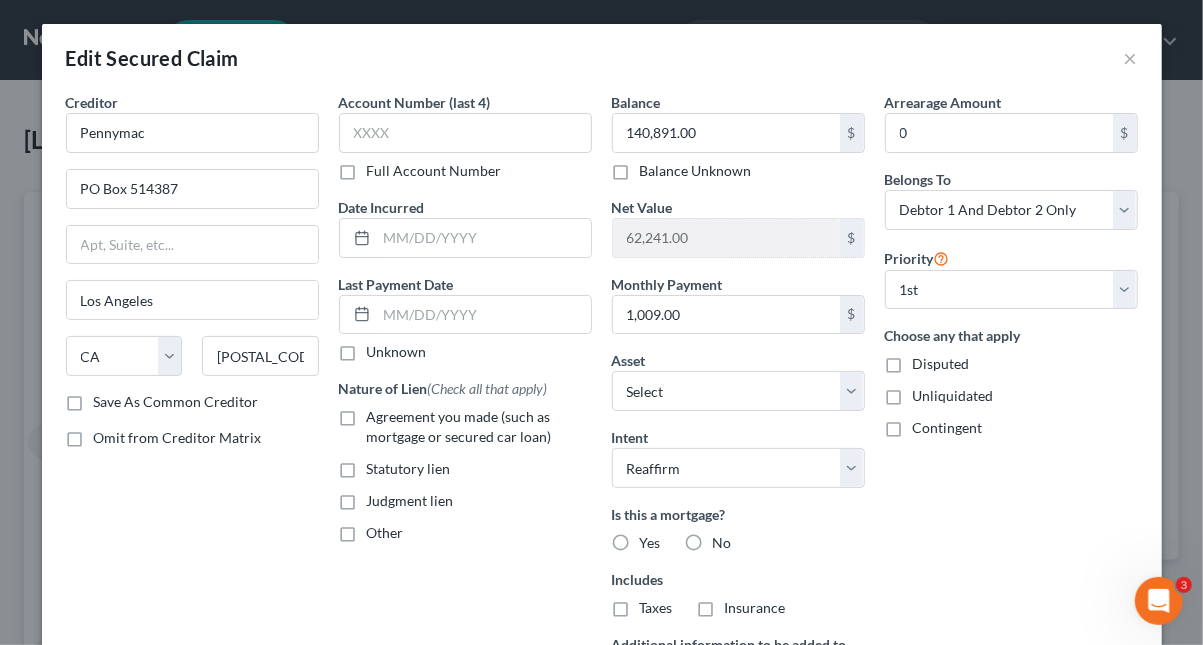 checkbox on "true" 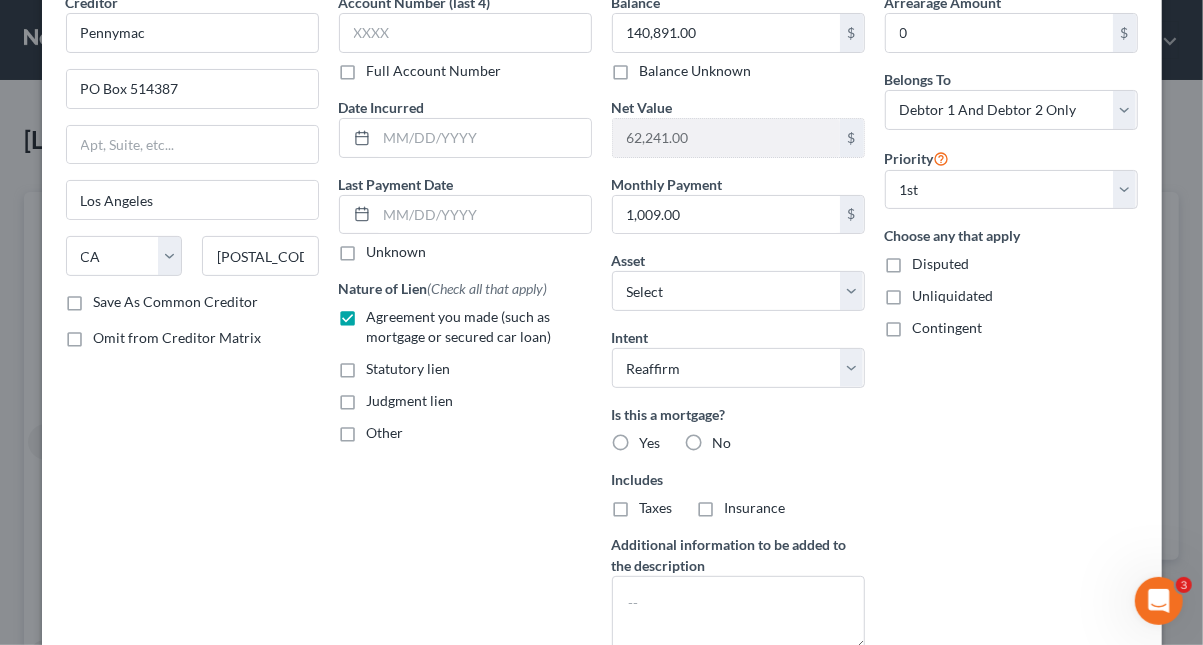 scroll, scrollTop: 300, scrollLeft: 0, axis: vertical 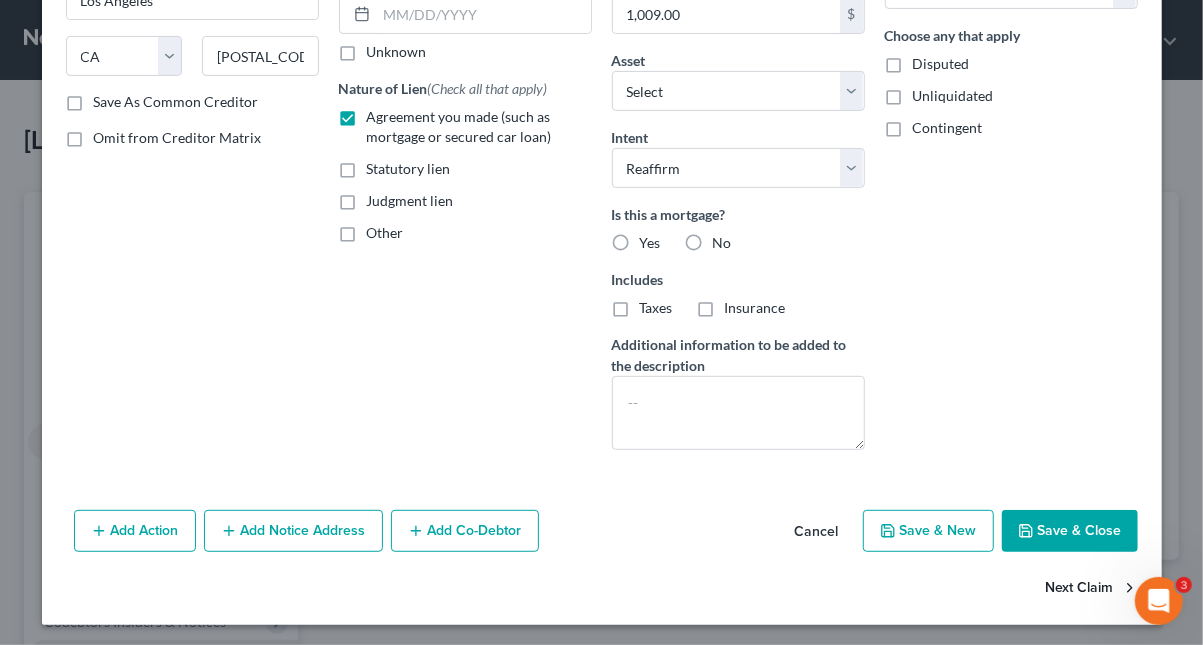 click 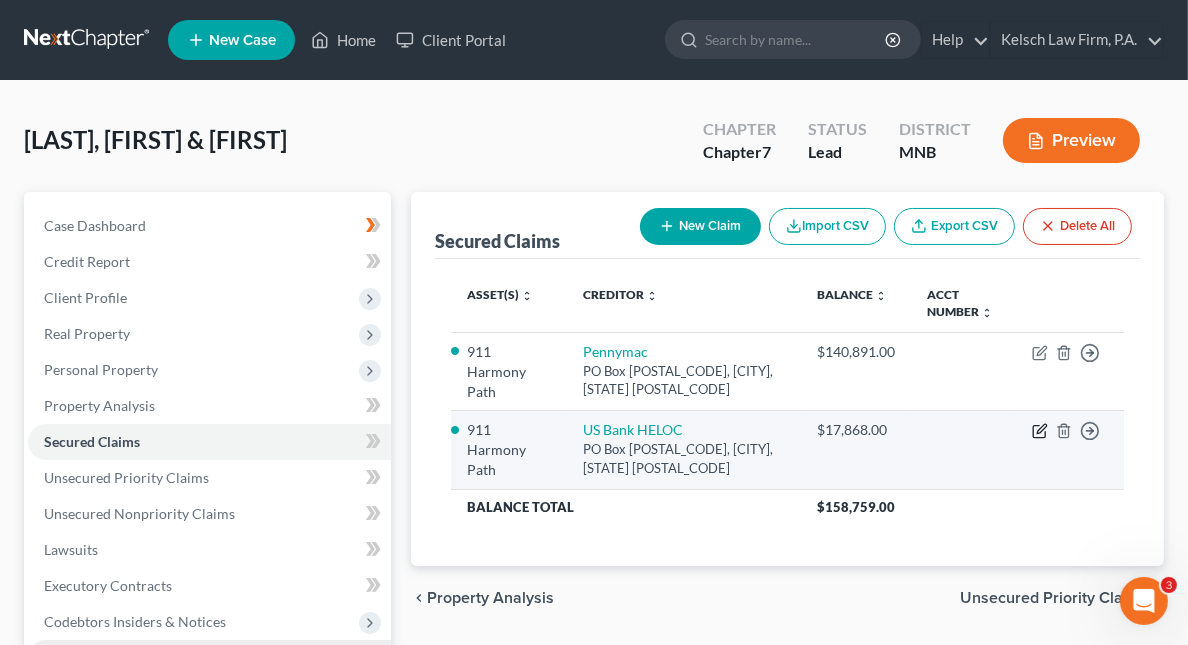 click 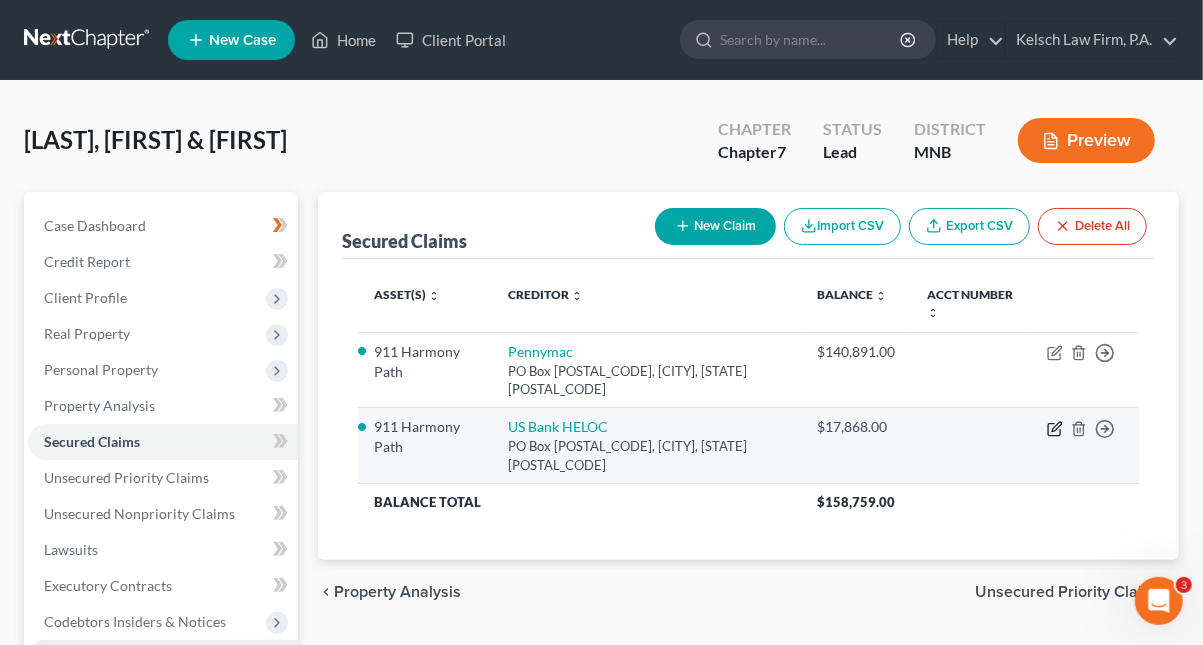 select on "26" 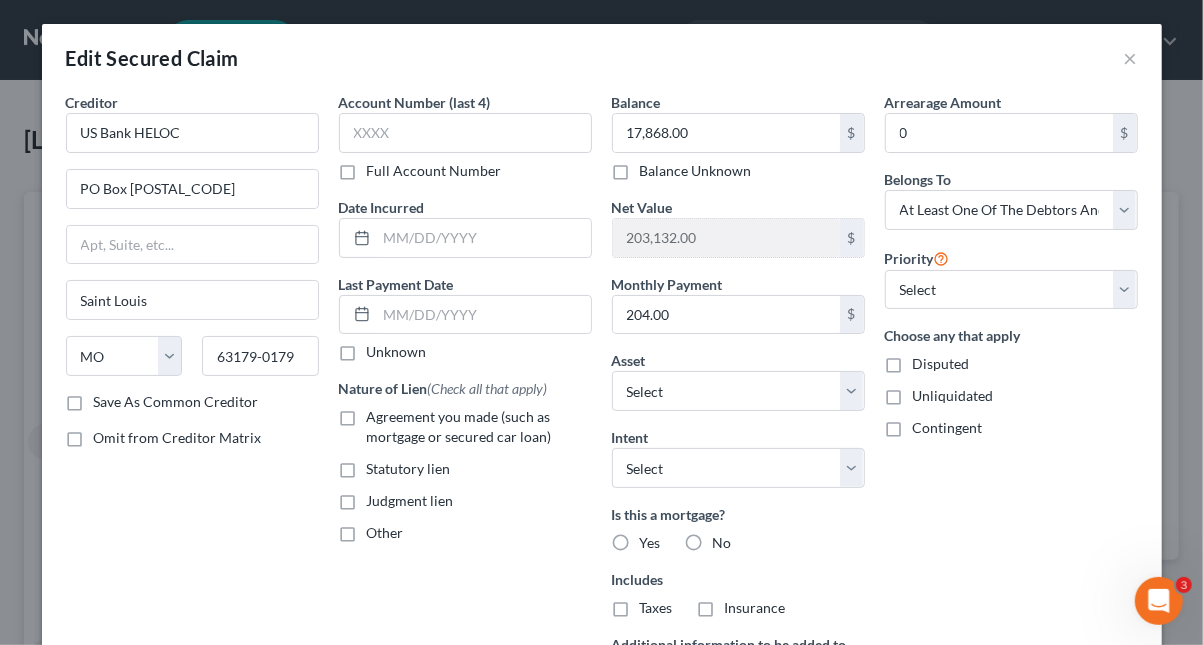 click on "Agreement you made (such as mortgage or secured car loan)" at bounding box center [479, 427] 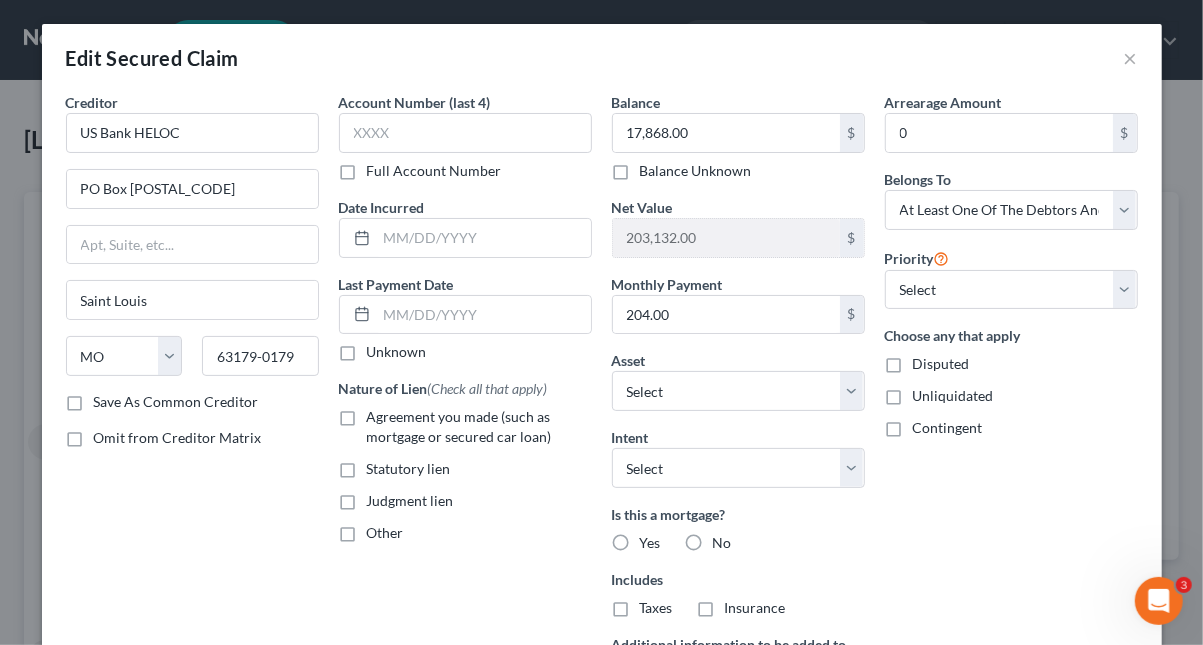 click on "Agreement you made (such as mortgage or secured car loan)" at bounding box center [381, 413] 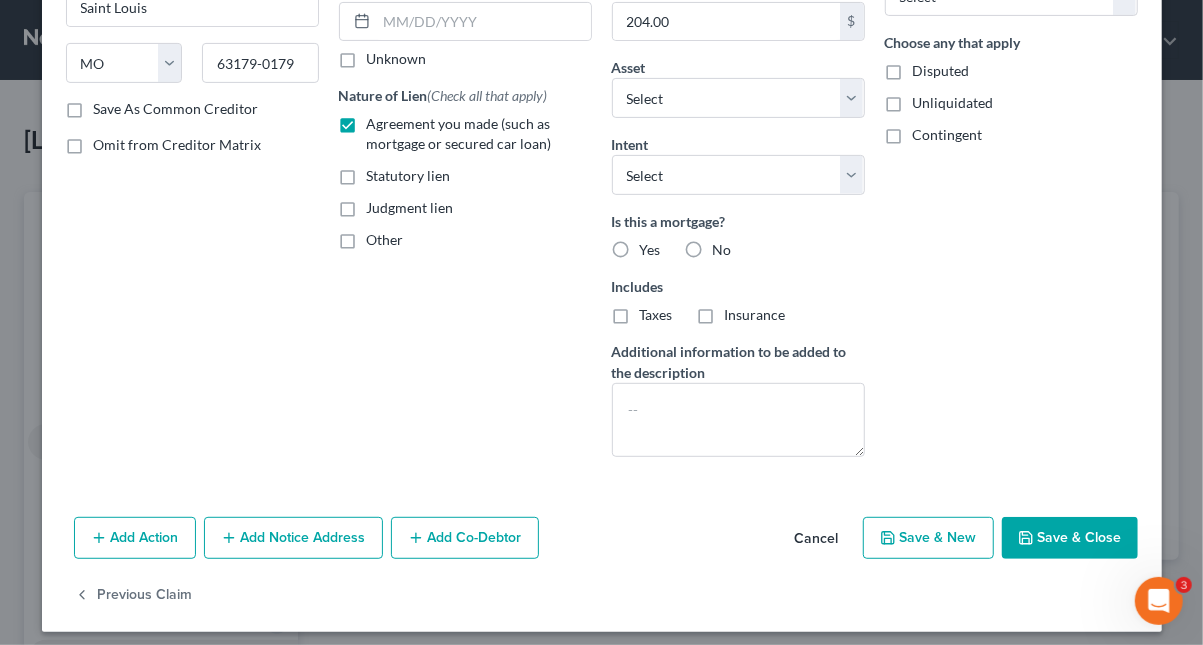 scroll, scrollTop: 303, scrollLeft: 0, axis: vertical 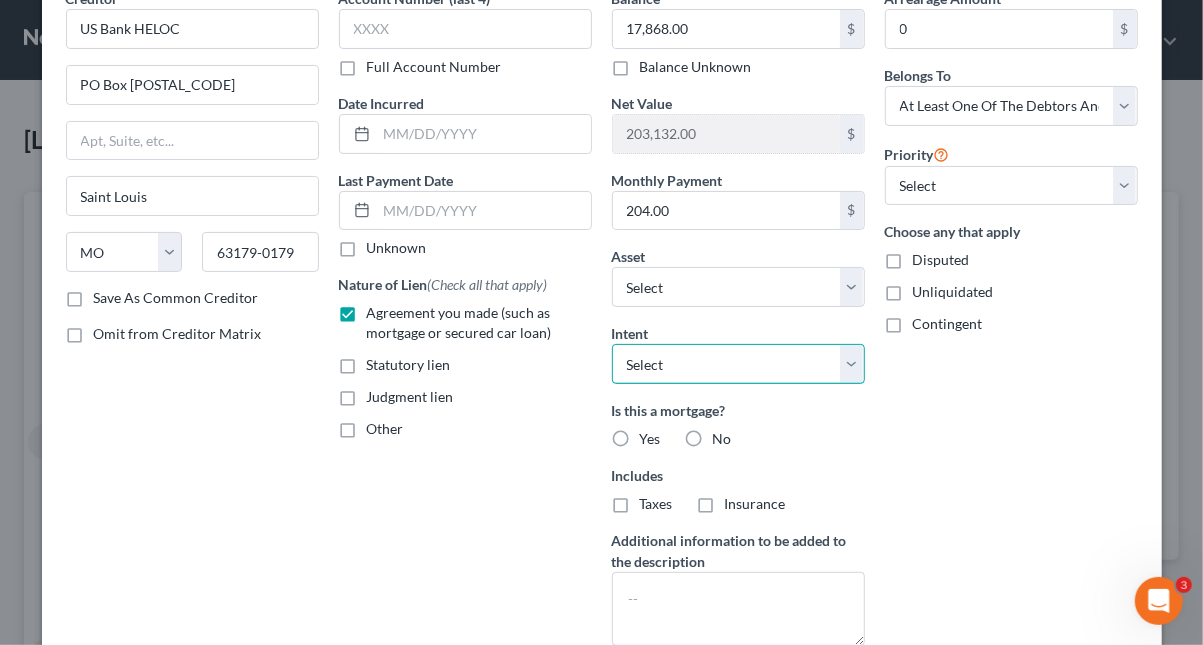 click on "Select Surrender Redeem Reaffirm Avoid Other" at bounding box center (738, 364) 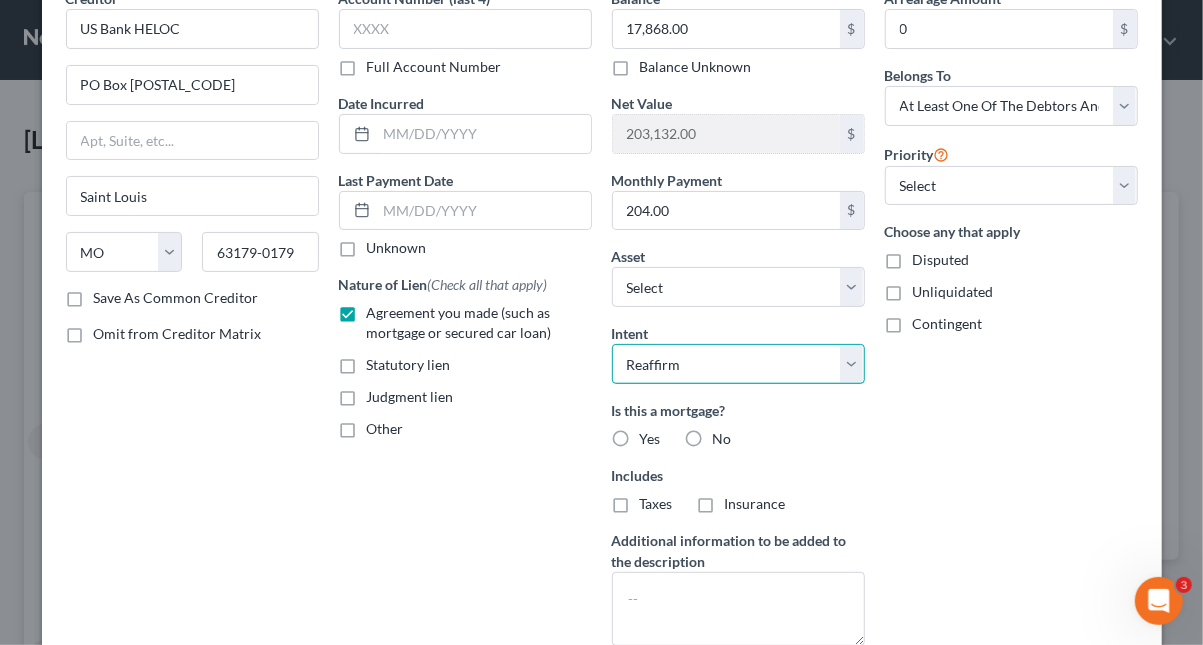 click on "Select Surrender Redeem Reaffirm Avoid Other" at bounding box center (738, 364) 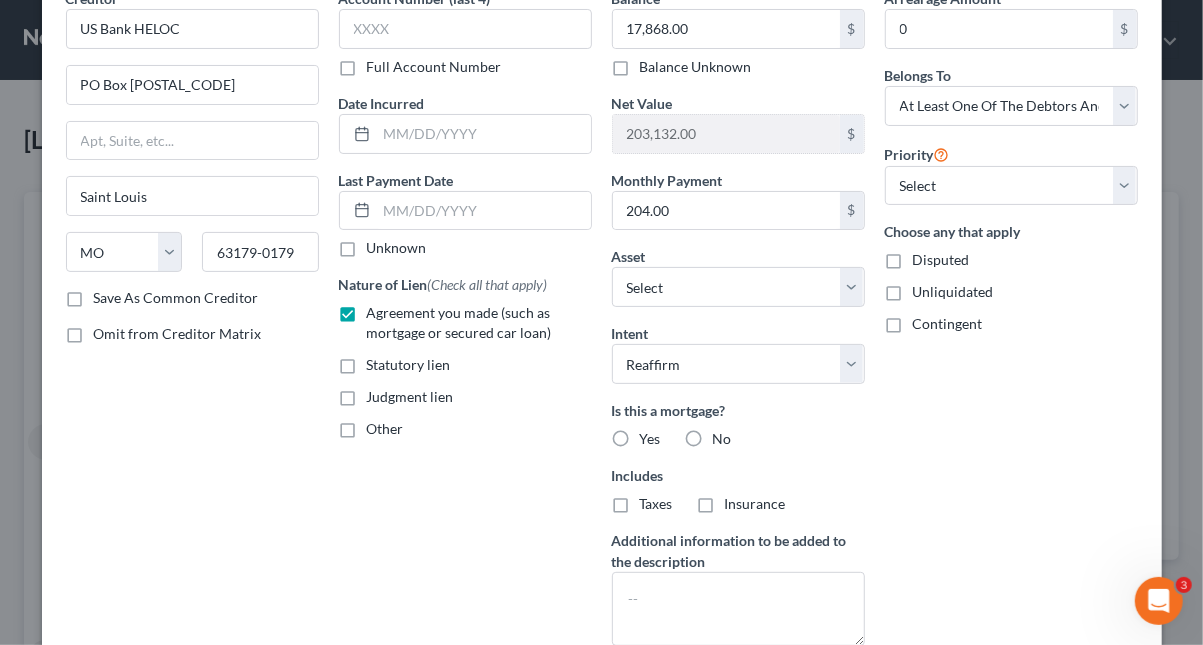 click on "Yes" at bounding box center (650, 439) 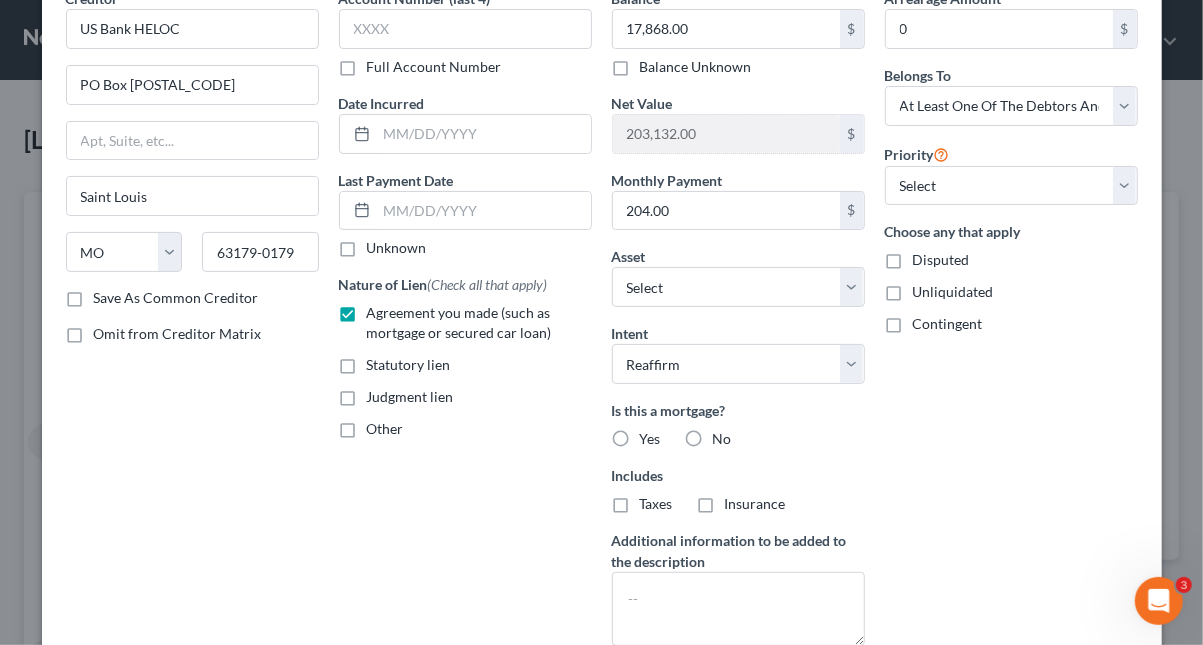 click on "Yes" at bounding box center (654, 435) 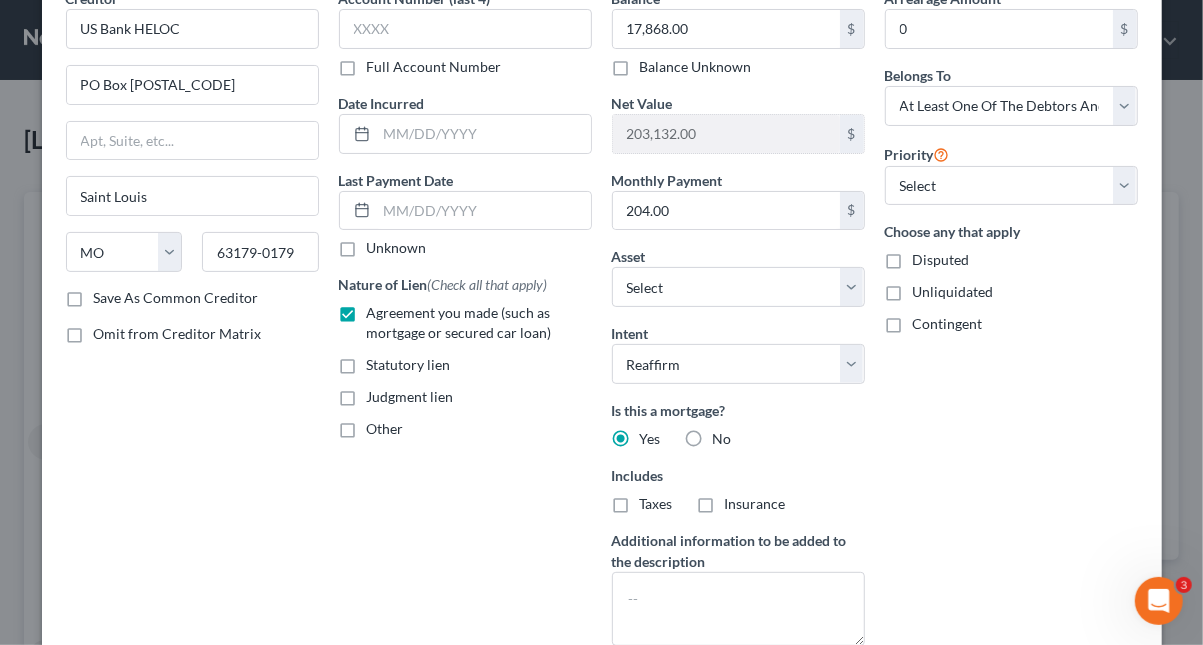 click on "Taxes" at bounding box center [656, 504] 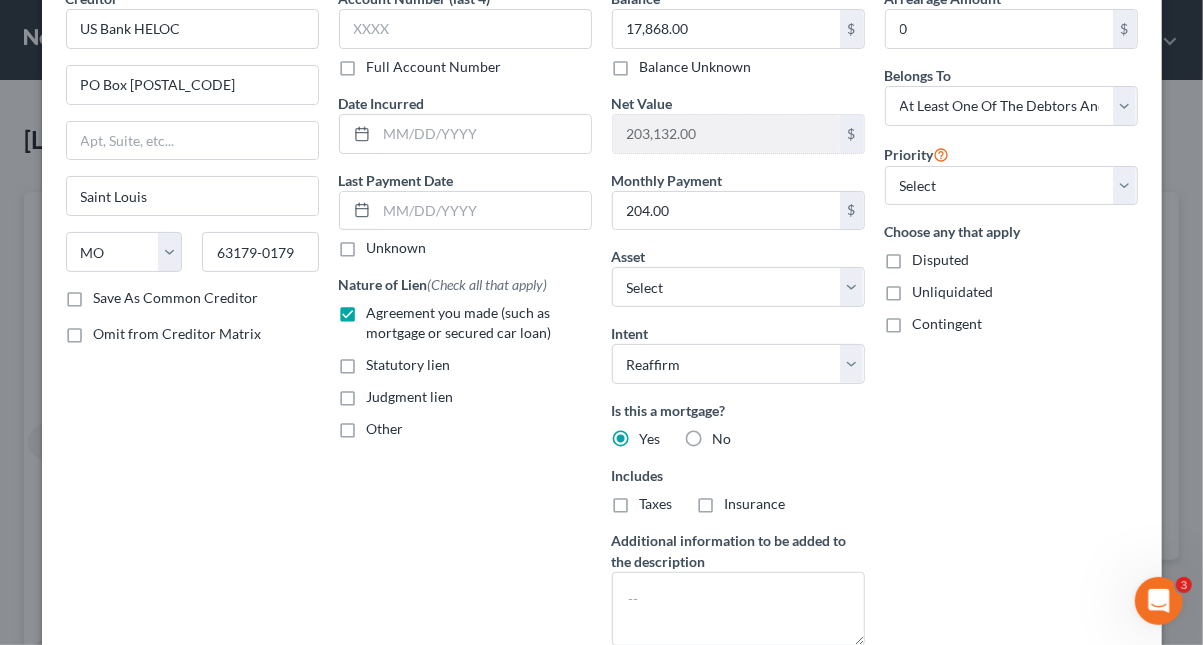 click on "Taxes" at bounding box center [654, 500] 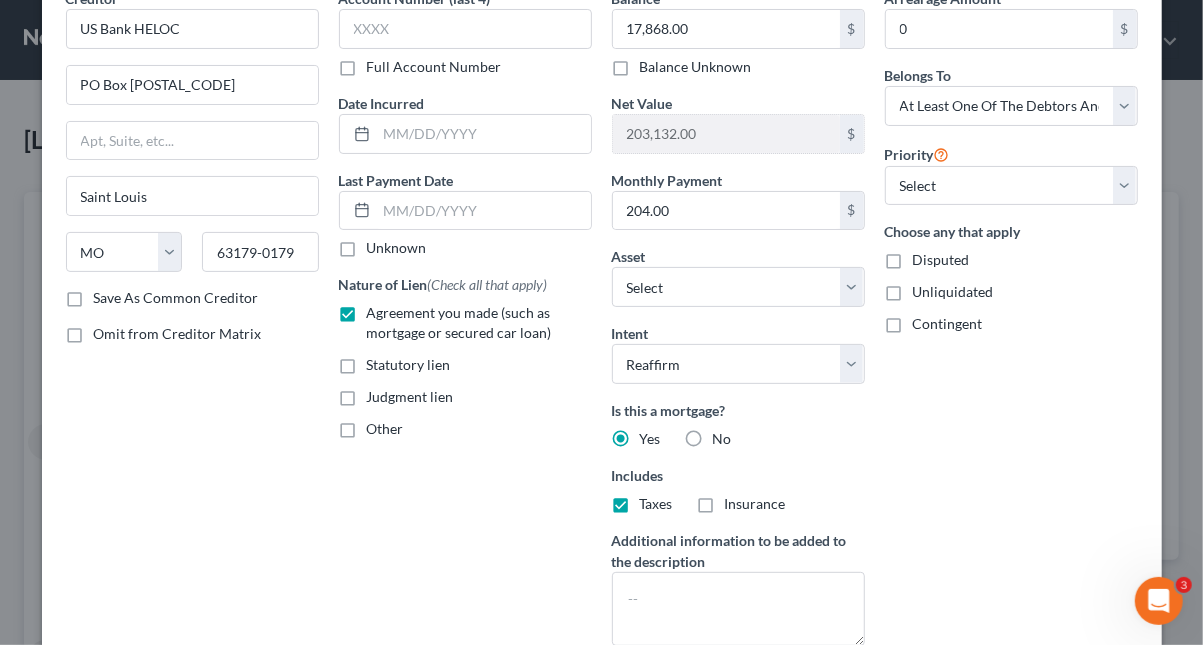 click on "Insurance" at bounding box center (755, 504) 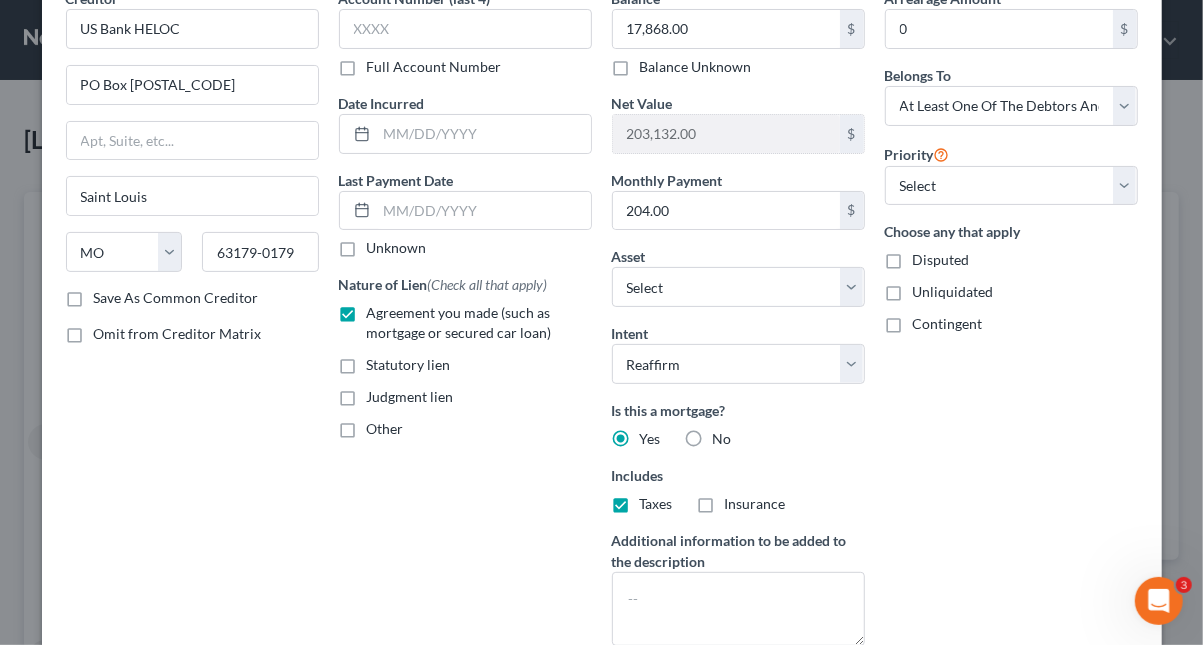 click on "Insurance" at bounding box center [739, 500] 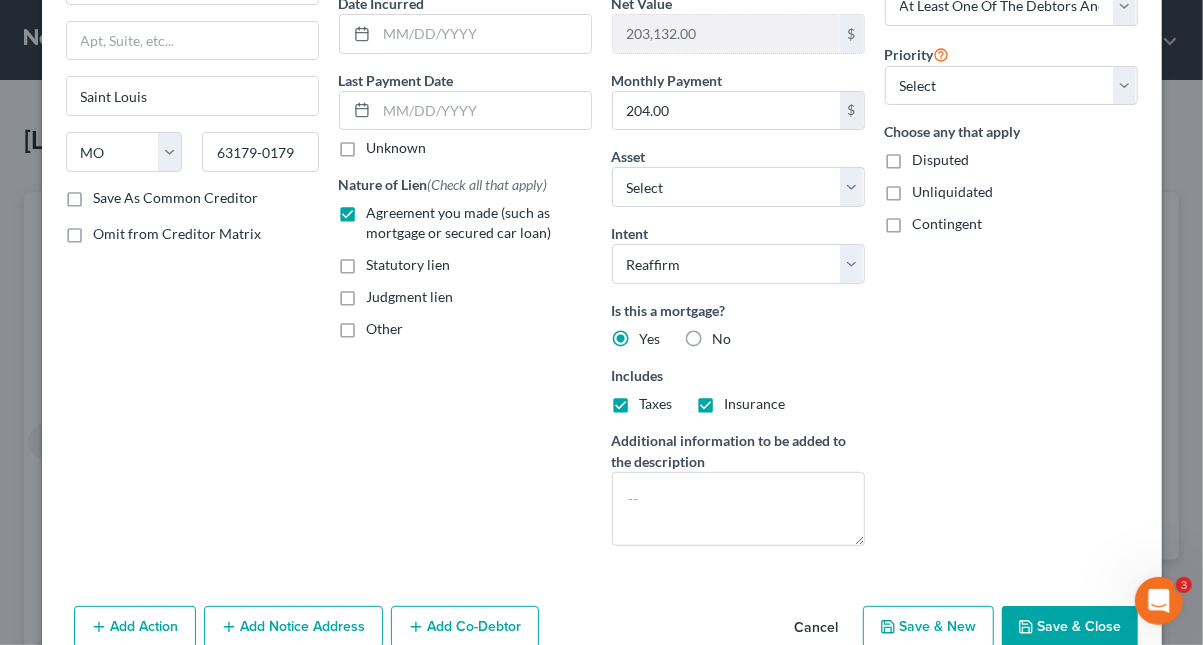 scroll, scrollTop: 303, scrollLeft: 0, axis: vertical 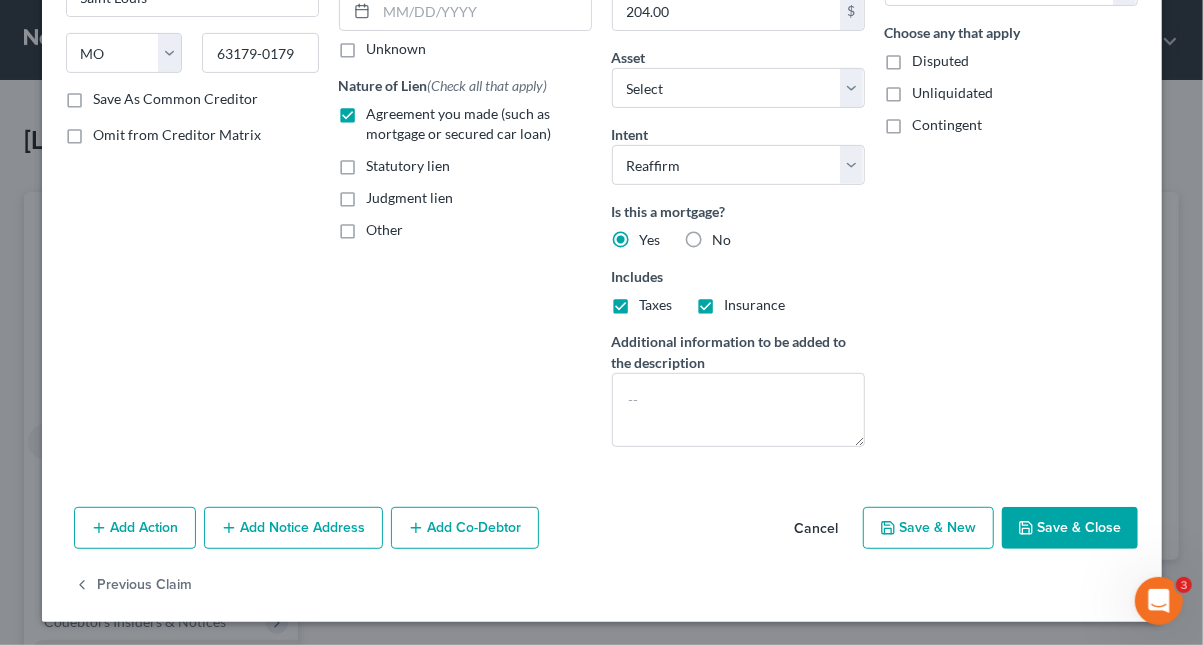 click on "Save & Close" at bounding box center (1070, 528) 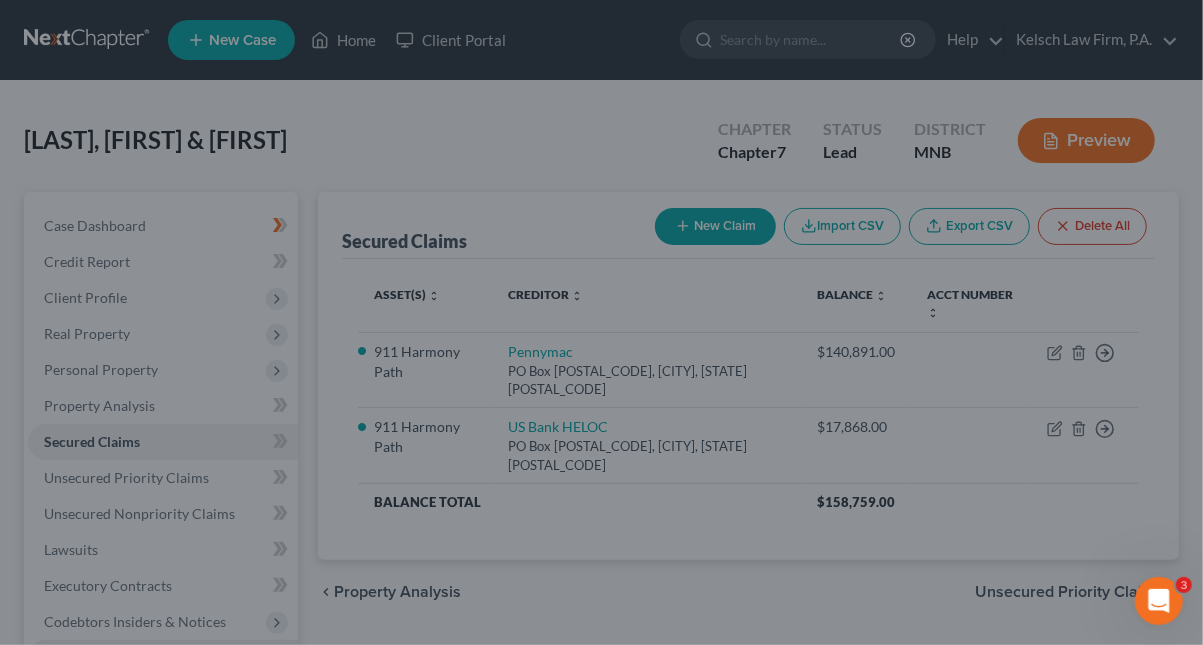 select on "25" 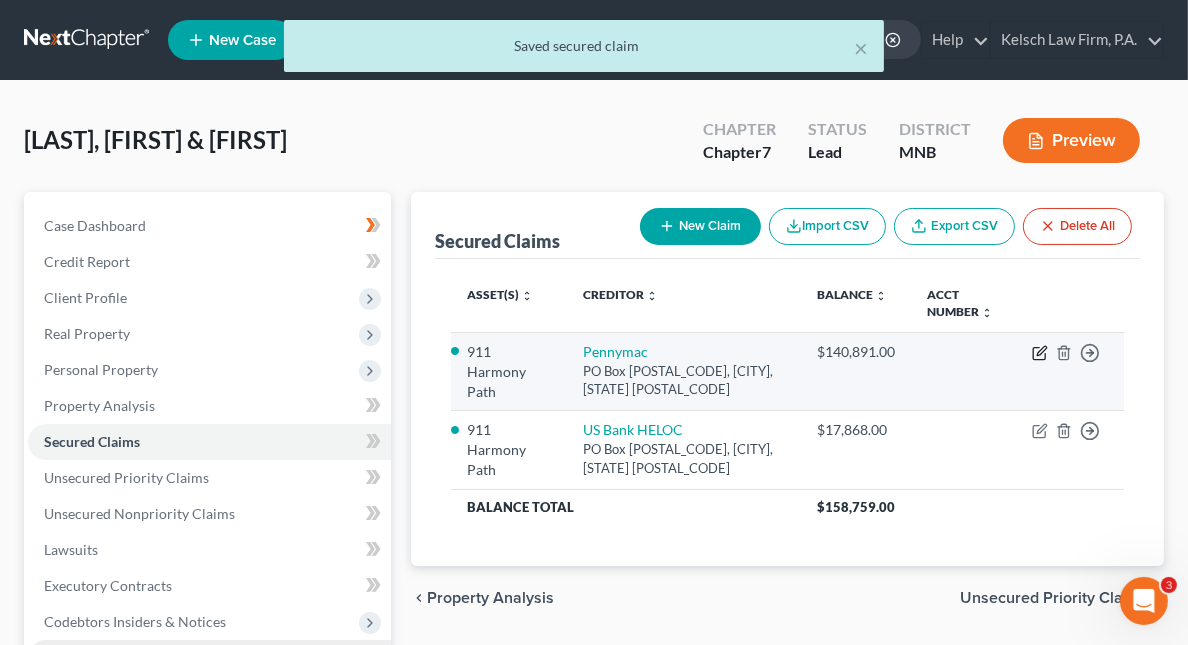 click 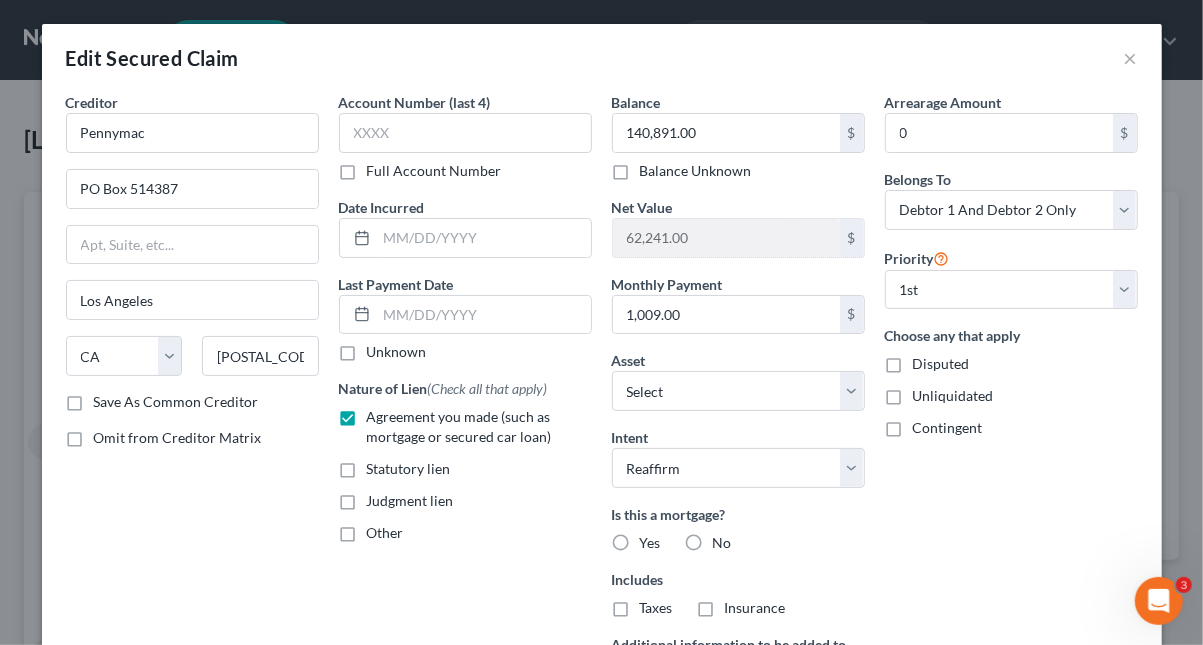 scroll, scrollTop: 100, scrollLeft: 0, axis: vertical 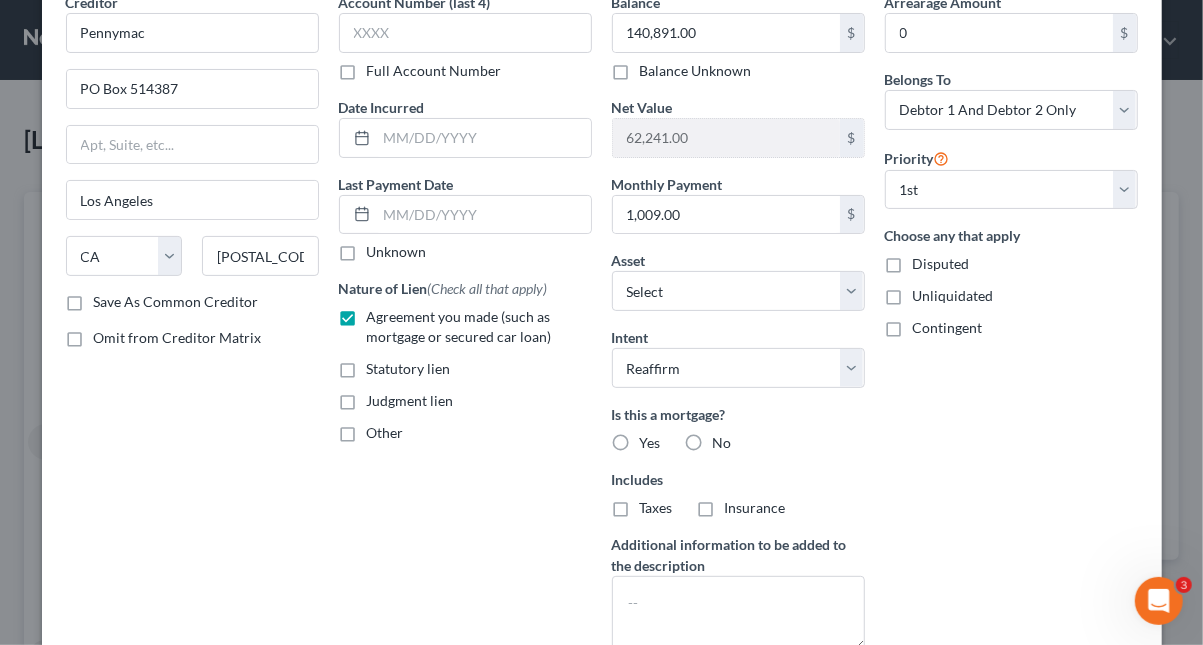 click on "Yes" at bounding box center [650, 443] 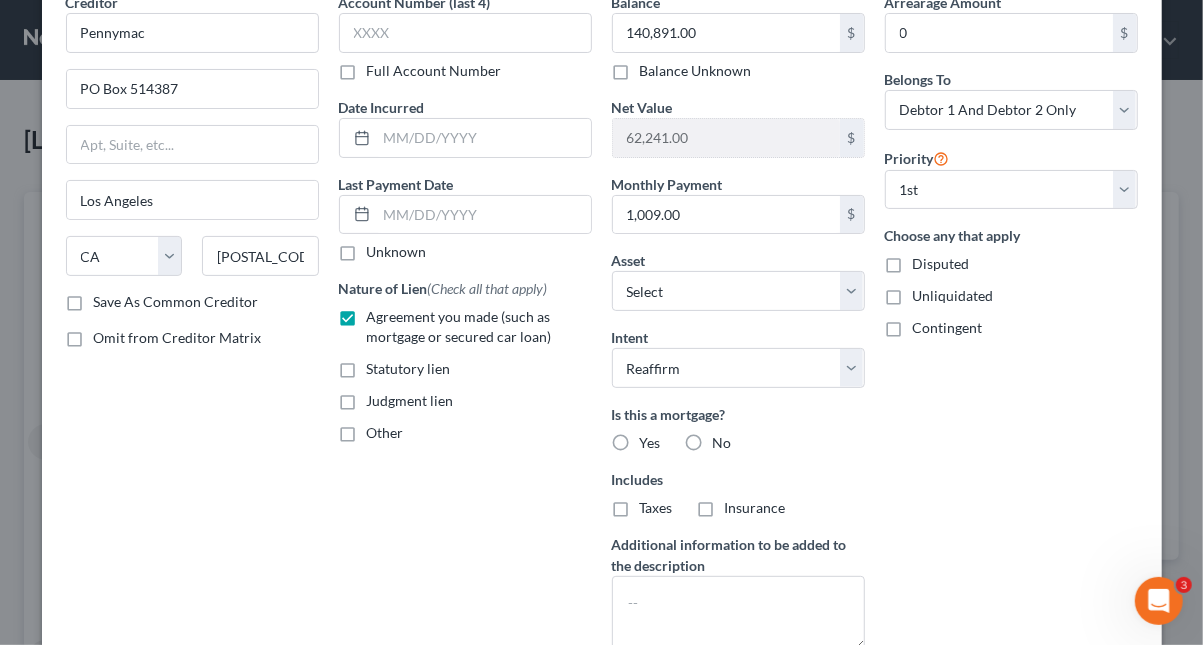 radio on "true" 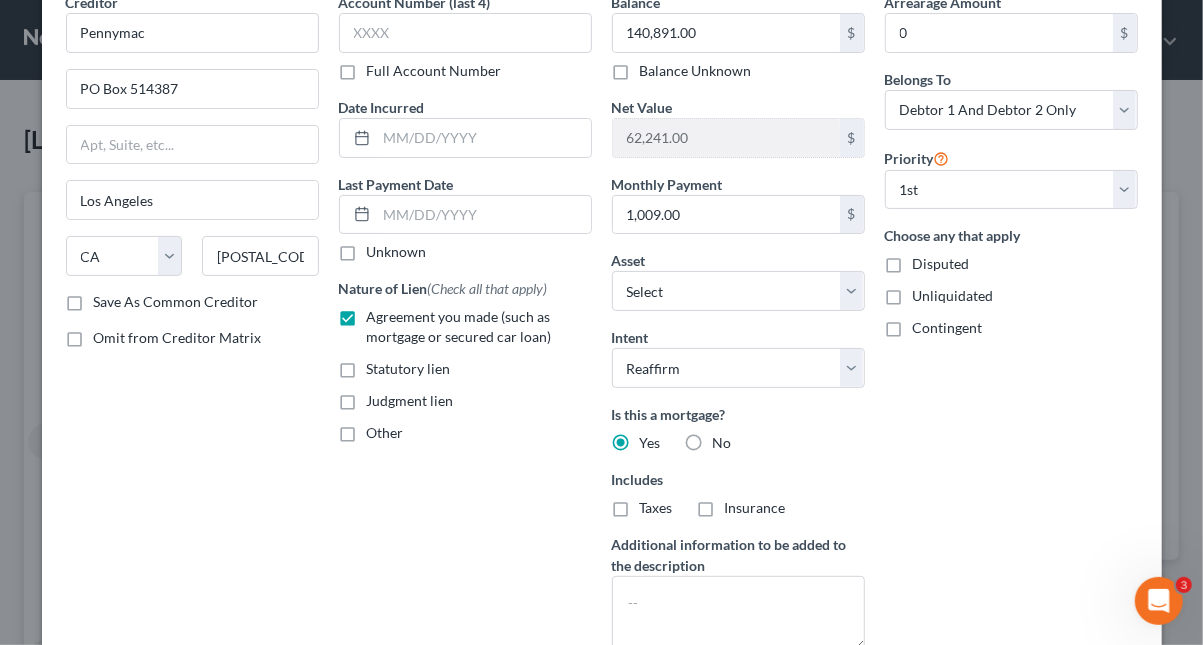 drag, startPoint x: 608, startPoint y: 505, endPoint x: 646, endPoint y: 506, distance: 38.013157 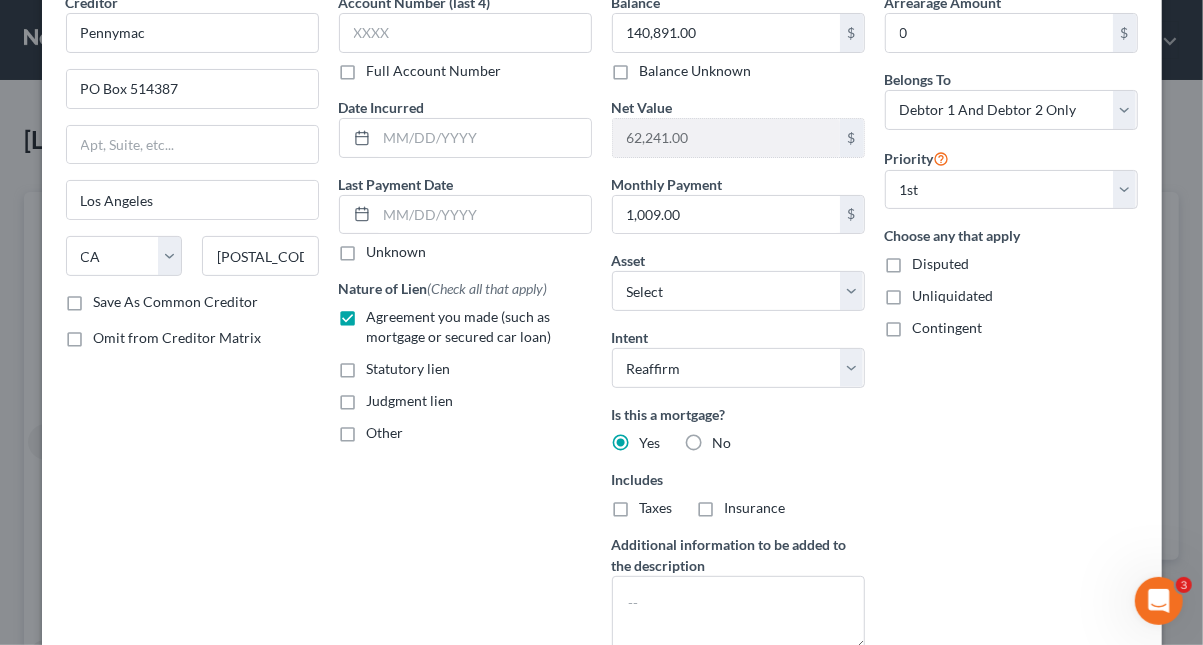 click on "Taxes" at bounding box center (656, 508) 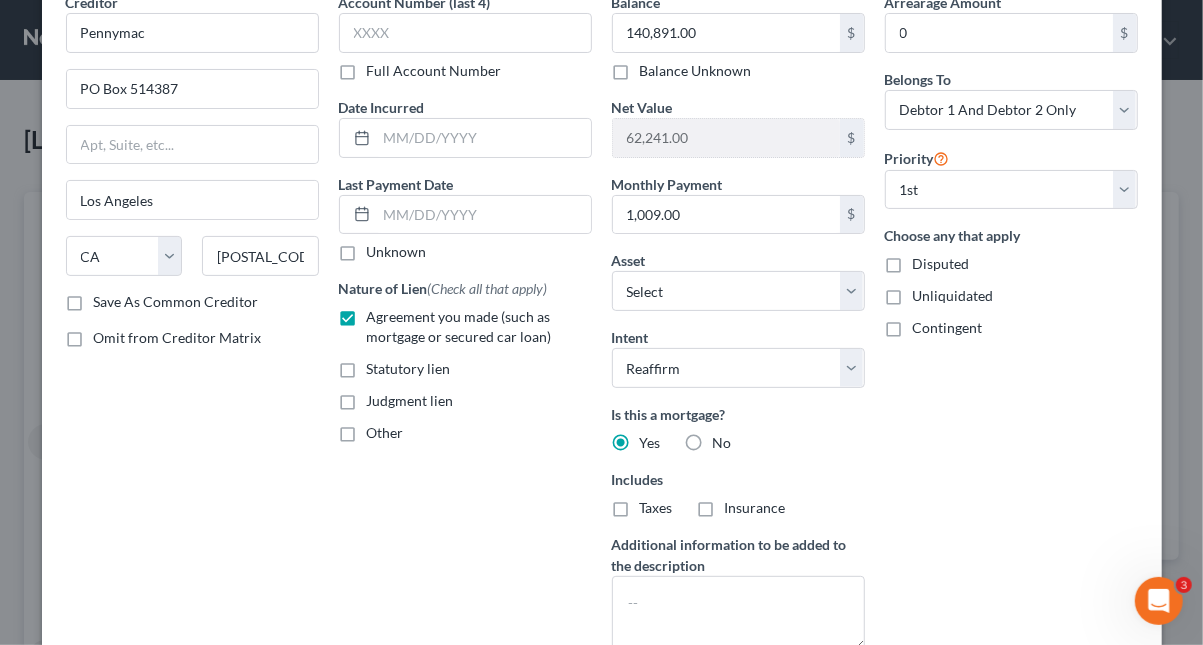 click on "Taxes" at bounding box center [654, 504] 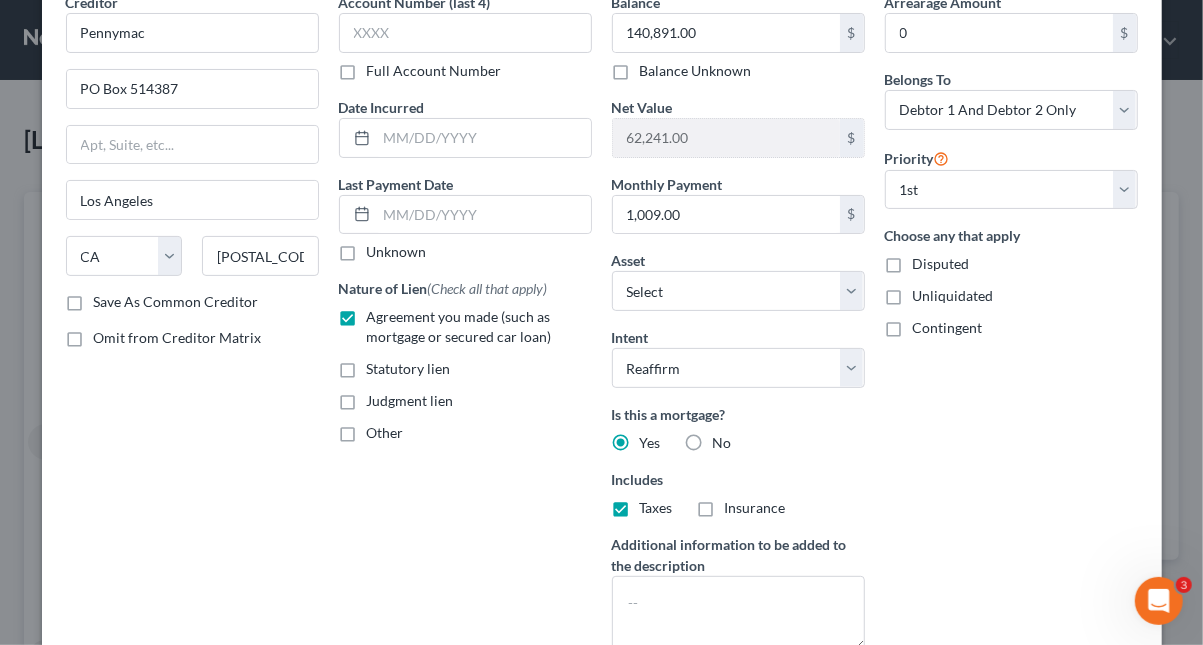 click on "Insurance" at bounding box center [755, 508] 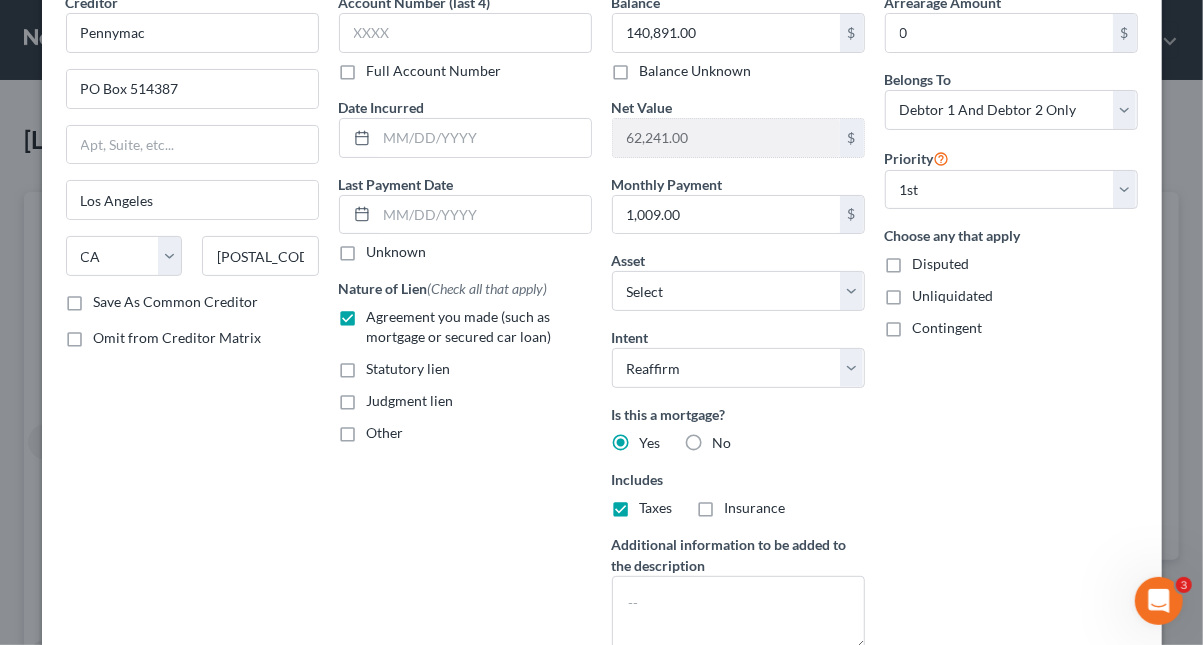 click on "Insurance" at bounding box center (739, 504) 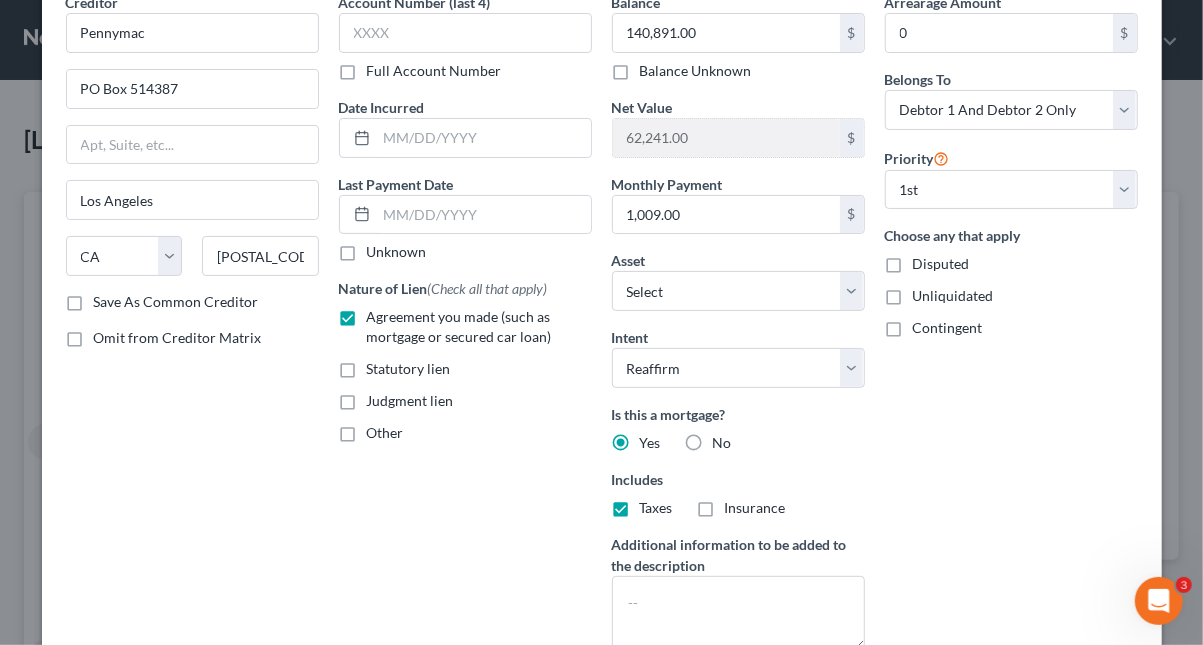 checkbox on "true" 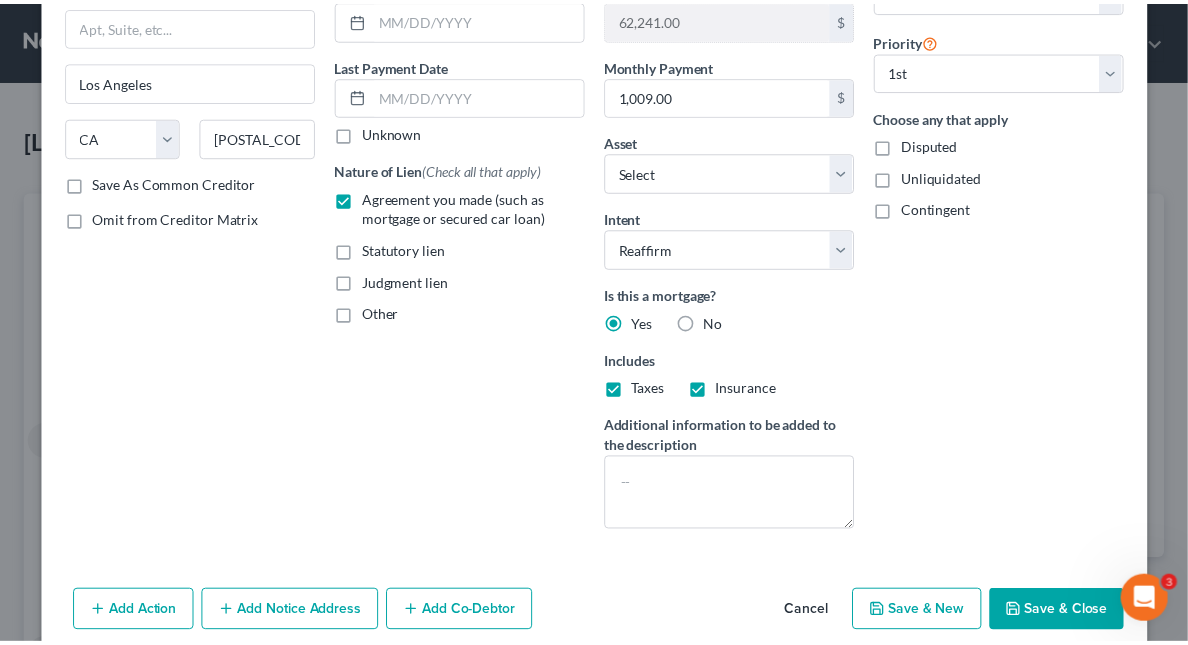 scroll, scrollTop: 303, scrollLeft: 0, axis: vertical 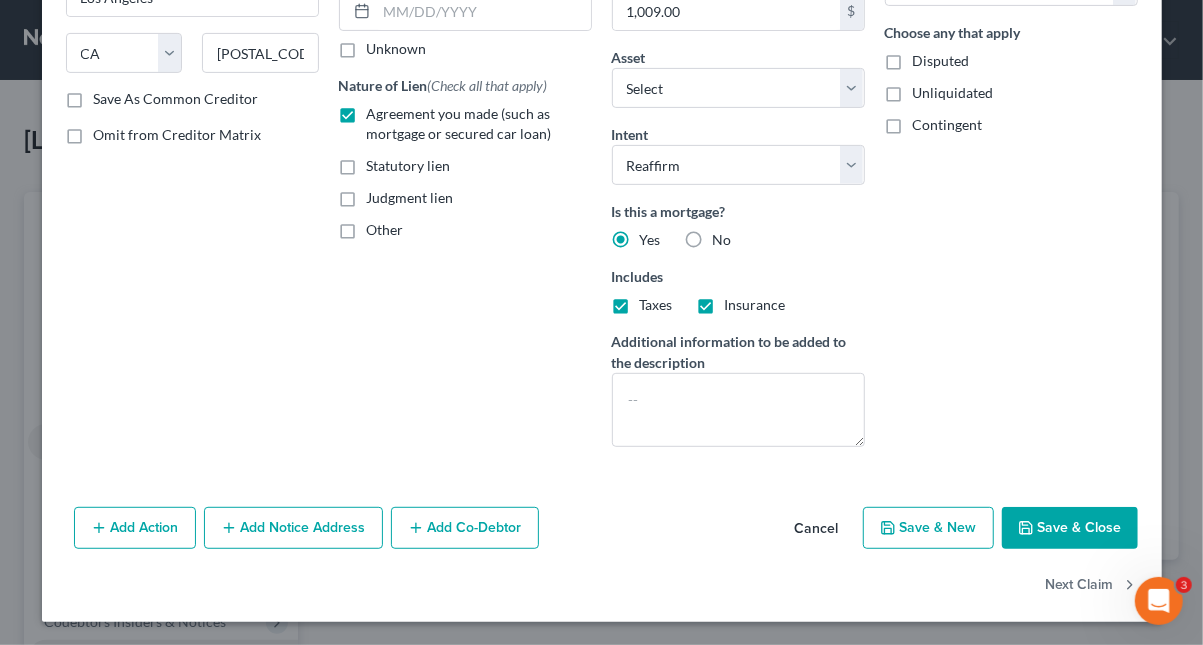 click on "Save & Close" at bounding box center (1070, 528) 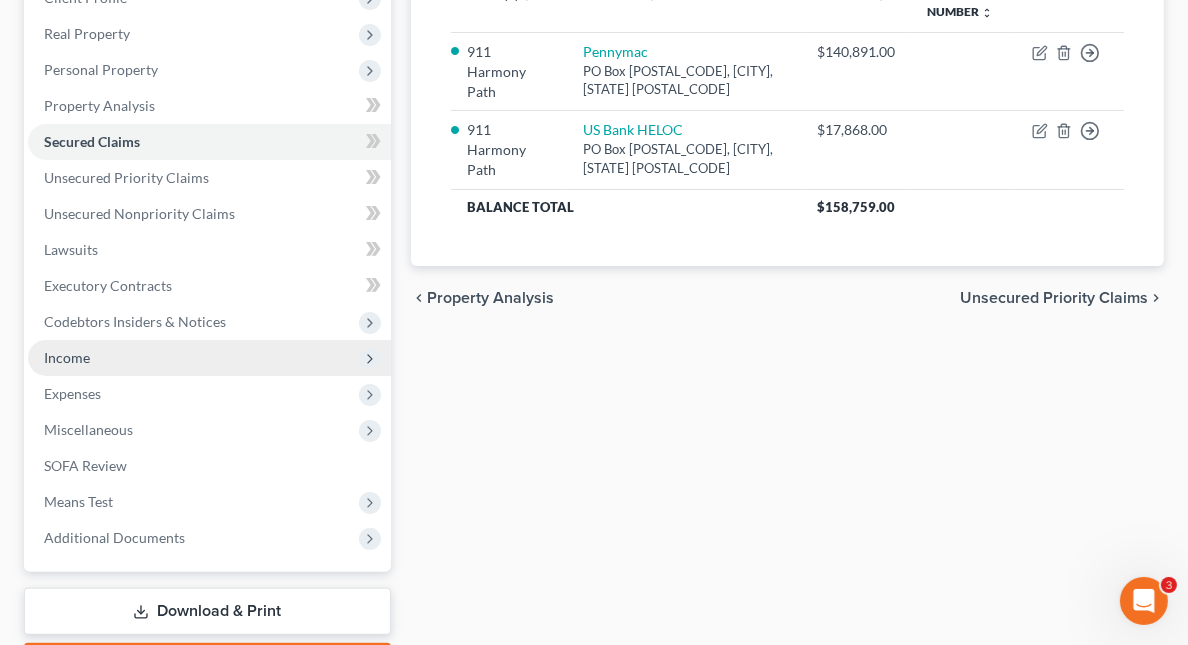 scroll, scrollTop: 400, scrollLeft: 0, axis: vertical 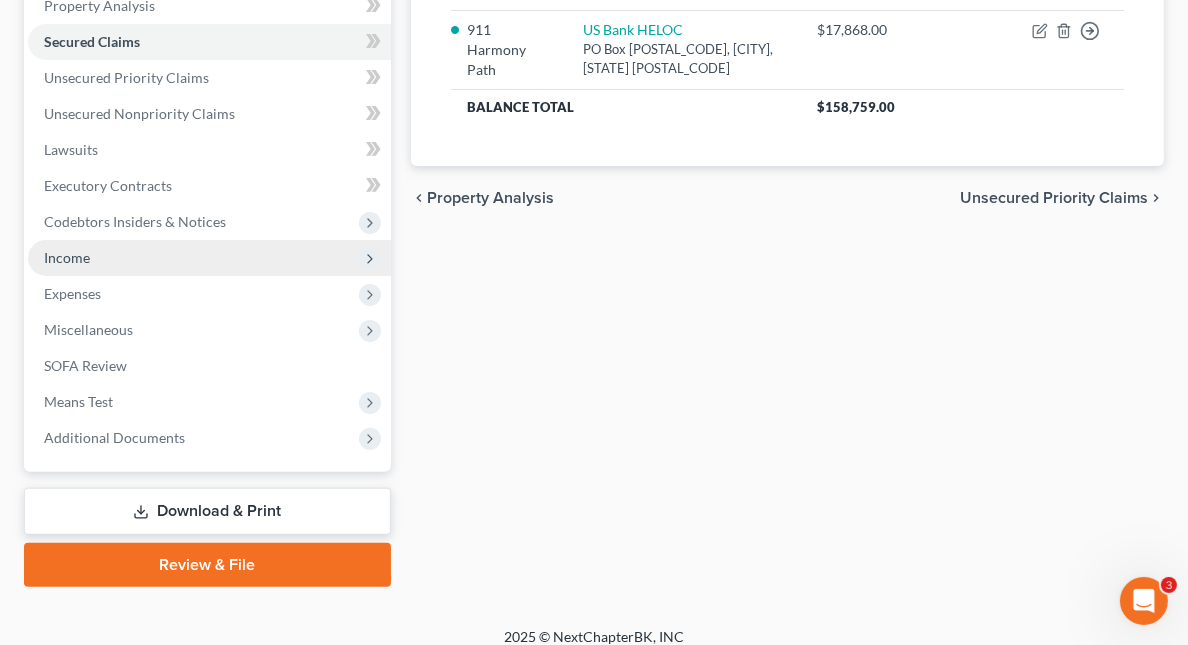 click on "Income" at bounding box center (67, 257) 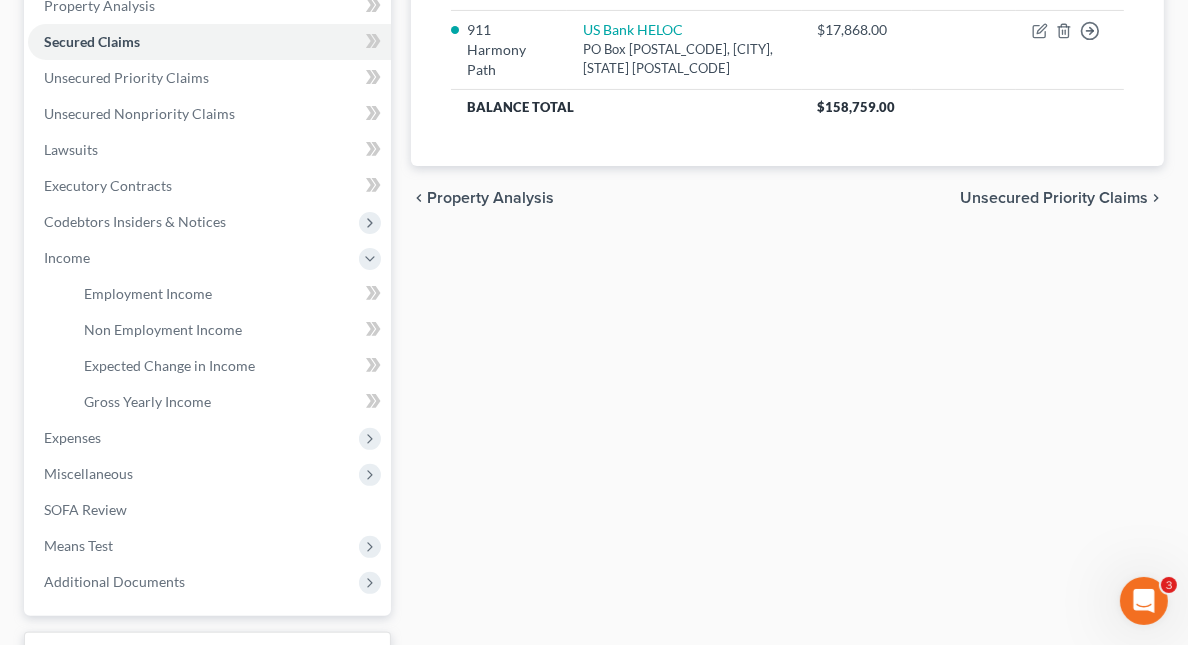 click on "Secured Claims New Claim Import CSV Export CSV Delete All Asset(s) expand_more expand_less unfold_more Creditor expand_more expand_less unfold_more Balance expand_more expand_less unfold_more Acct Number expand_more expand_less unfold_more 911 Harmony Path Pennymac PO Box [POSTAL_CODE], [CITY], [STATE] [POSTAL_CODE] $140,891.00 Move to E Move to F Move to G Move to Notice Only 911 Harmony Path US Bank HELOC PO Box [POSTAL_CODE], [CITY], [STATE] [POSTAL_CODE] $17,868.00 Move to E Move to F Move to G Move to Notice Only Balance Total $158,759.00 Previous 1 Next chevron_left Property Analysis Unsecured Priority Claims chevron_right" at bounding box center [787, 261] 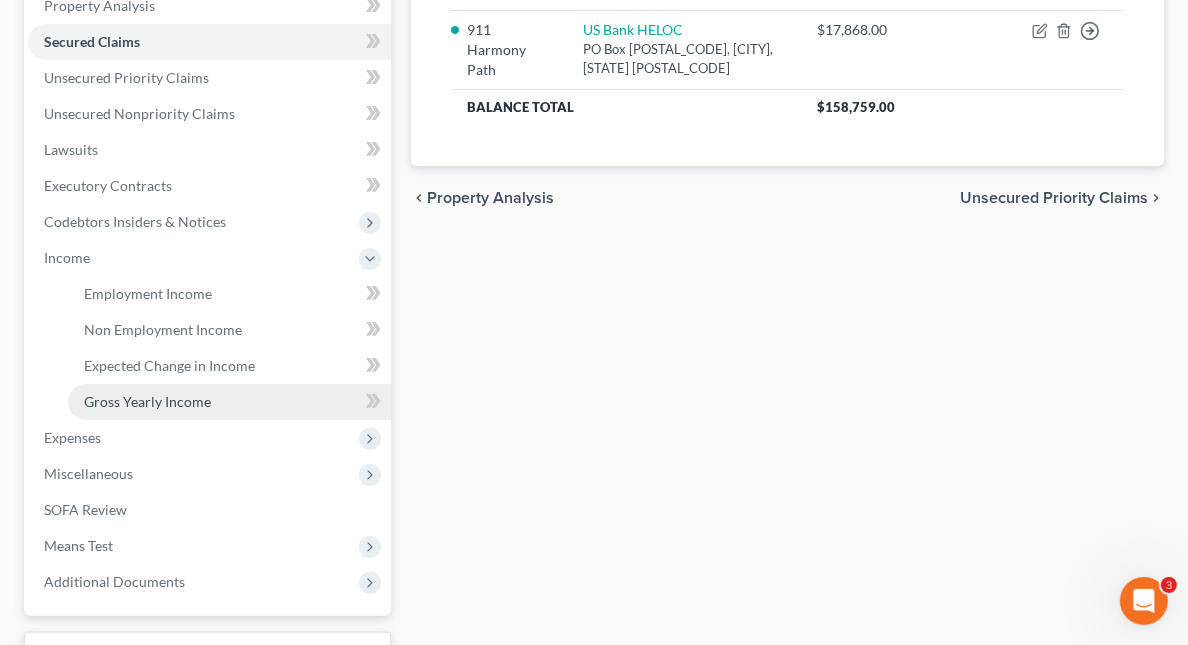 click on "Gross Yearly Income" at bounding box center (147, 401) 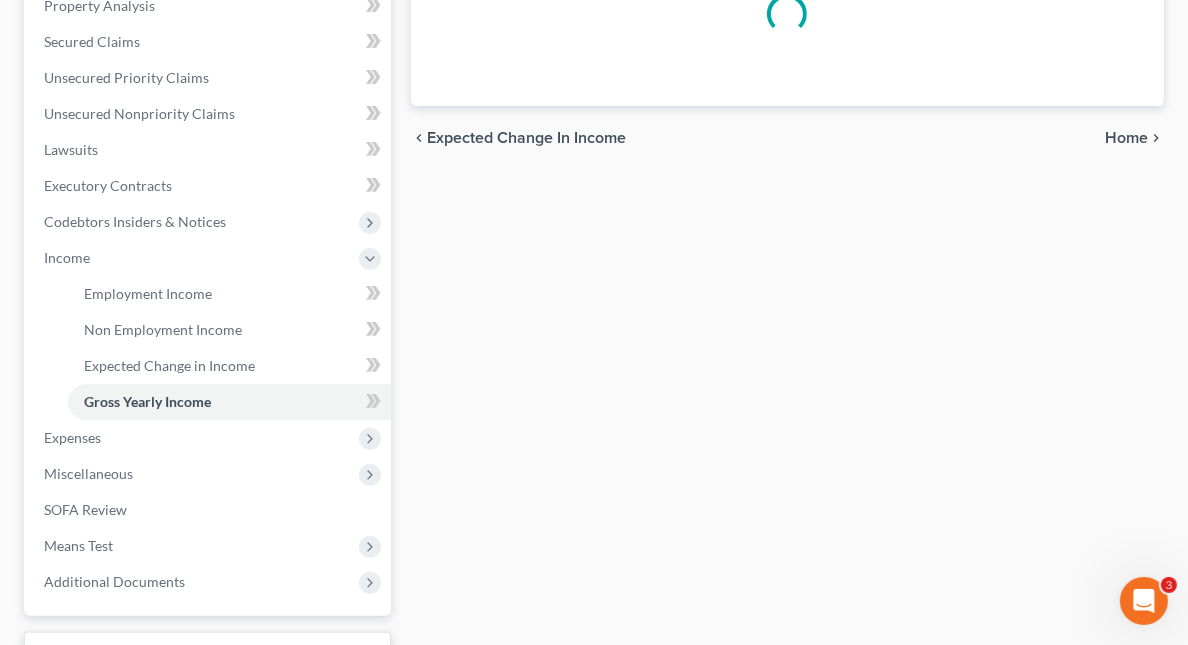 scroll, scrollTop: 0, scrollLeft: 0, axis: both 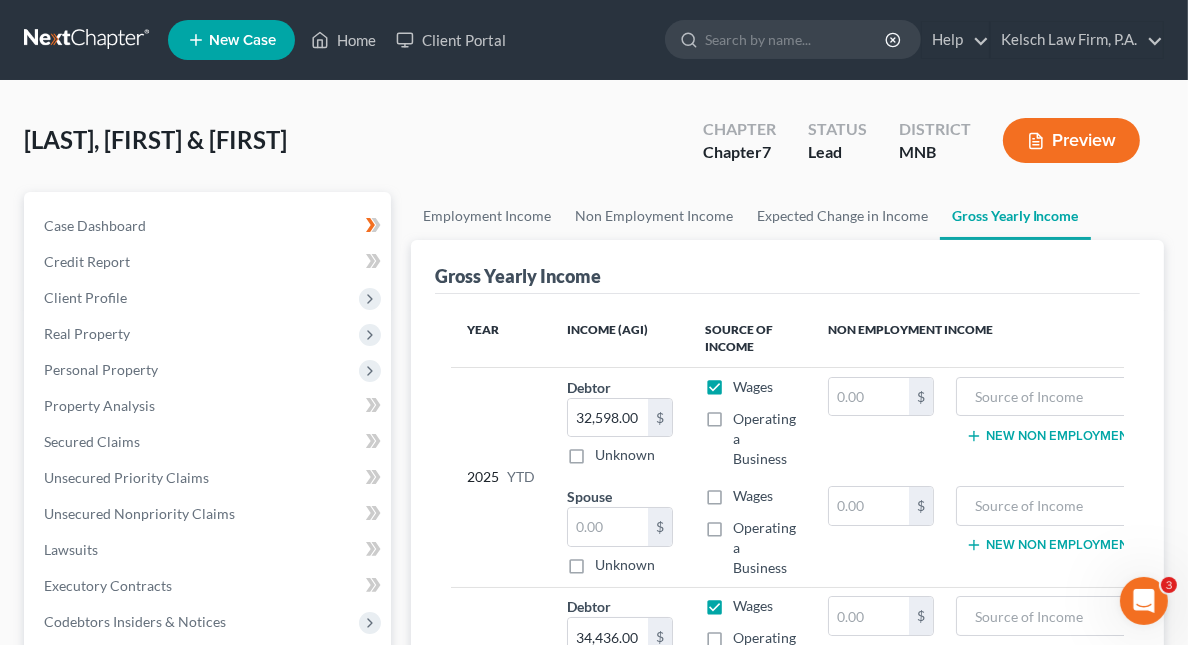 click on "Wages" at bounding box center [753, 496] 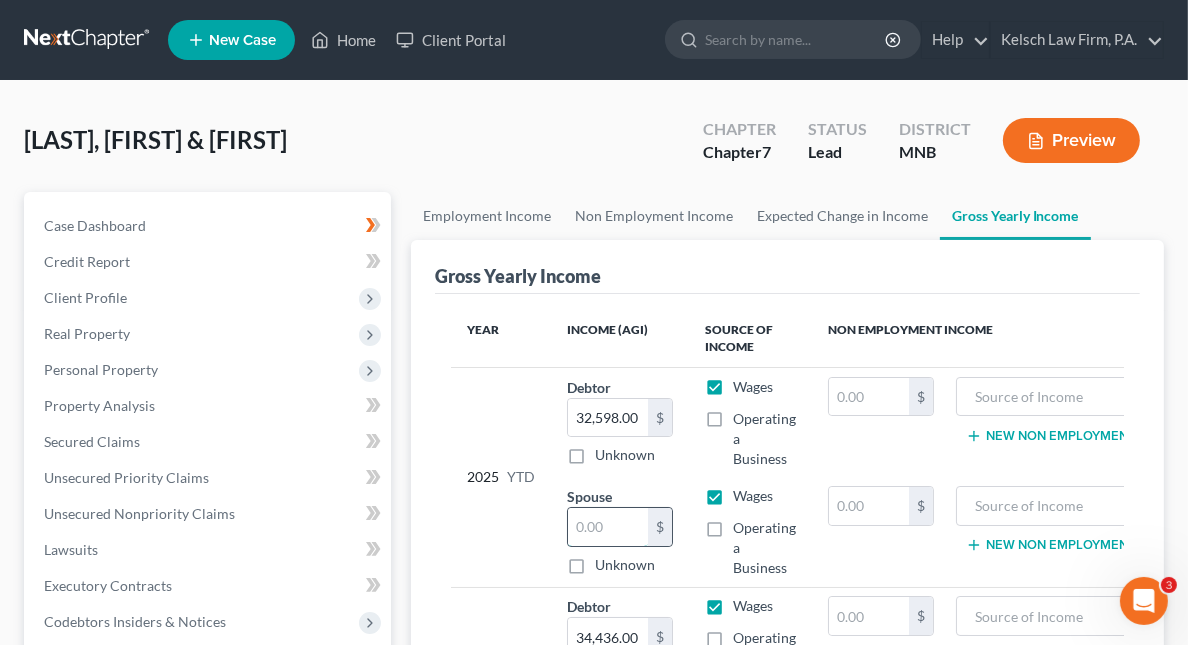 click at bounding box center [608, 527] 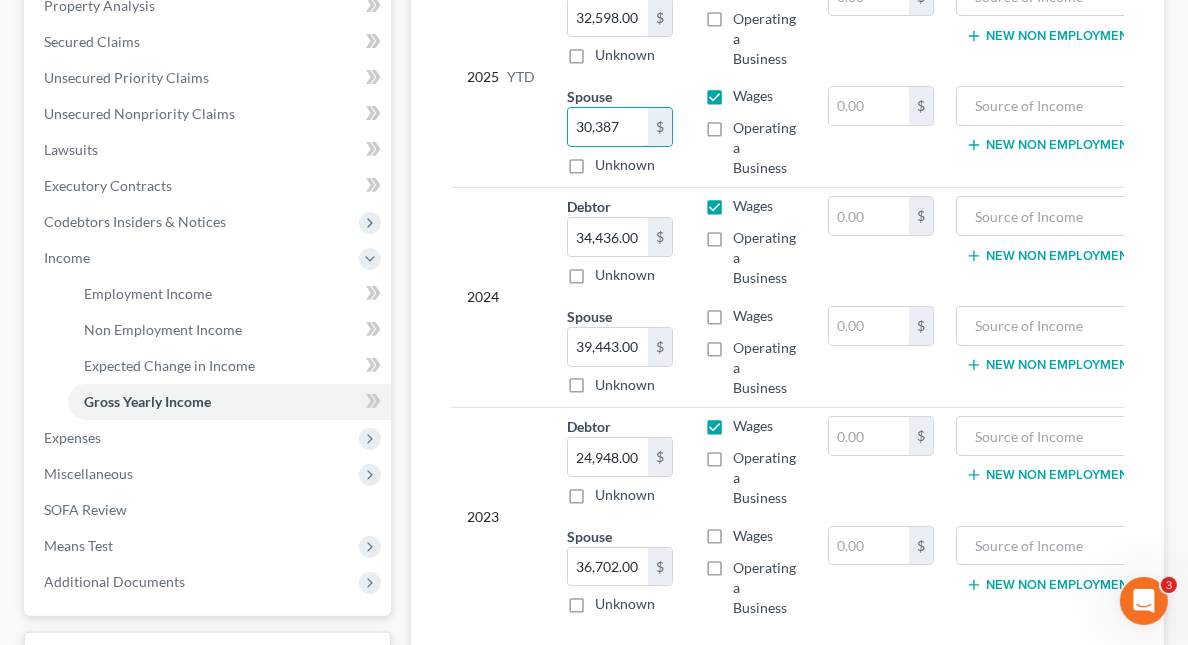 scroll, scrollTop: 500, scrollLeft: 0, axis: vertical 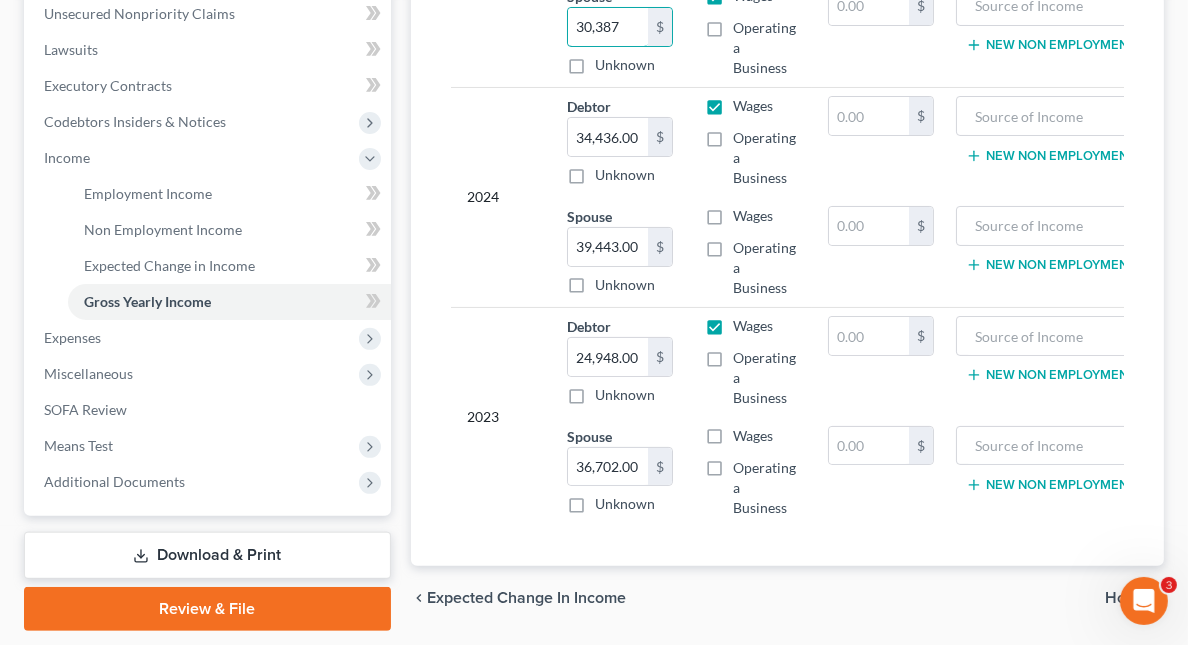 type on "30,387" 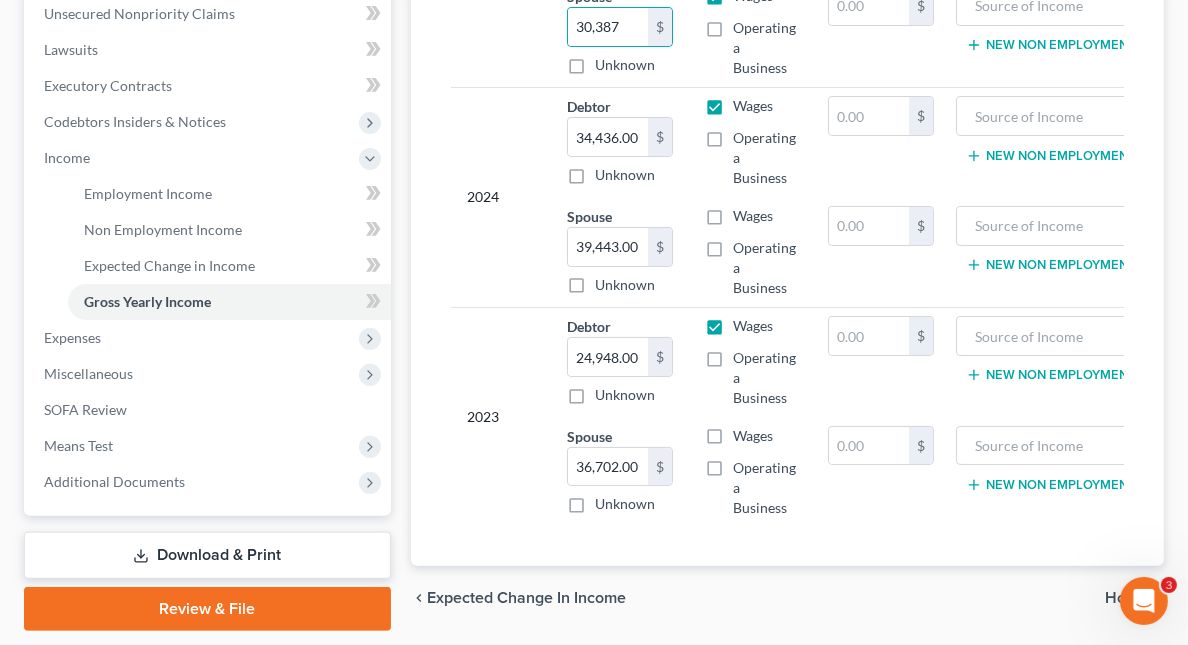click on "Home" at bounding box center [1126, 598] 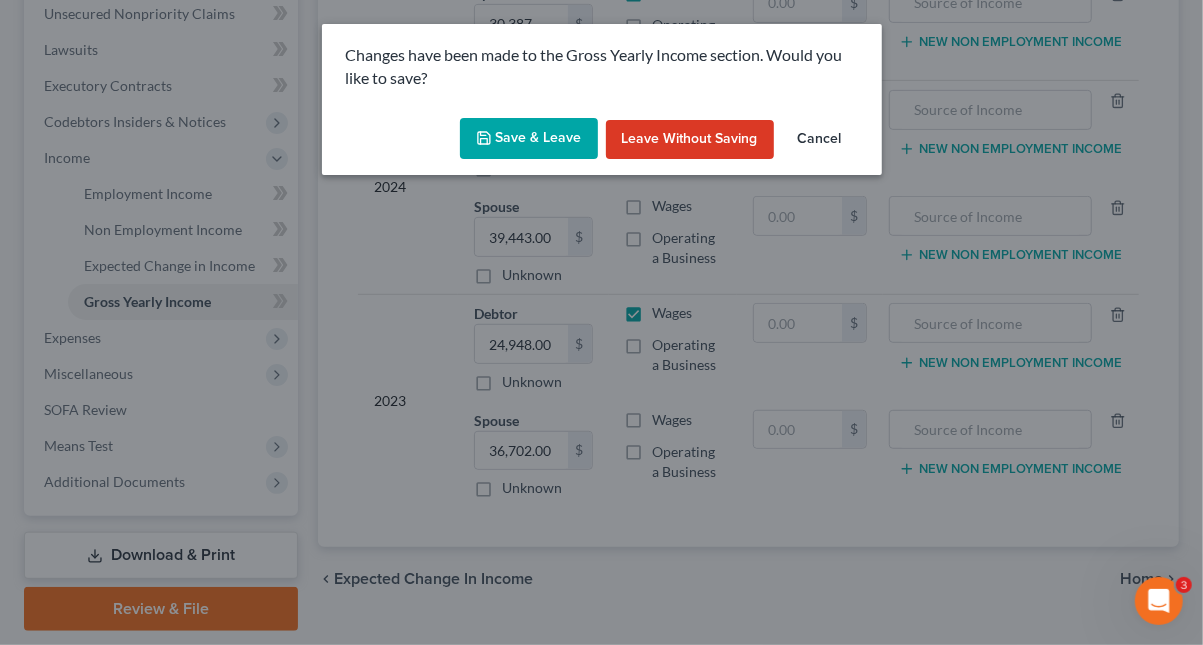 click on "Save & Leave" at bounding box center (529, 139) 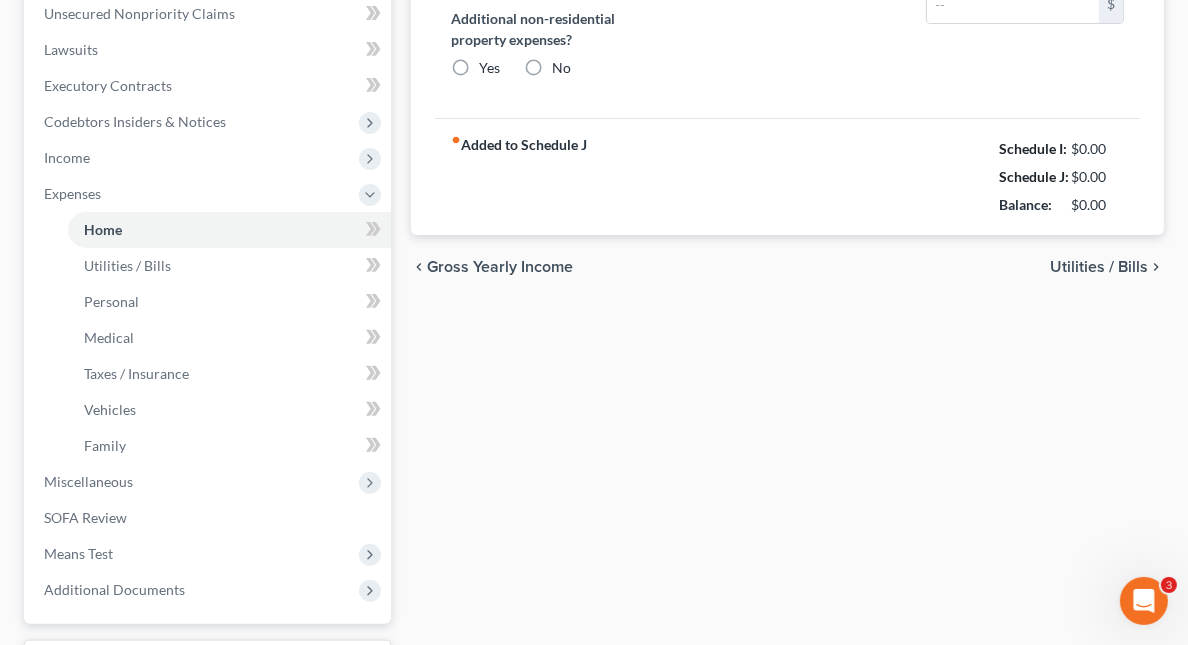 type on "0.00" 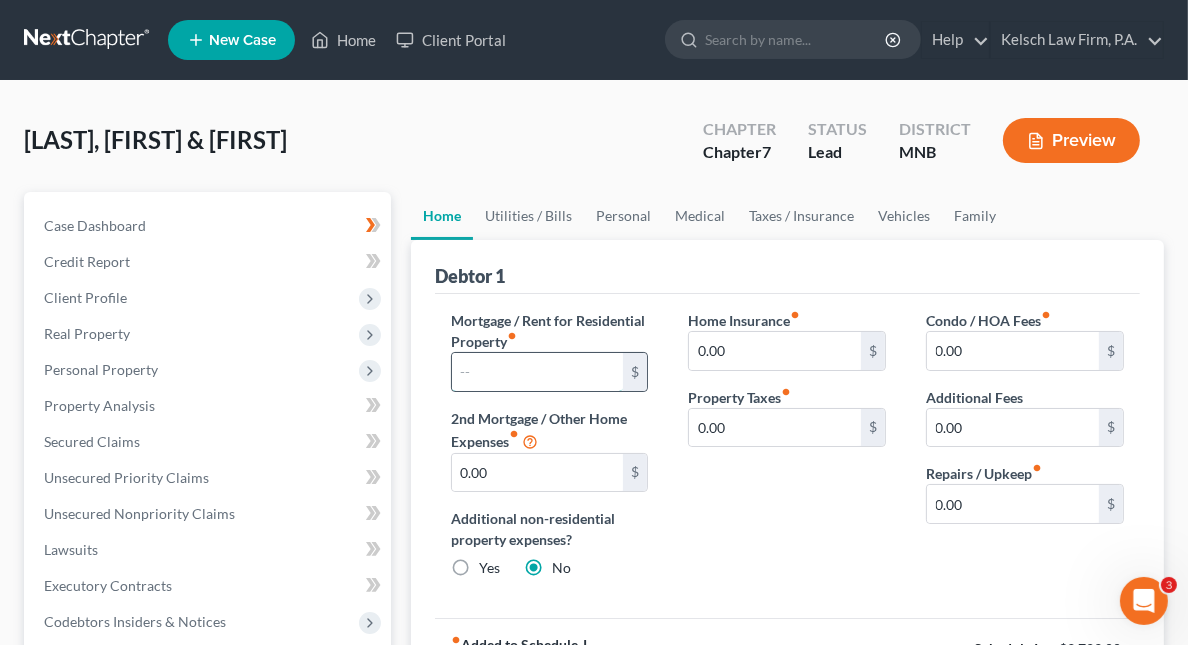 click at bounding box center [538, 372] 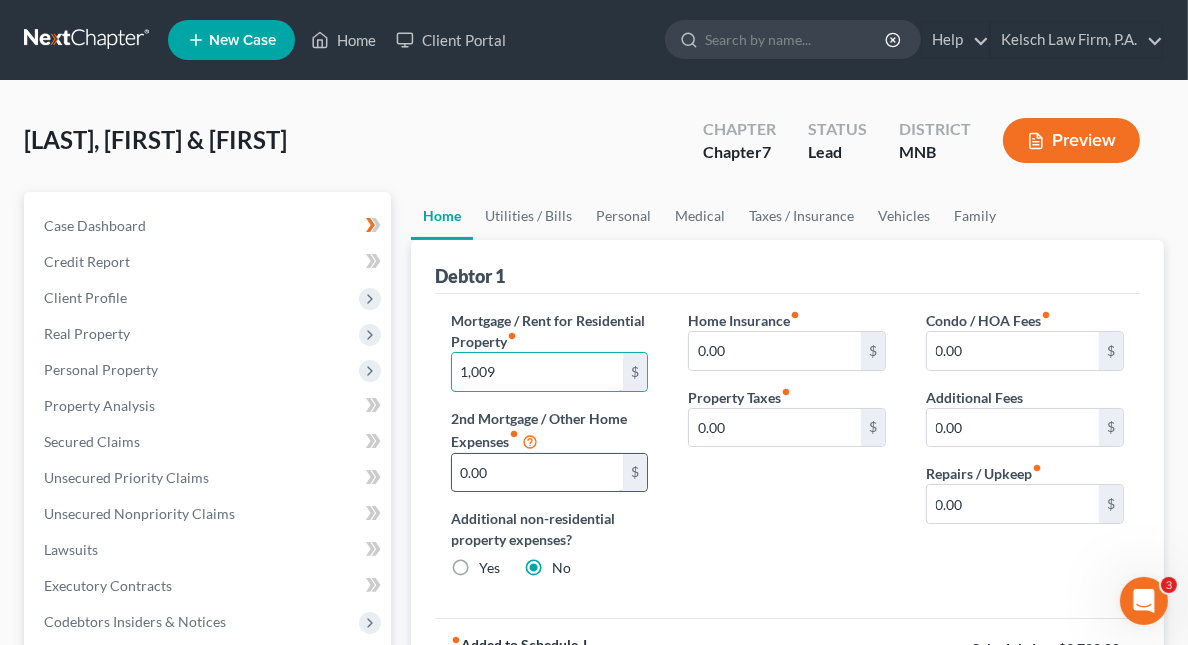 type on "1,009" 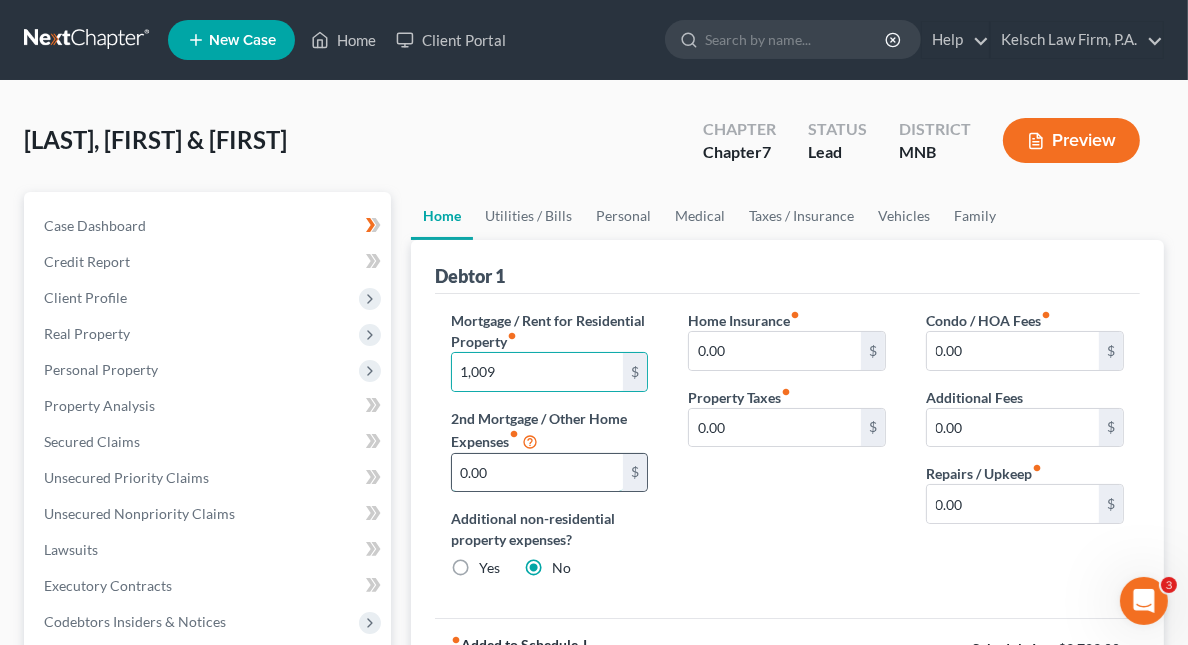 click on "0.00" at bounding box center (538, 473) 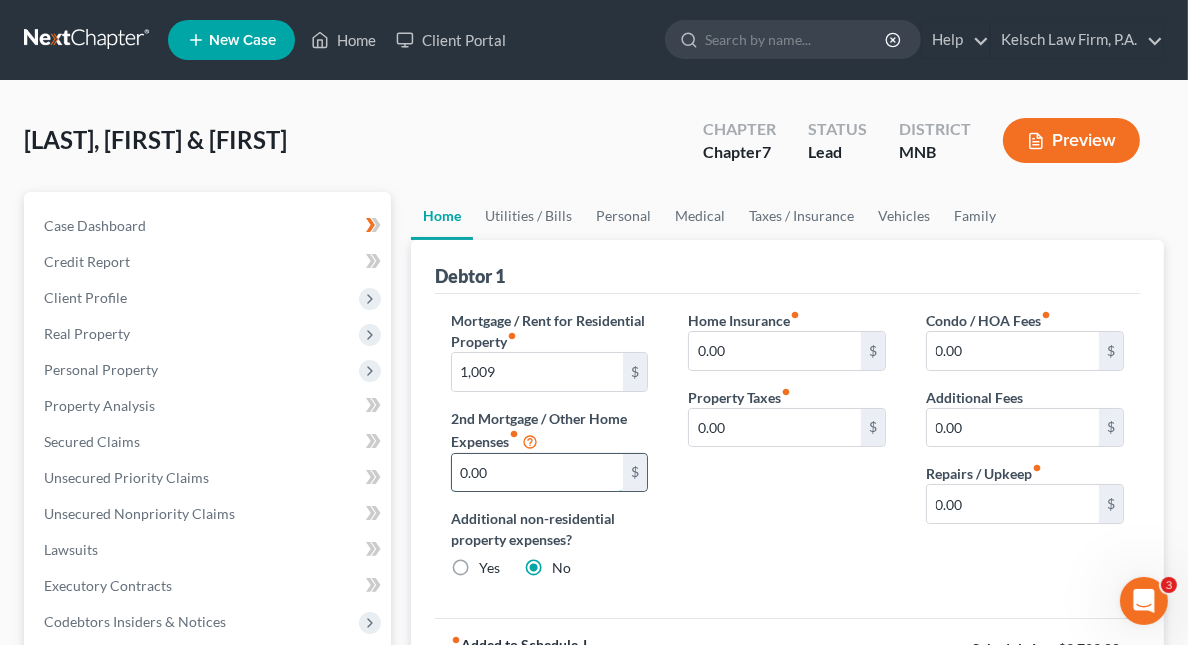 click on "0.00" at bounding box center [538, 473] 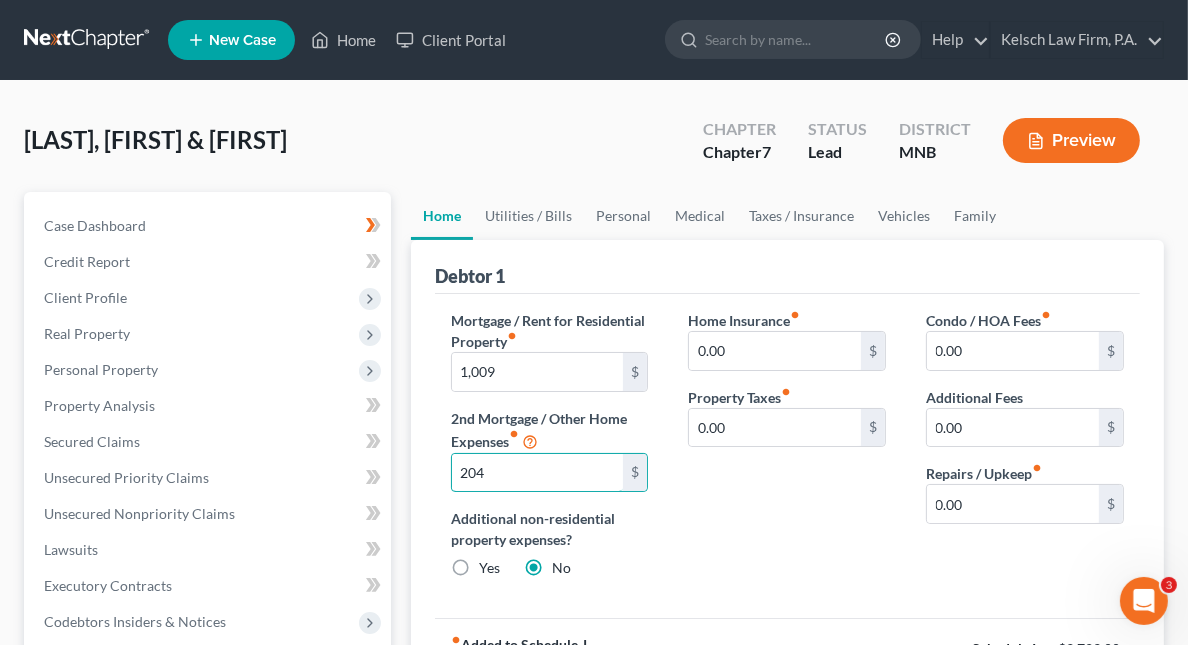 type on "204" 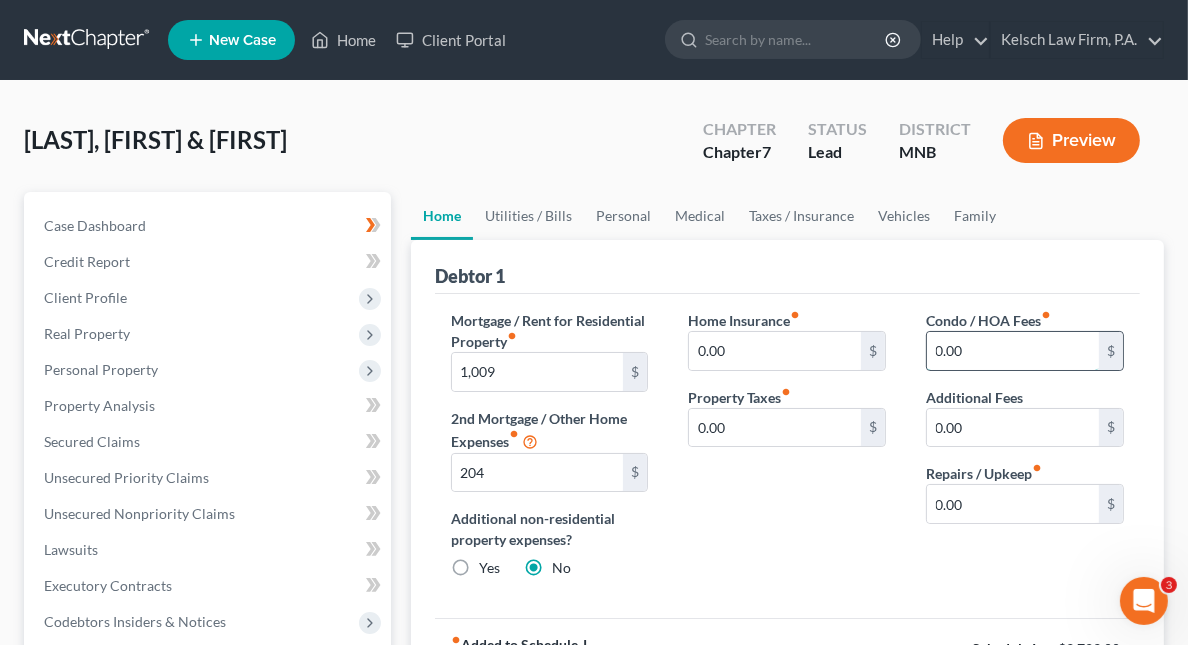 click on "0.00" at bounding box center [1013, 351] 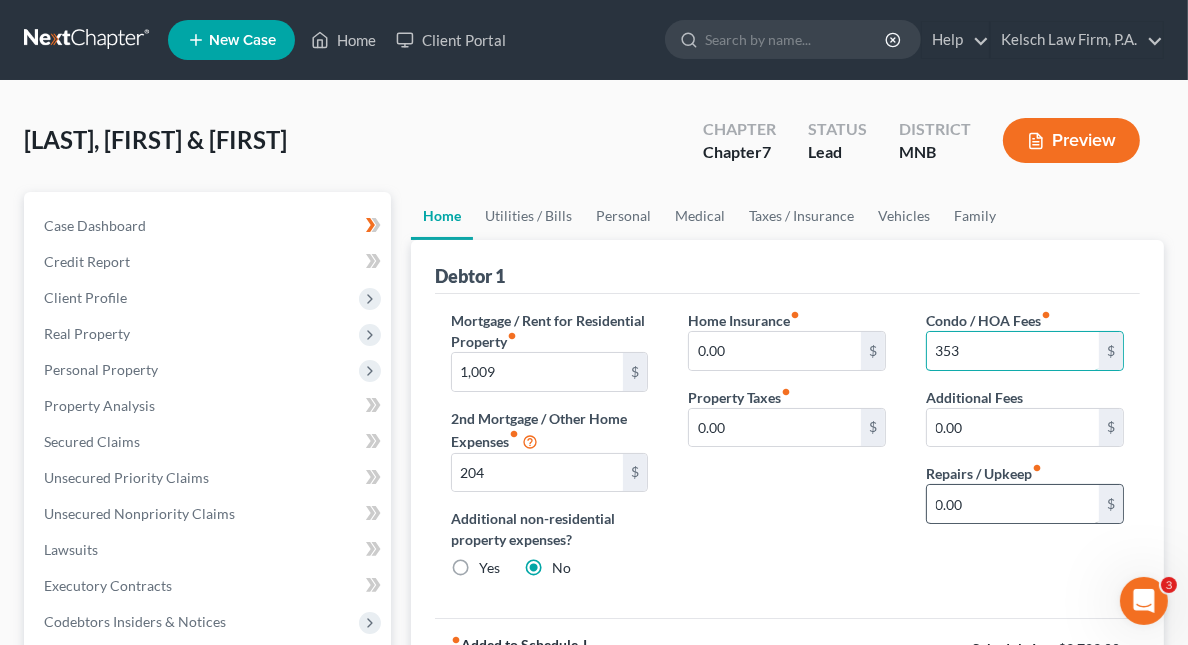 type on "353" 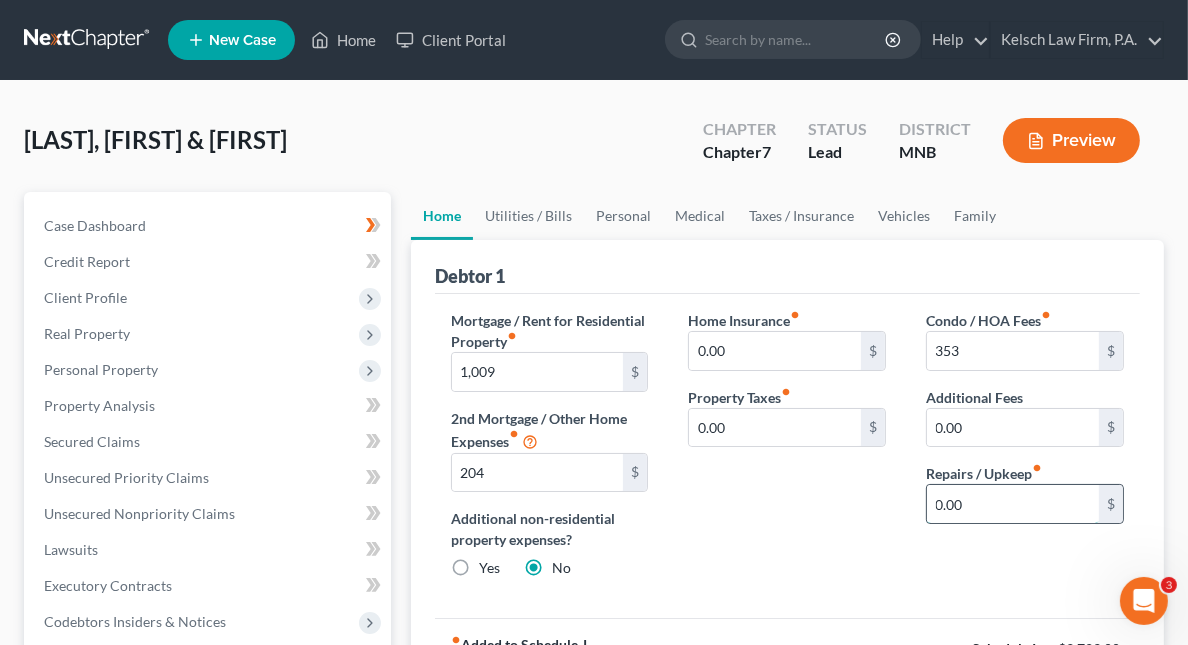 click on "0.00" at bounding box center (1013, 504) 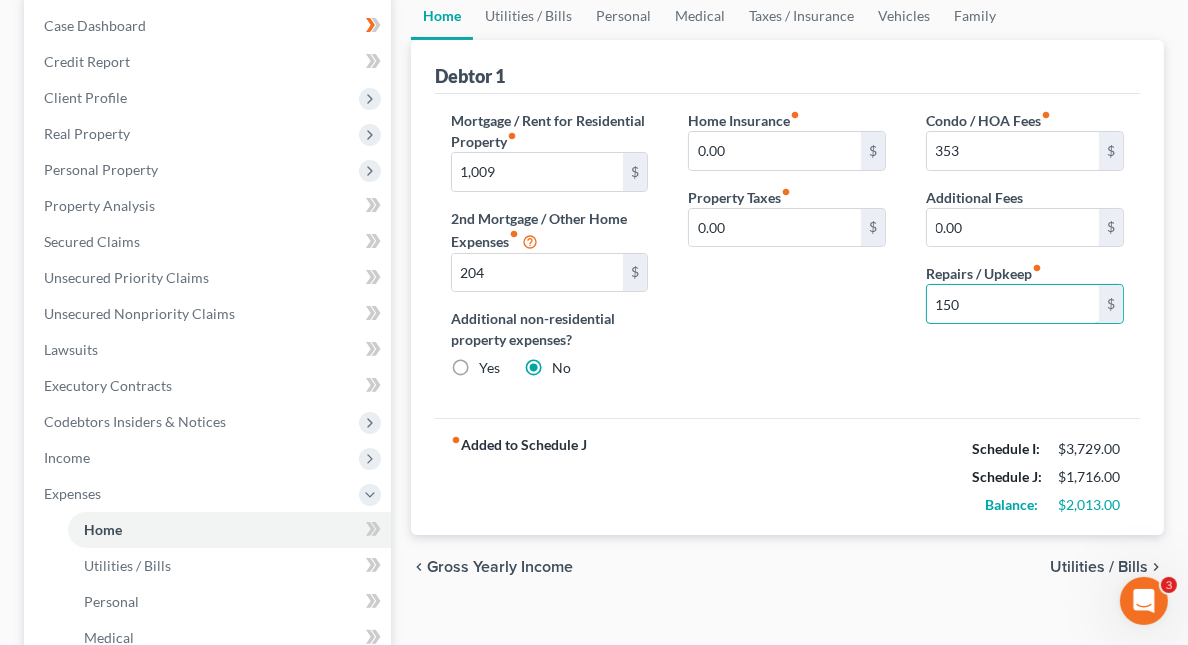 scroll, scrollTop: 100, scrollLeft: 0, axis: vertical 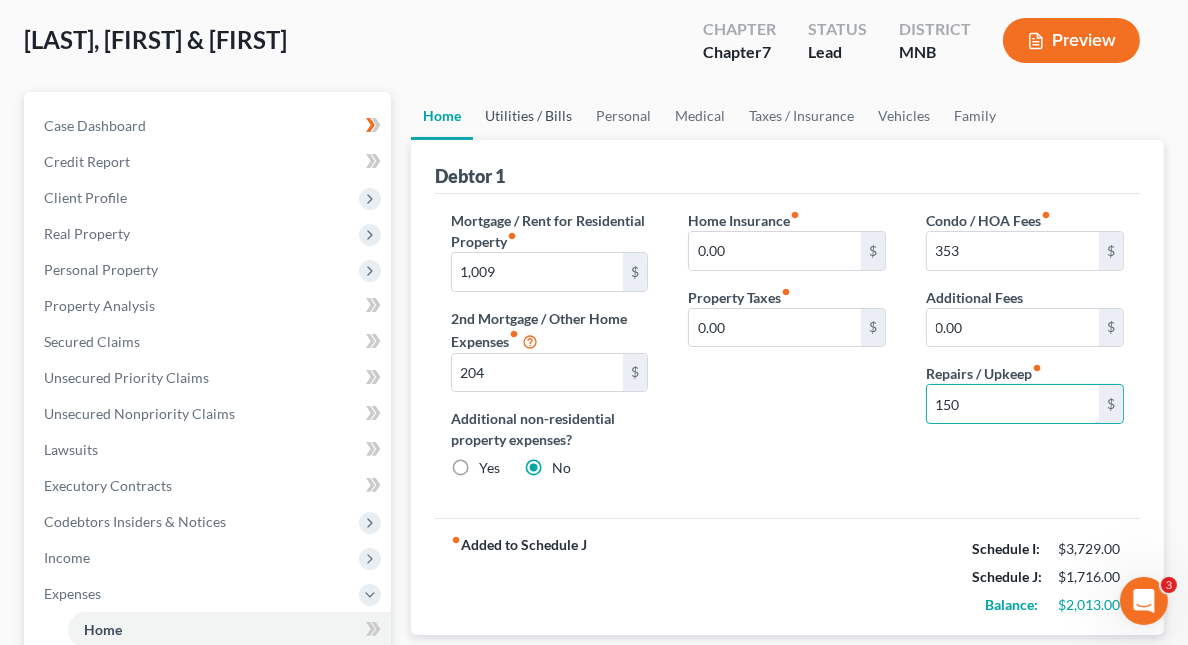 type on "150" 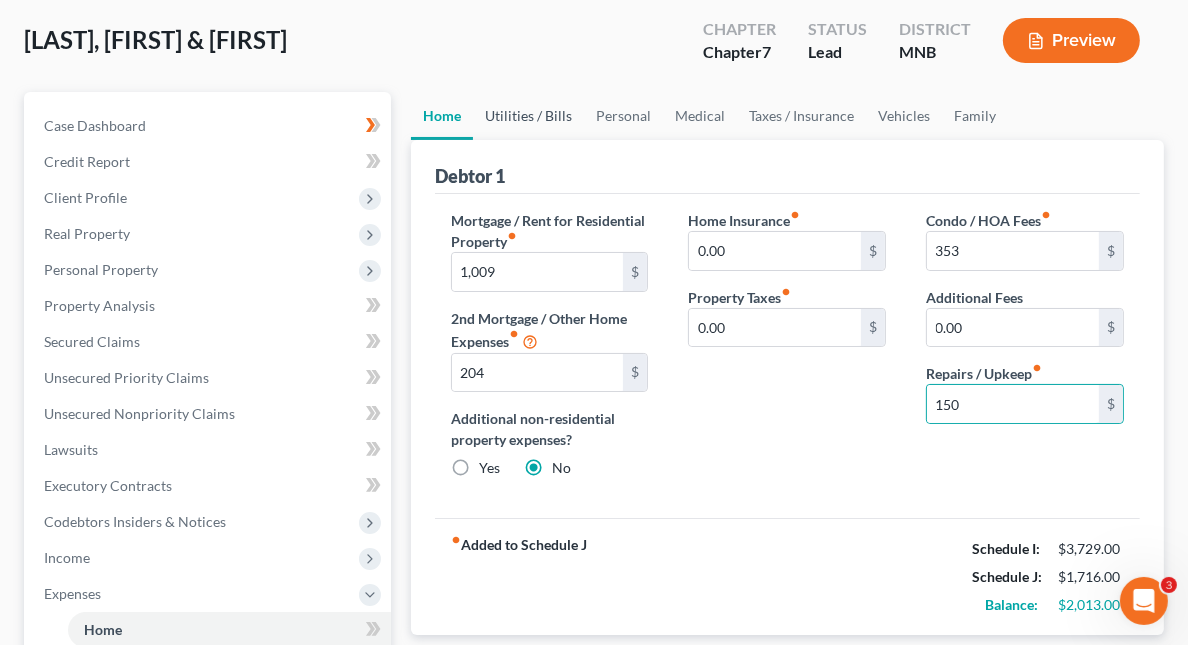 click on "Utilities / Bills" at bounding box center [528, 116] 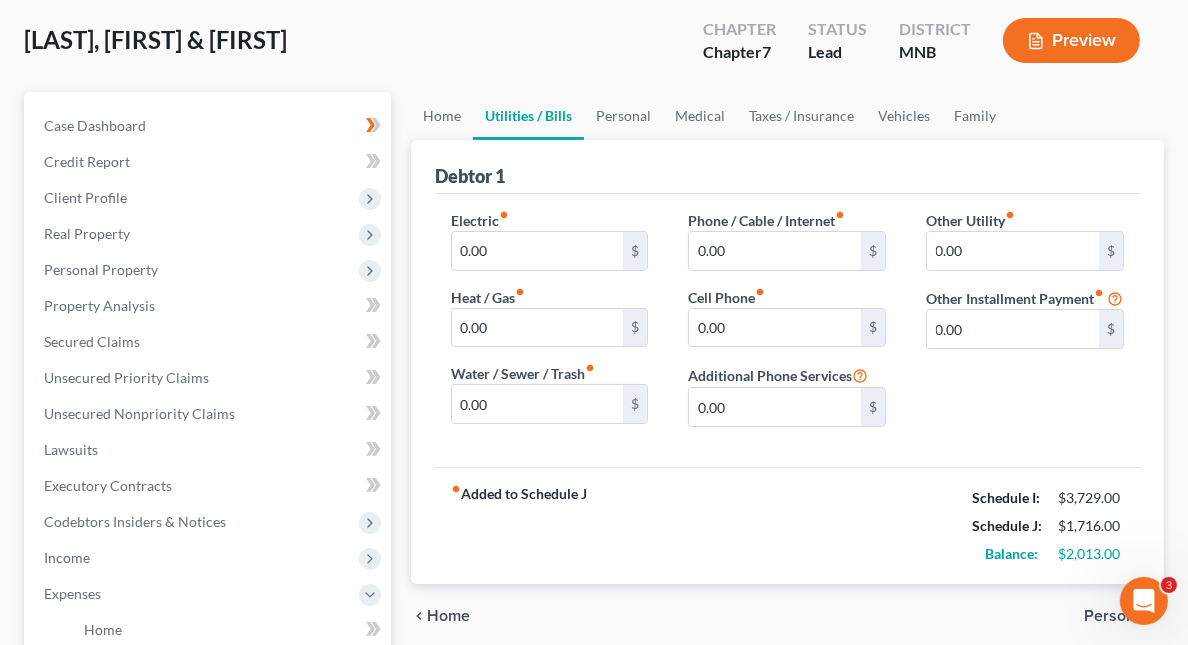 scroll, scrollTop: 0, scrollLeft: 0, axis: both 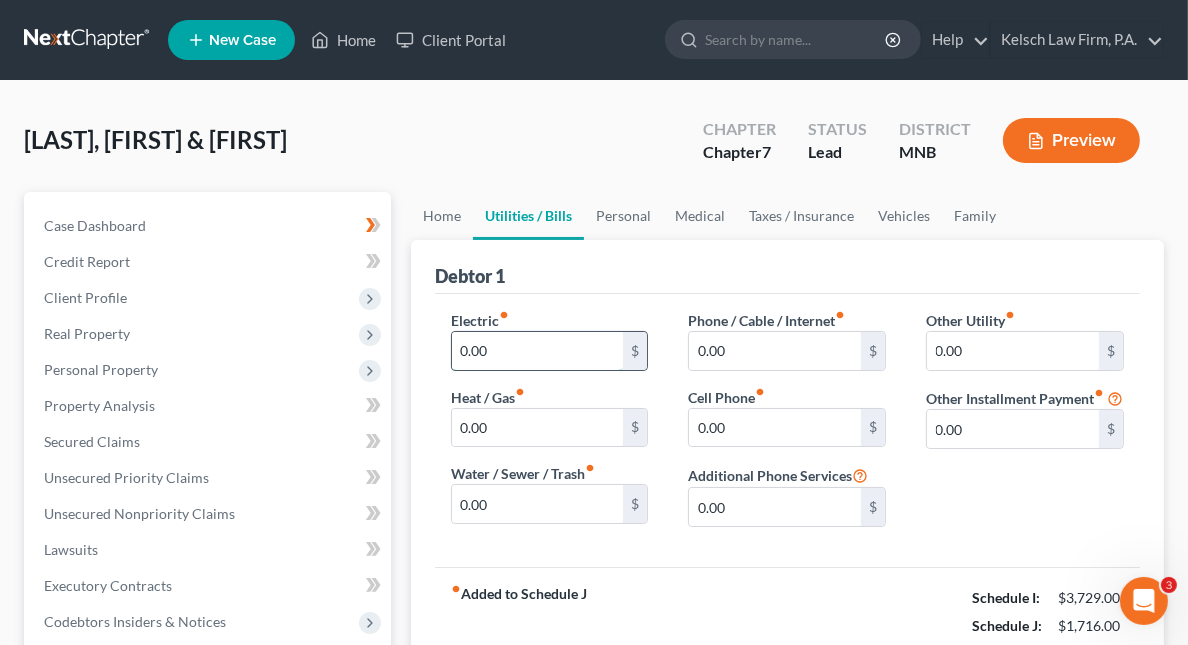 click on "0.00" at bounding box center (538, 351) 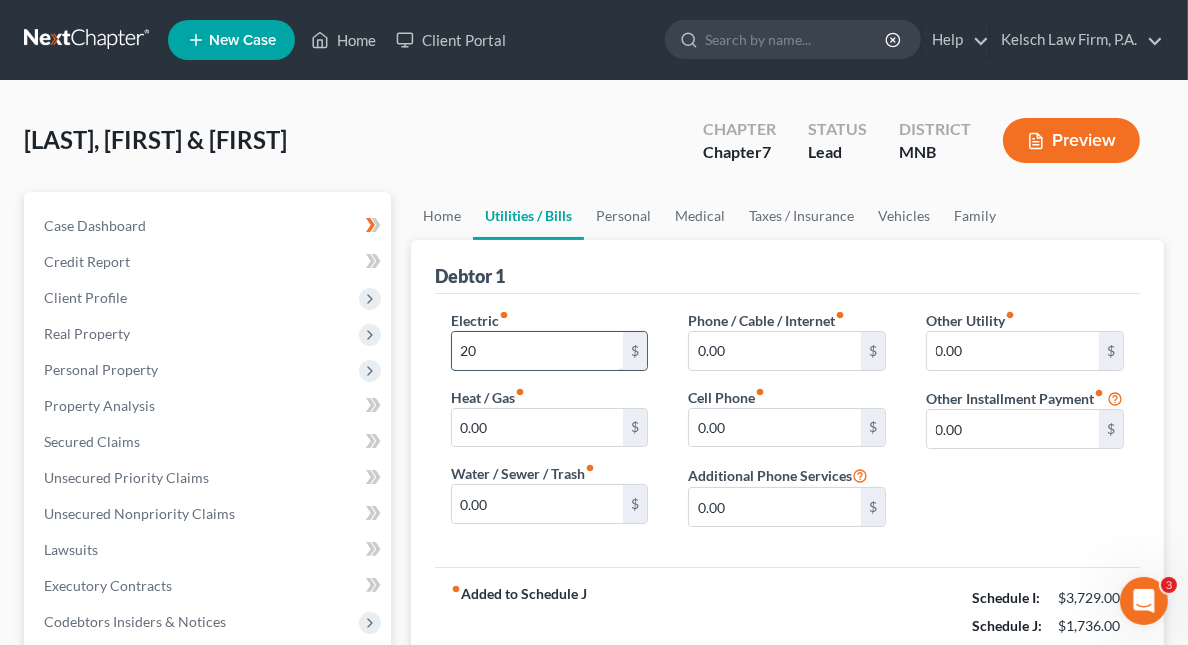 type on "2" 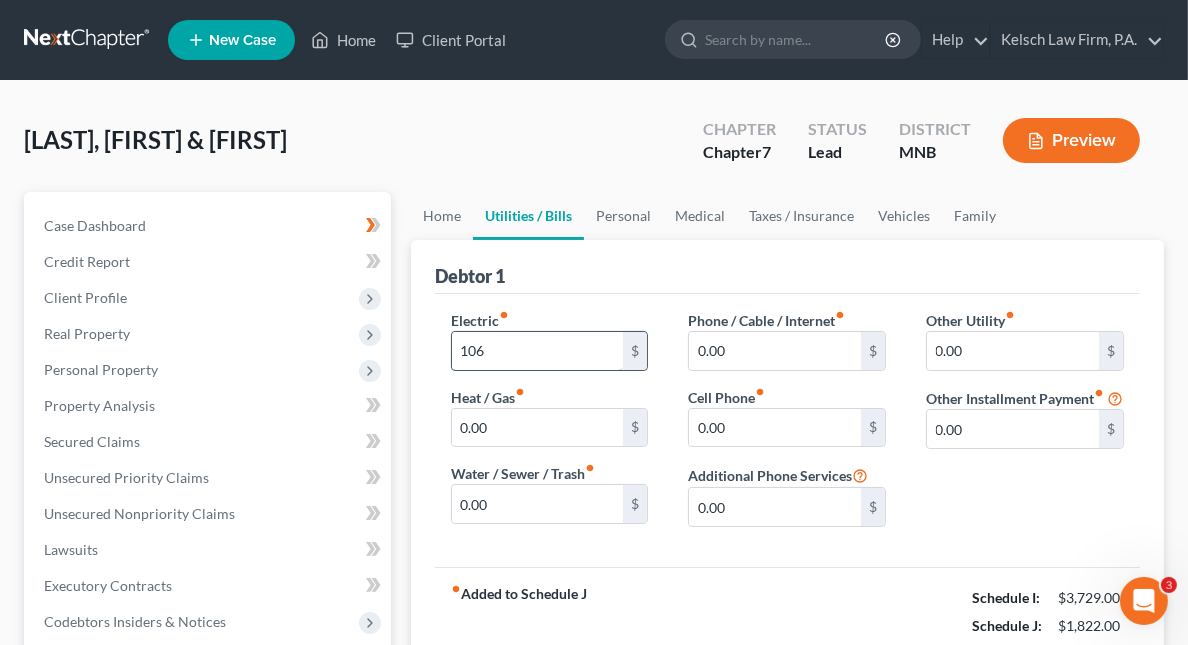 type on "106" 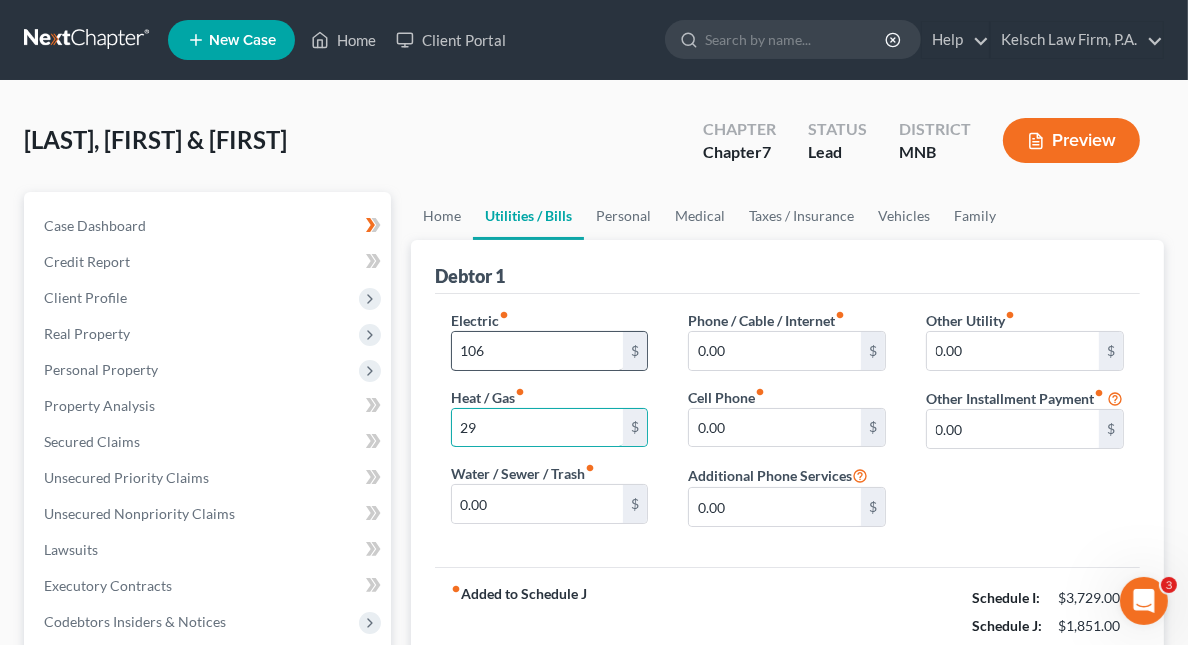 type on "29" 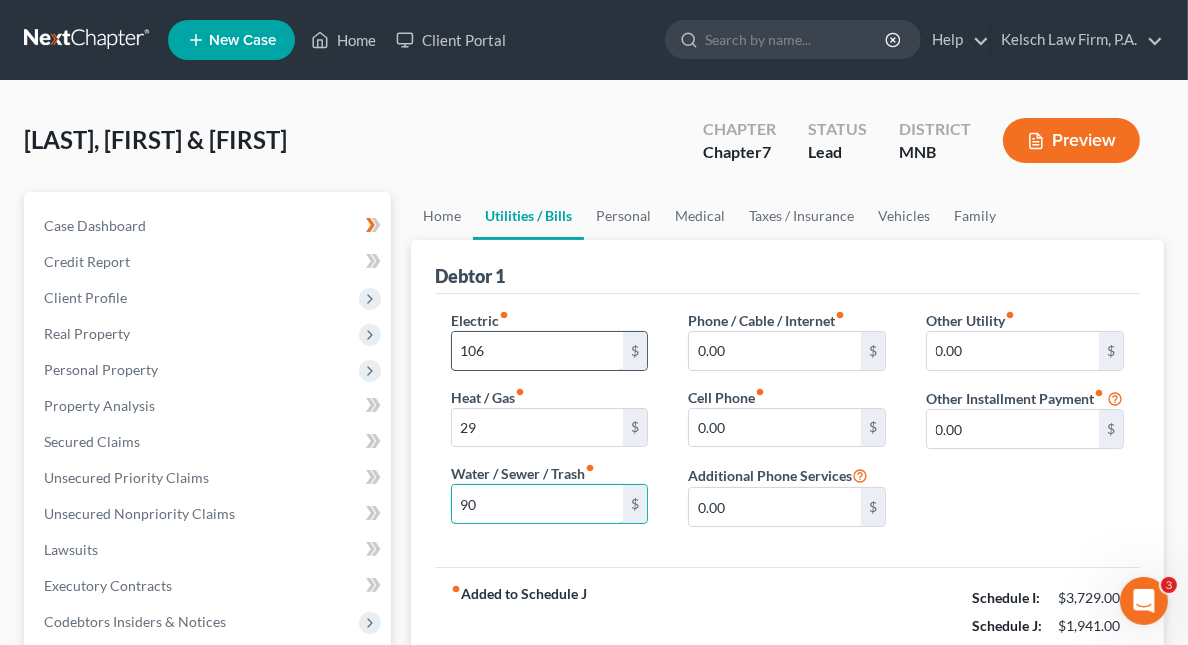 type on "90" 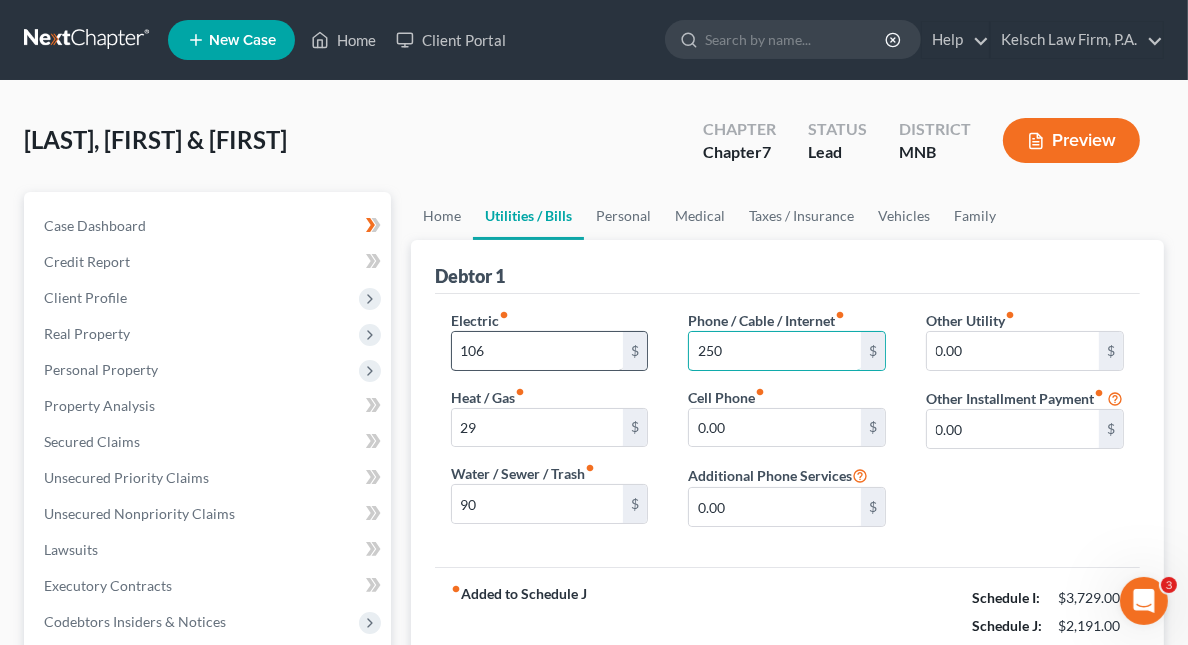 type on "250" 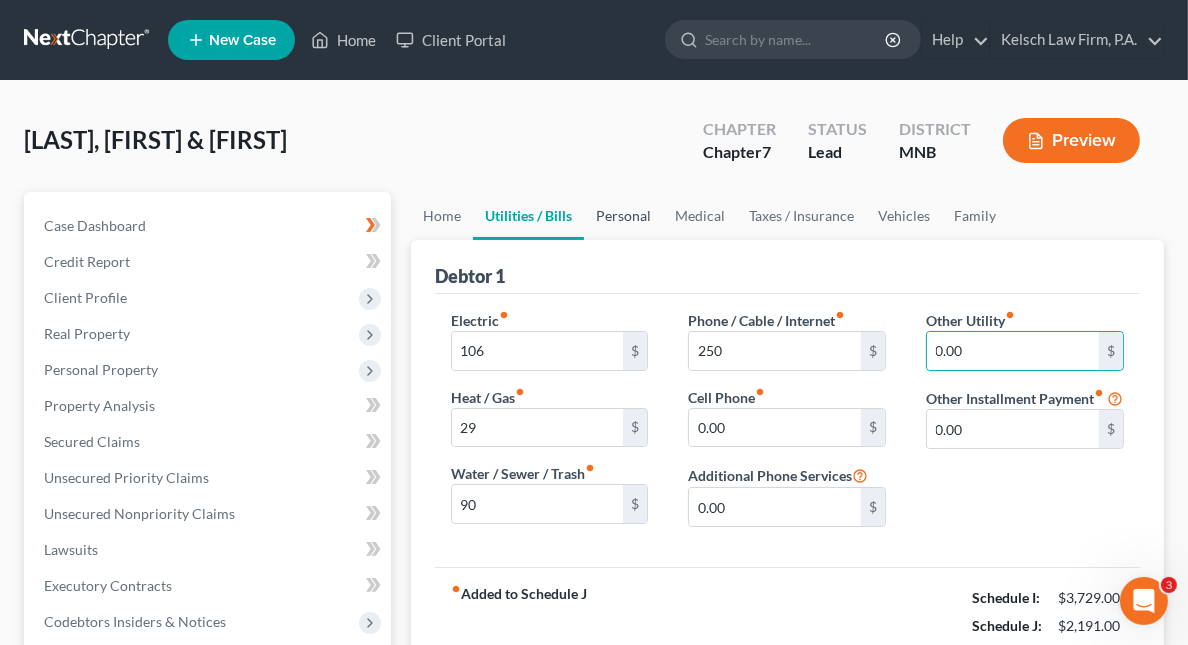 click on "Personal" at bounding box center [623, 216] 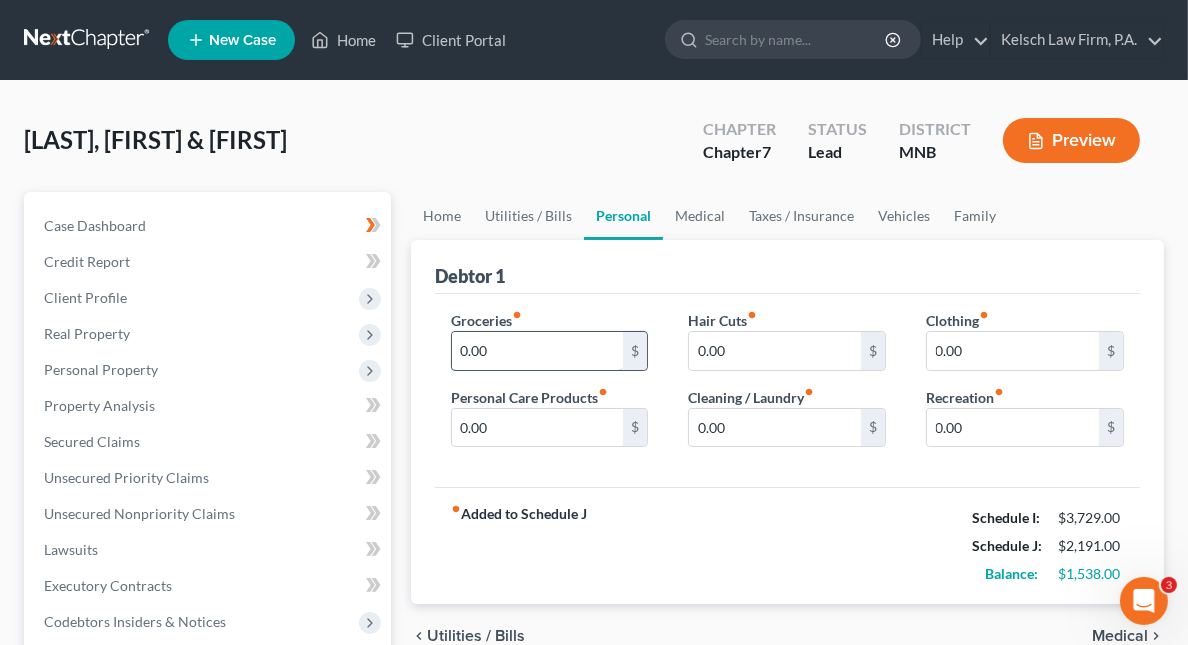 click on "0.00" at bounding box center [538, 351] 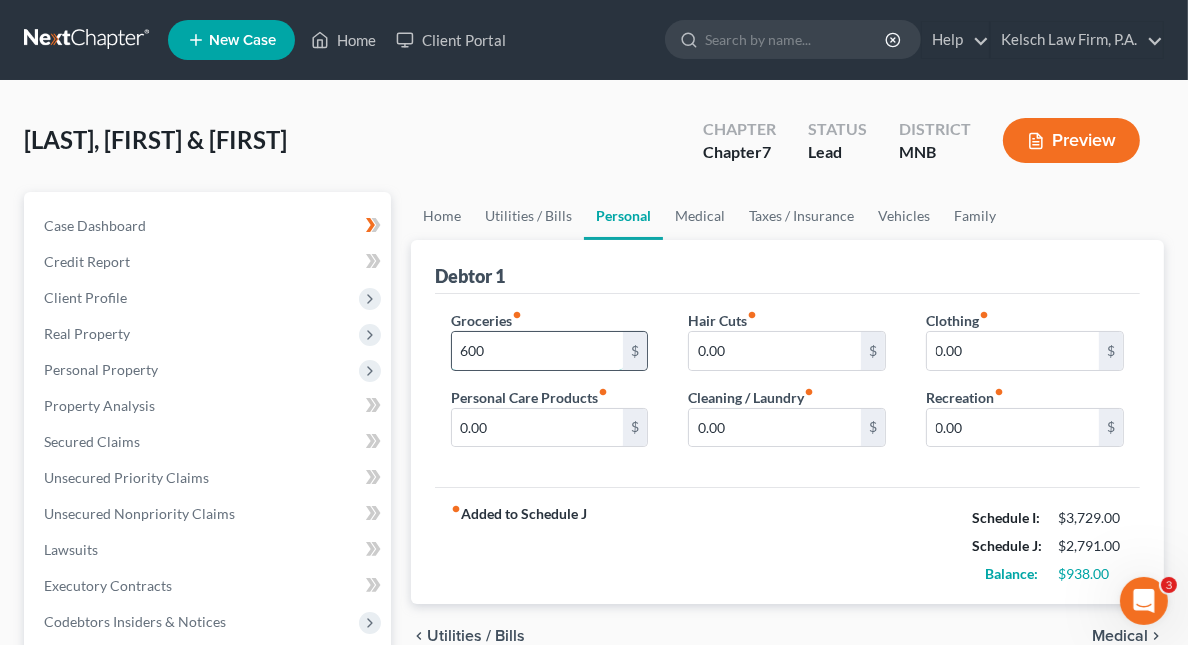 type on "600" 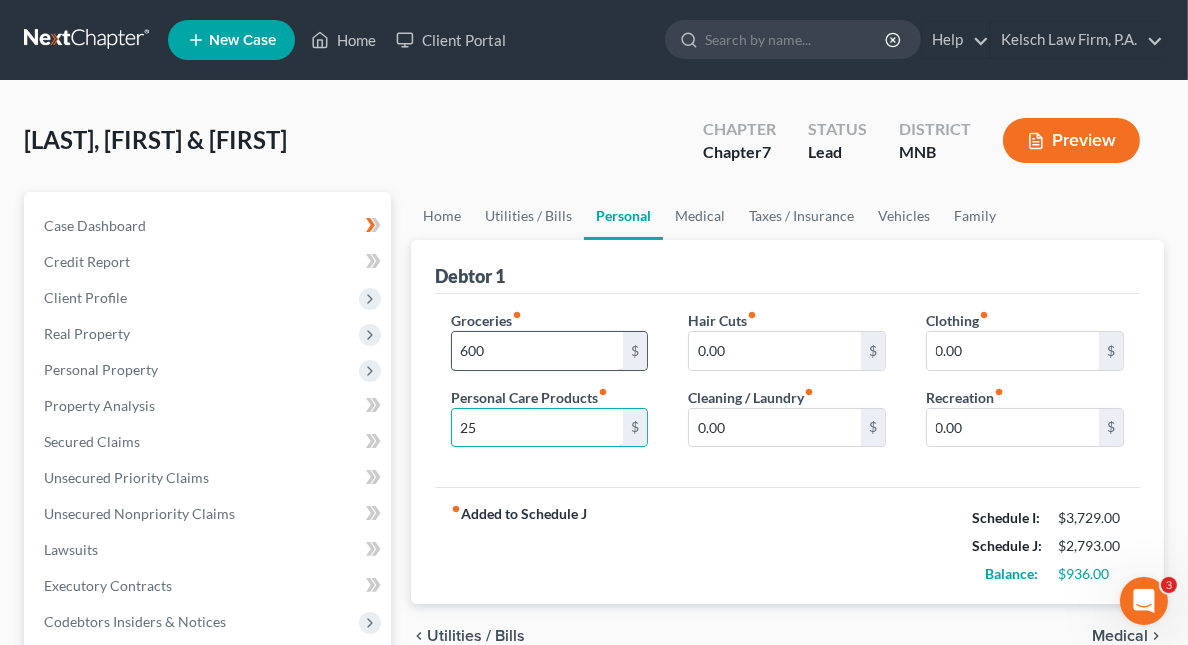 type on "25" 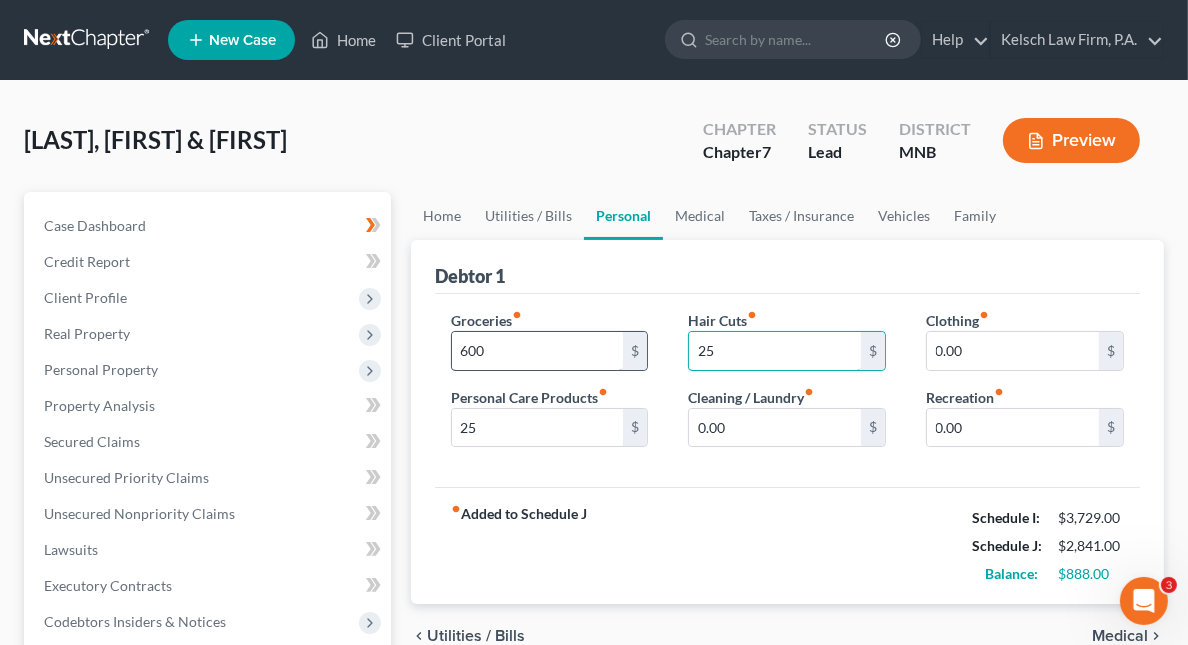 type on "25" 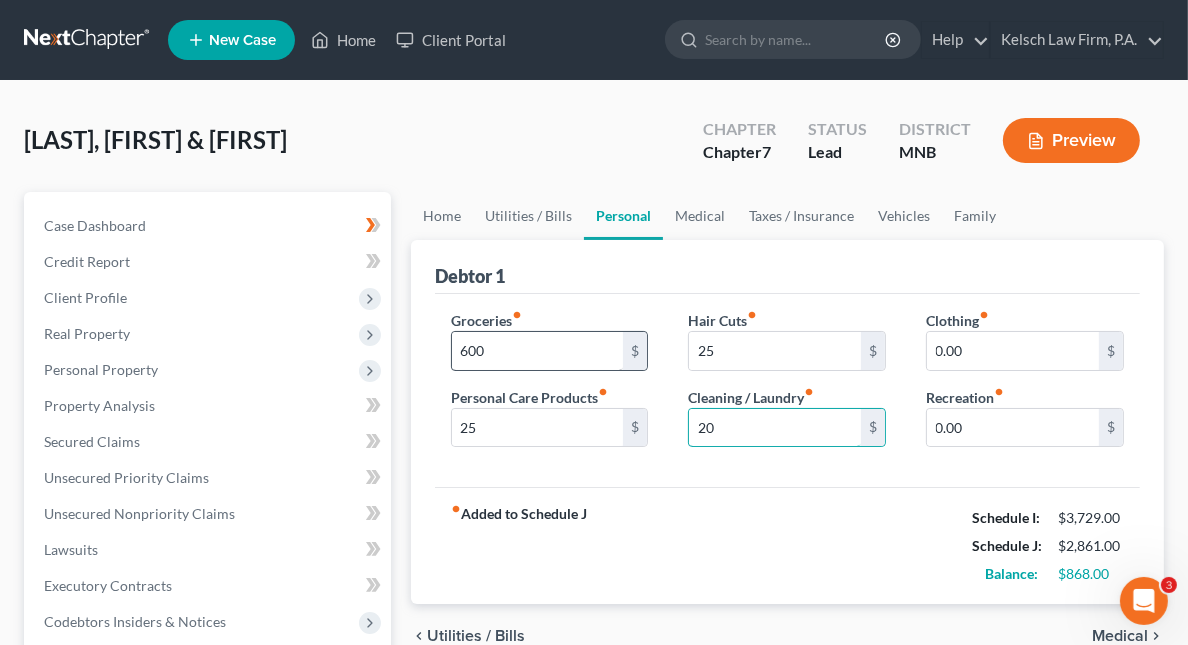 type on "20" 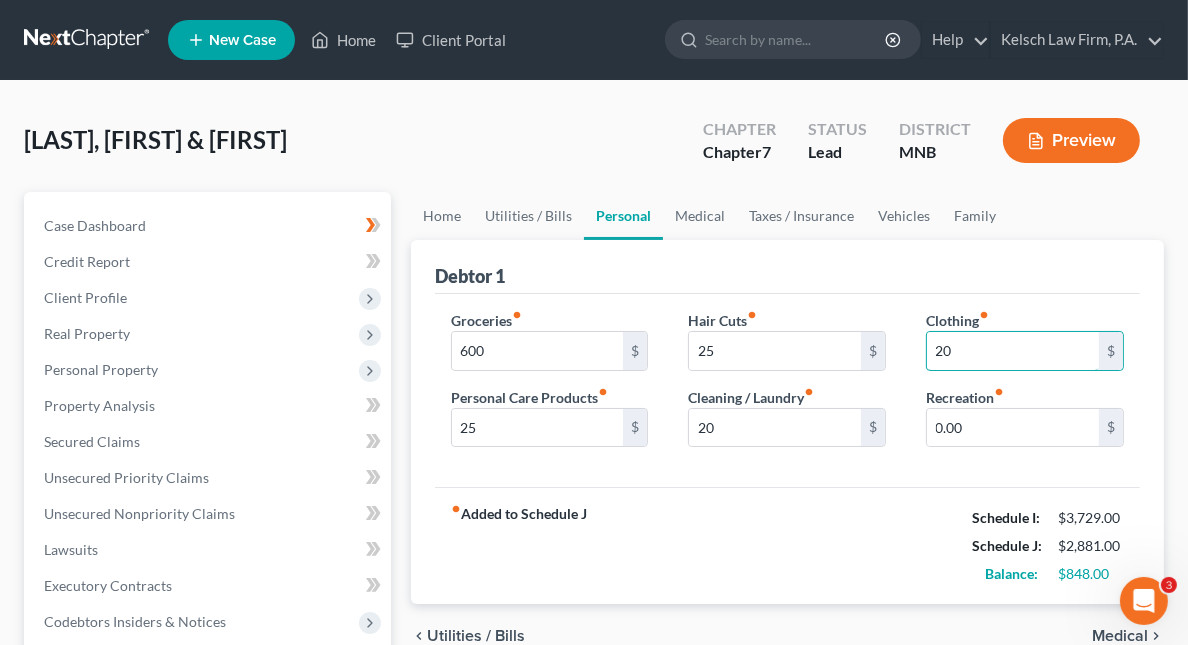 type on "20" 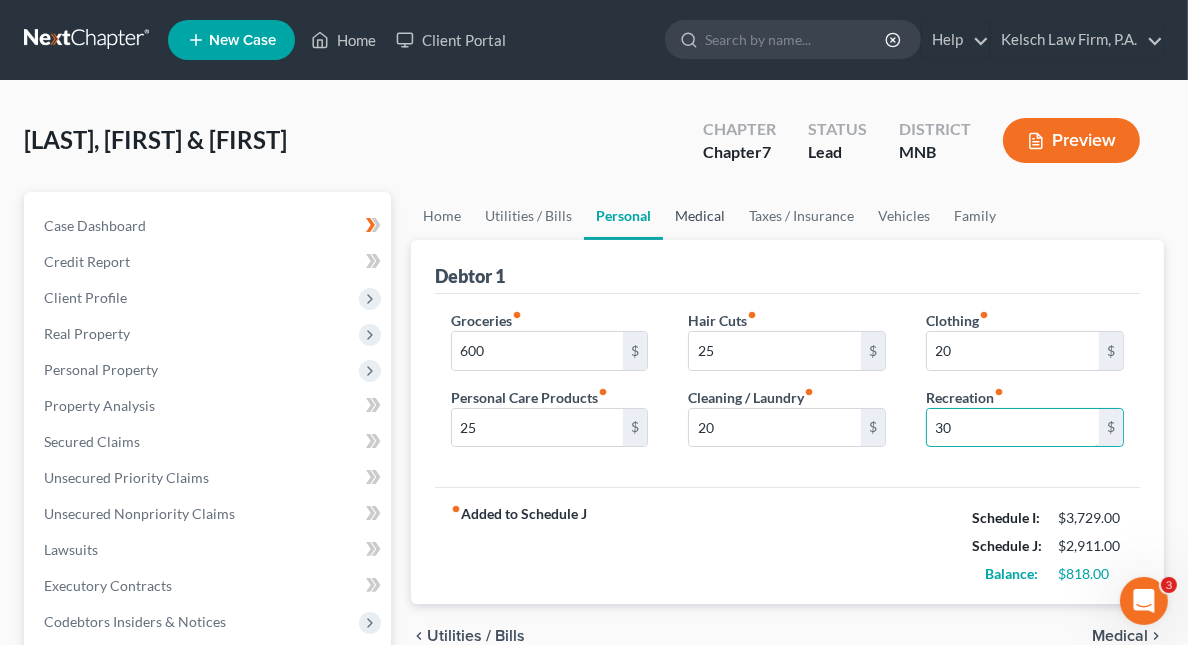 type on "30" 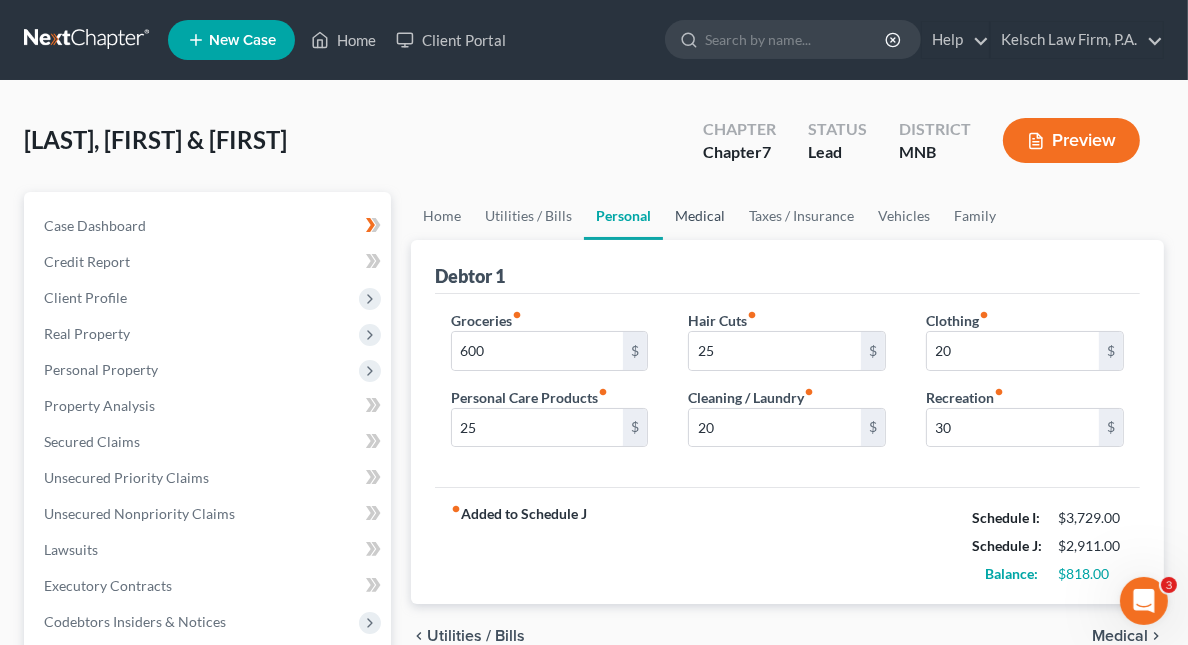 click on "Medical" at bounding box center (700, 216) 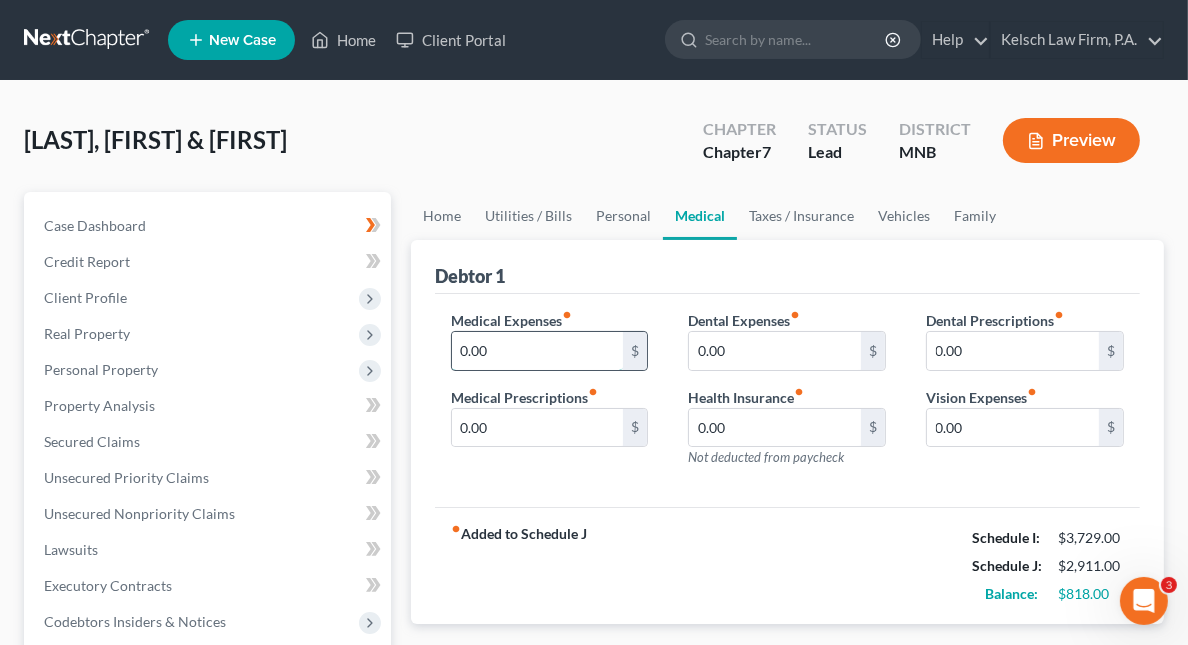 click on "0.00" at bounding box center [538, 351] 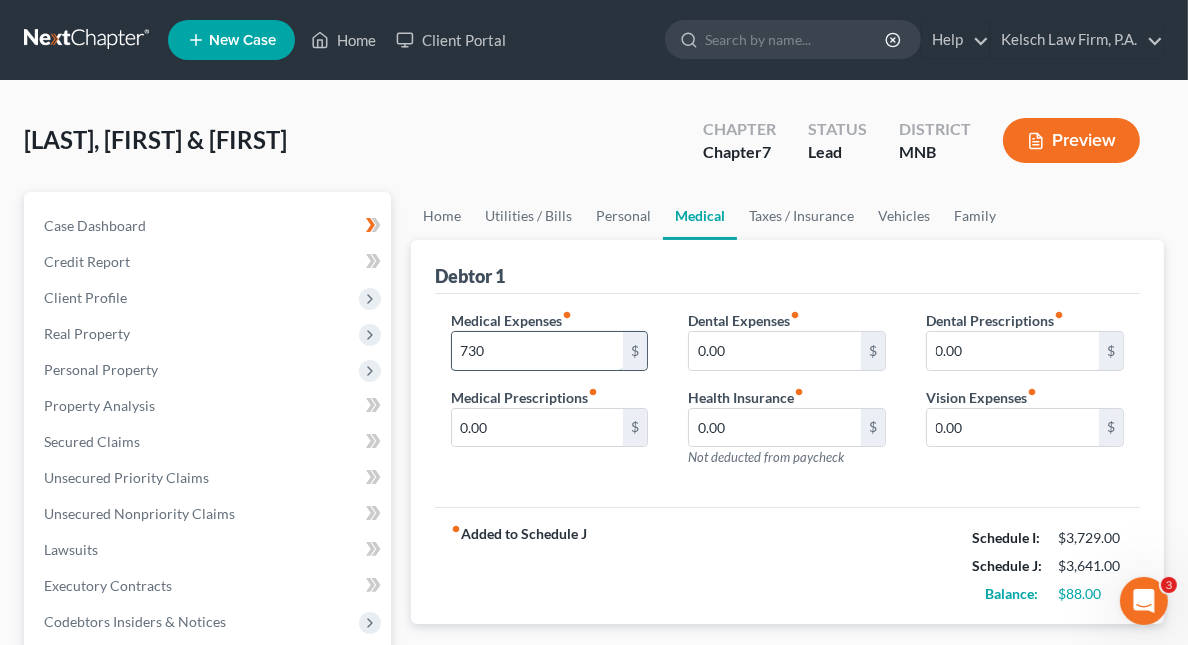 type on "730" 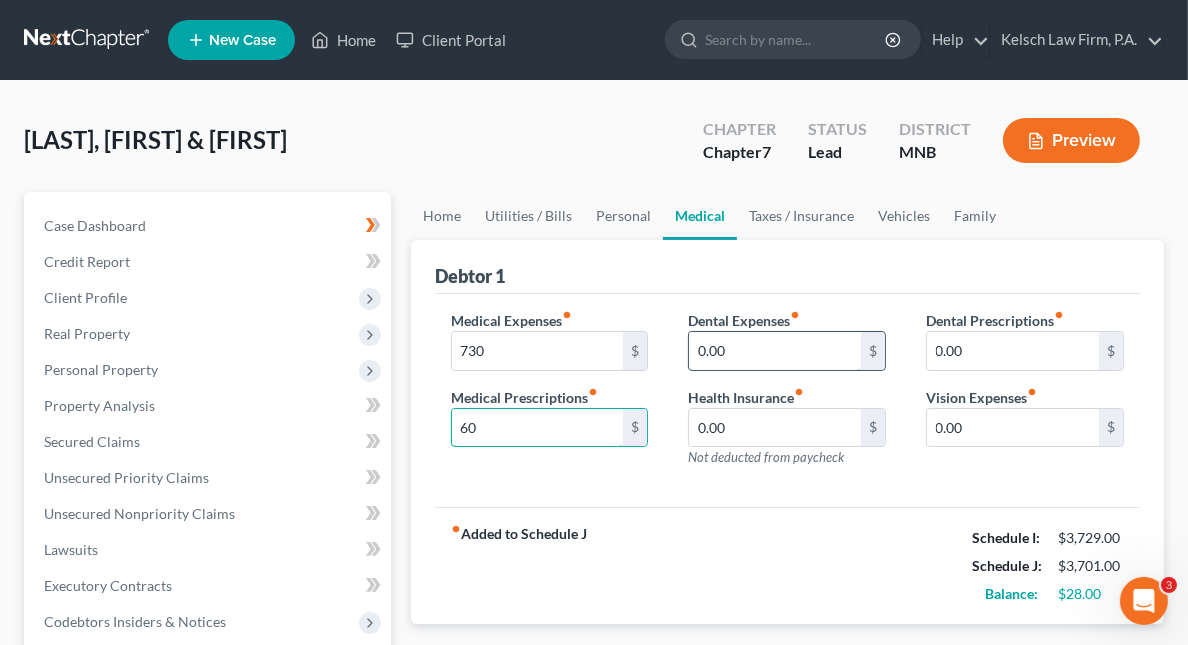 type on "60" 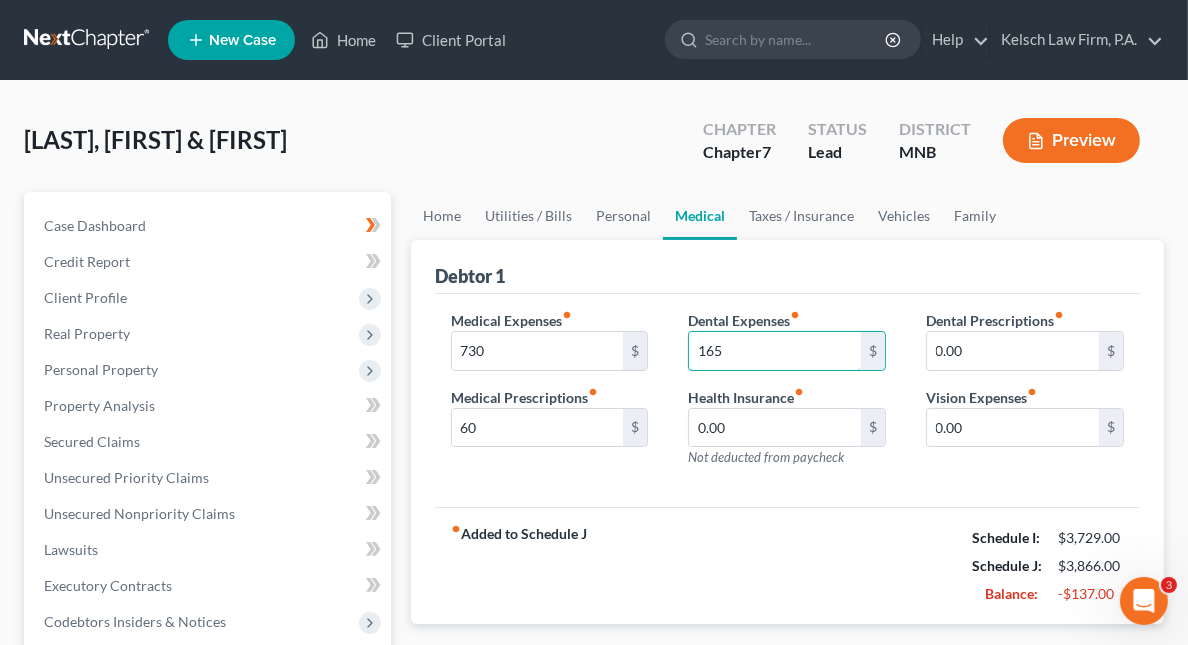 type on "165" 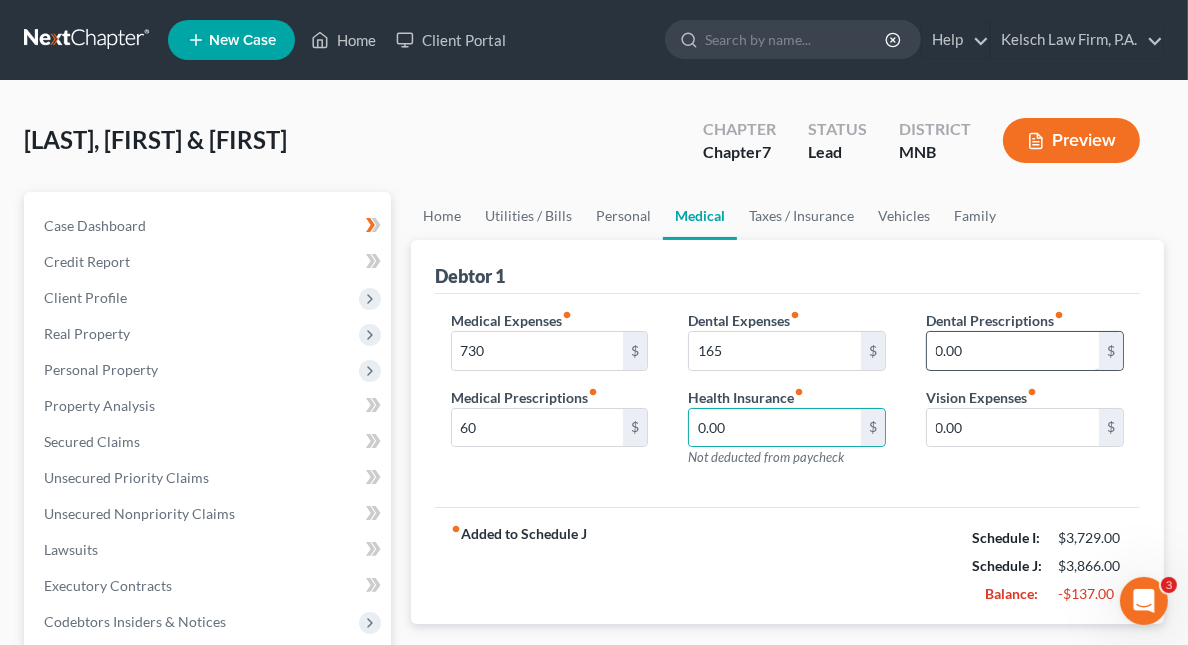 click on "0.00" at bounding box center (1013, 351) 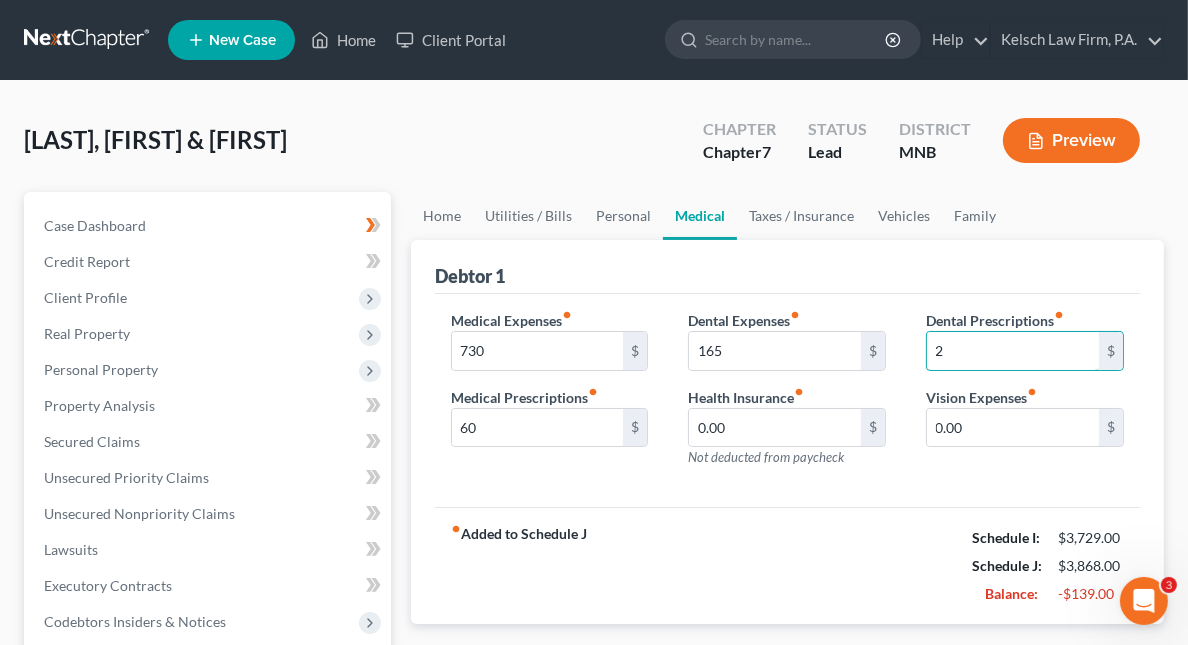 type on "2" 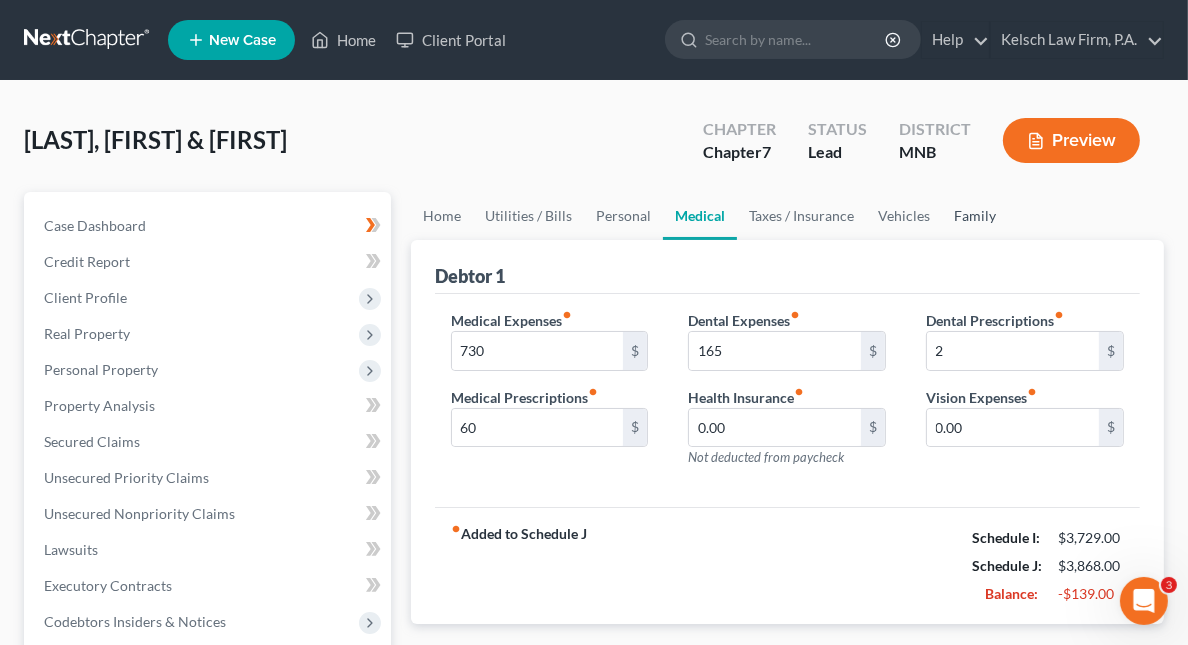 click on "Family" at bounding box center [975, 216] 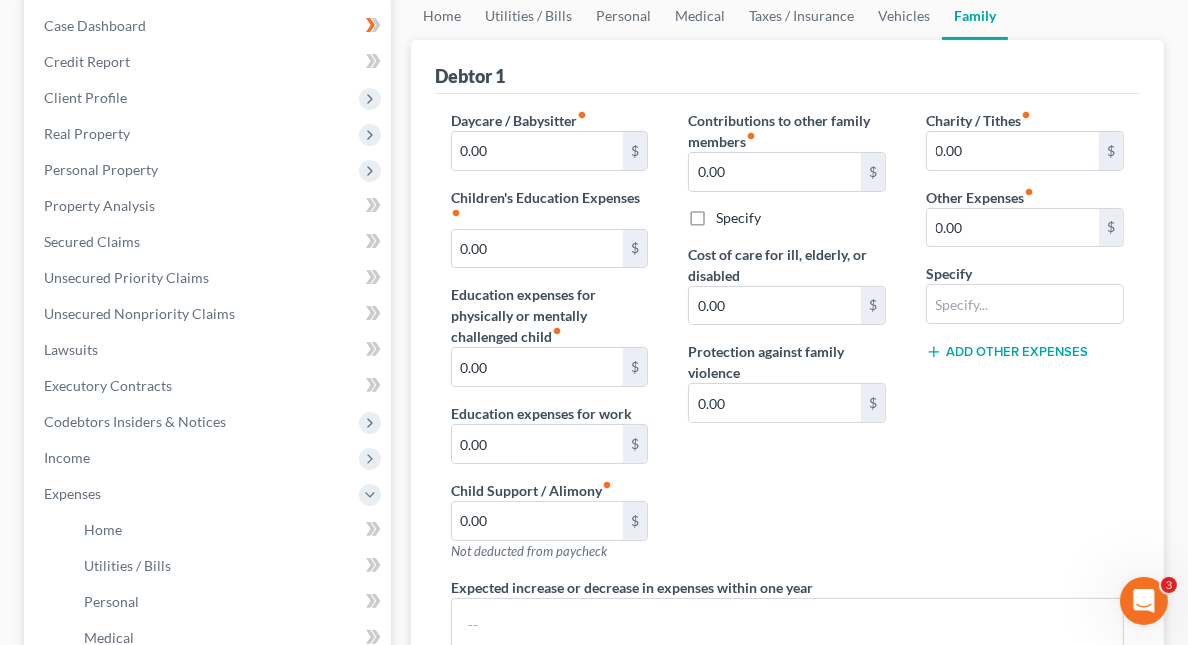 scroll, scrollTop: 0, scrollLeft: 0, axis: both 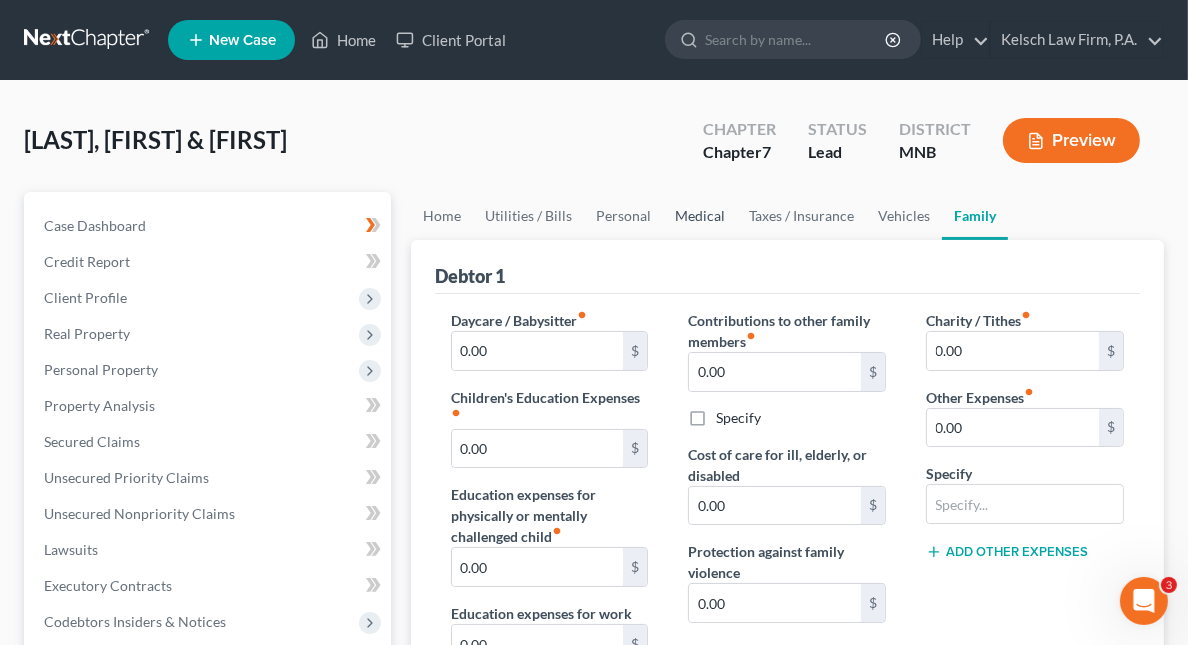 click on "Medical" at bounding box center [700, 216] 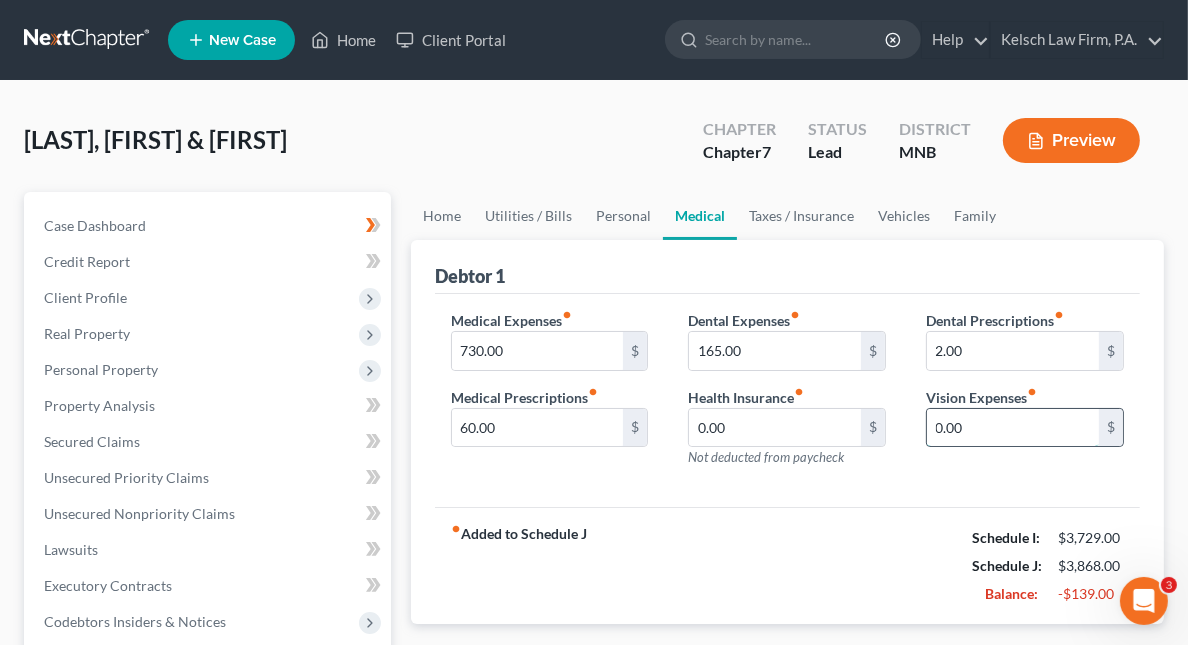 click on "0.00" at bounding box center (1013, 428) 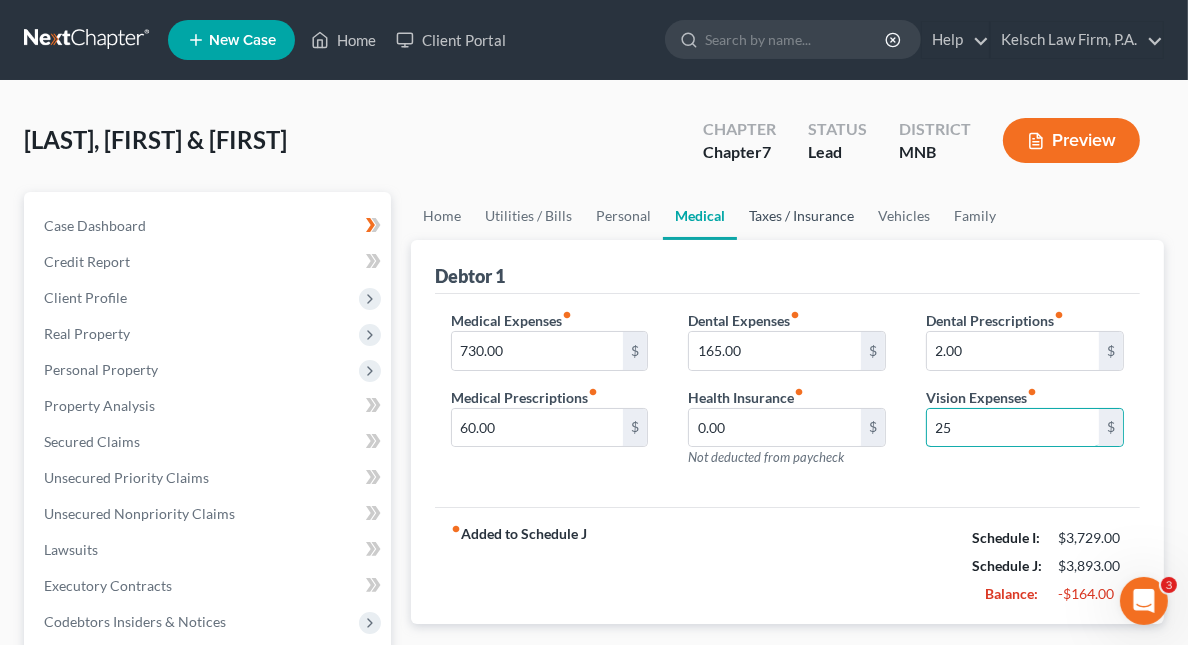 type on "25" 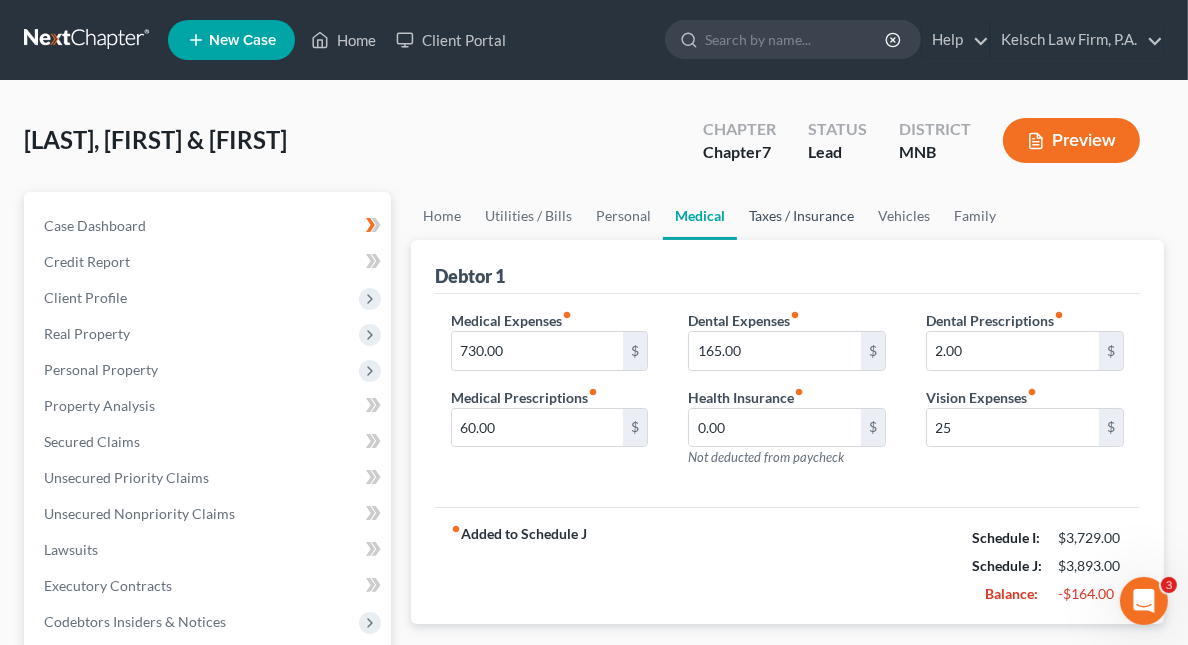 click on "Taxes / Insurance" at bounding box center (801, 216) 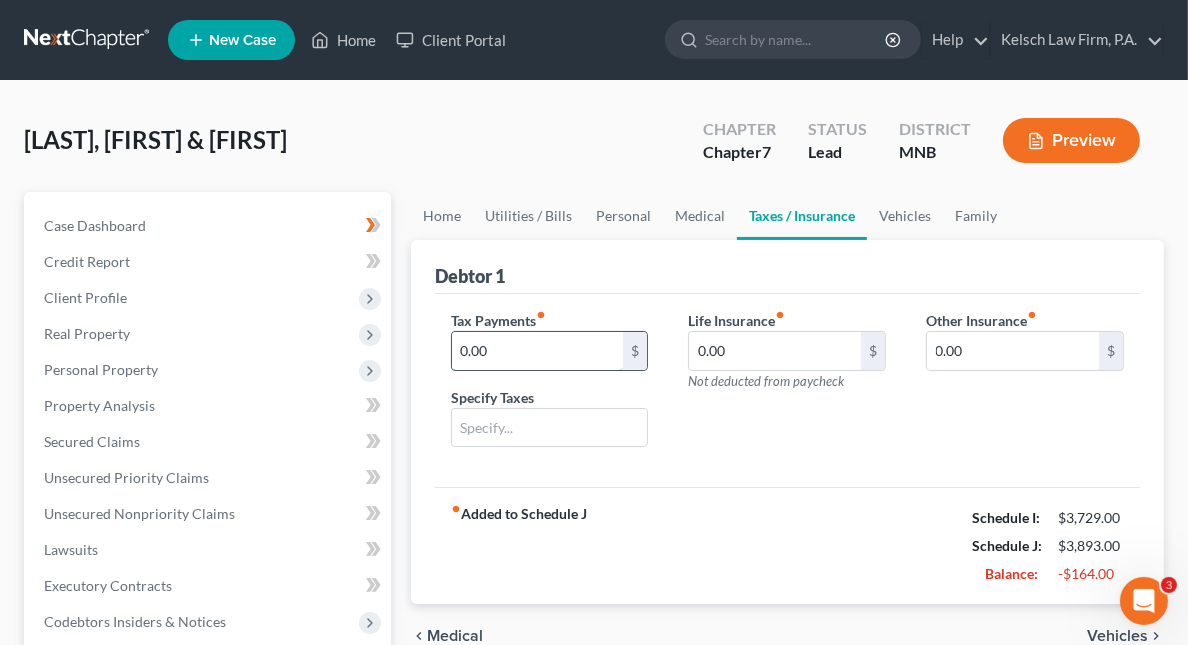 click on "0.00" at bounding box center (538, 351) 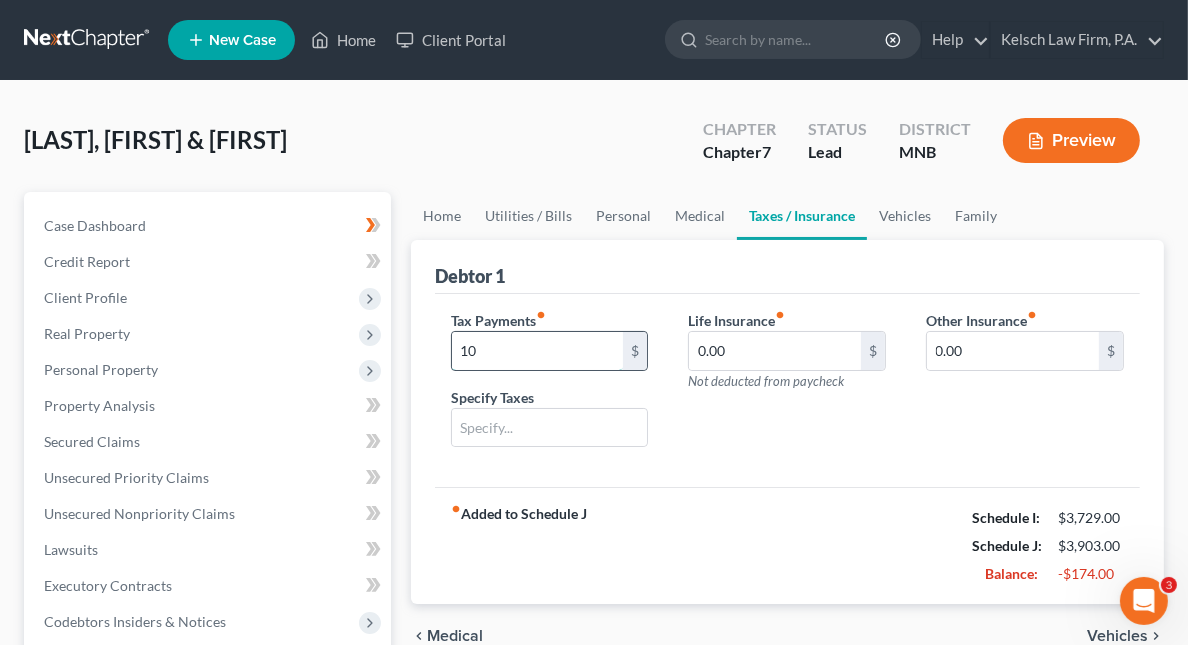 type on "10" 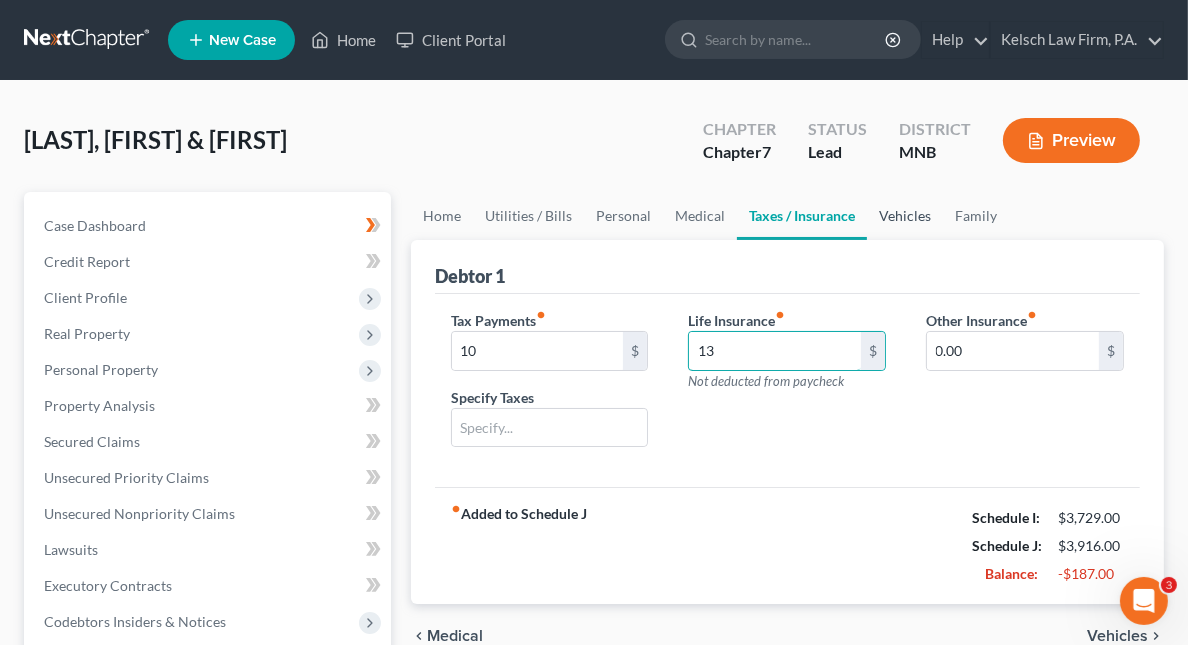 type on "13" 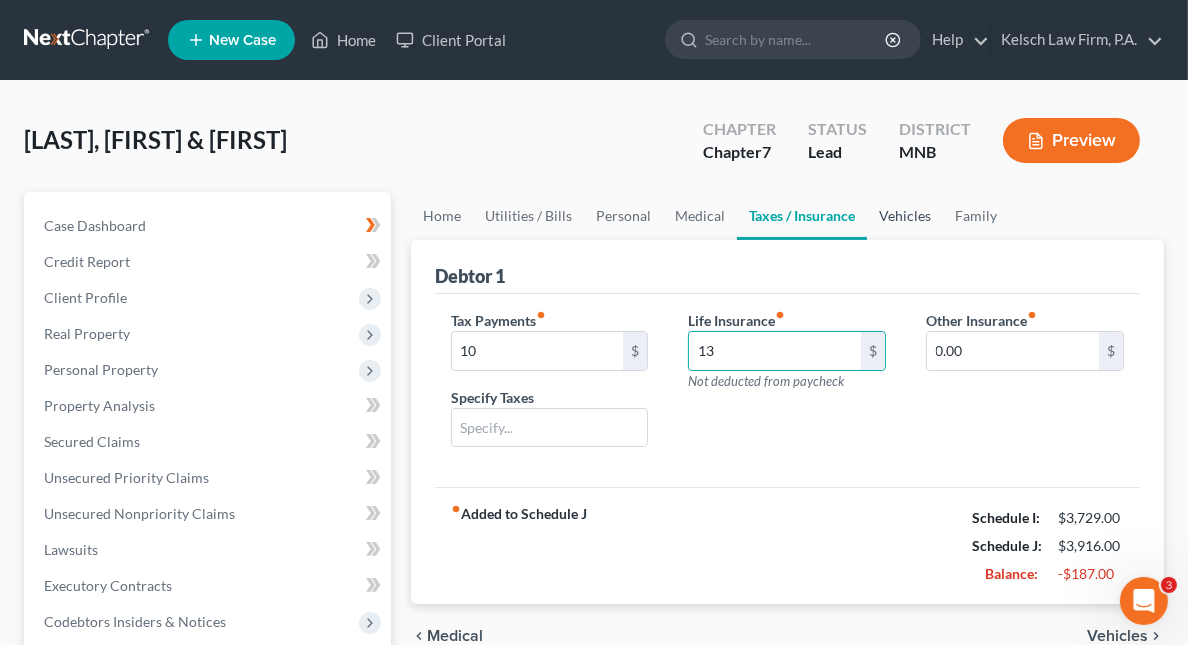 click on "Vehicles" at bounding box center [905, 216] 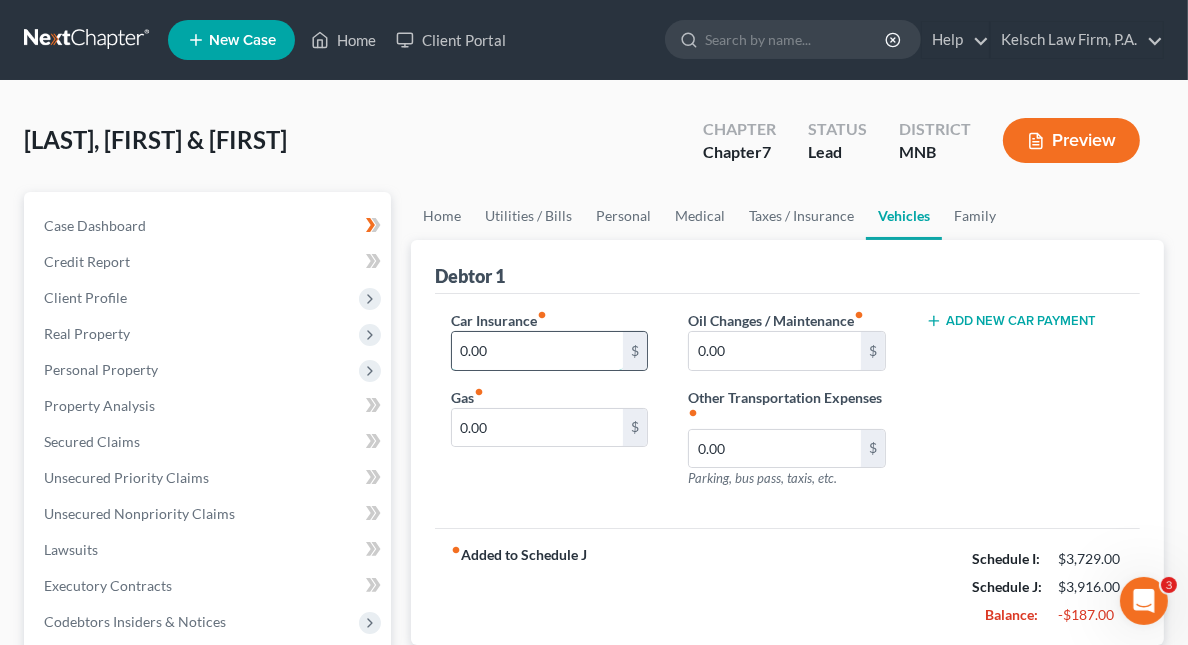 click on "0.00" at bounding box center (538, 351) 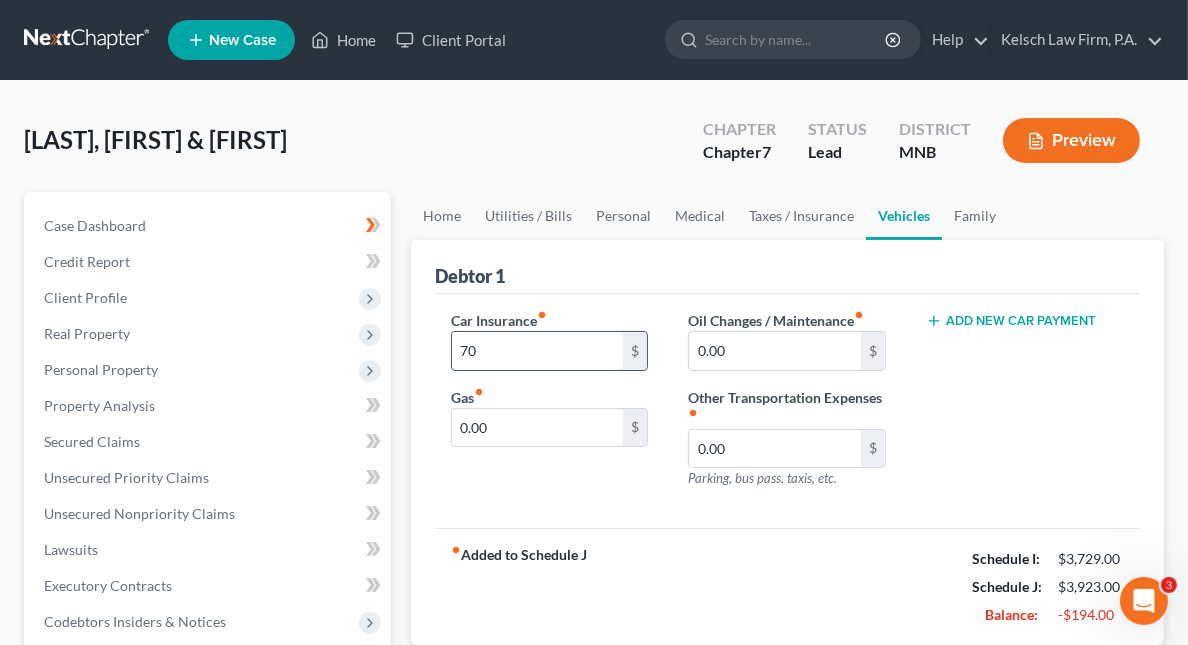 type on "70" 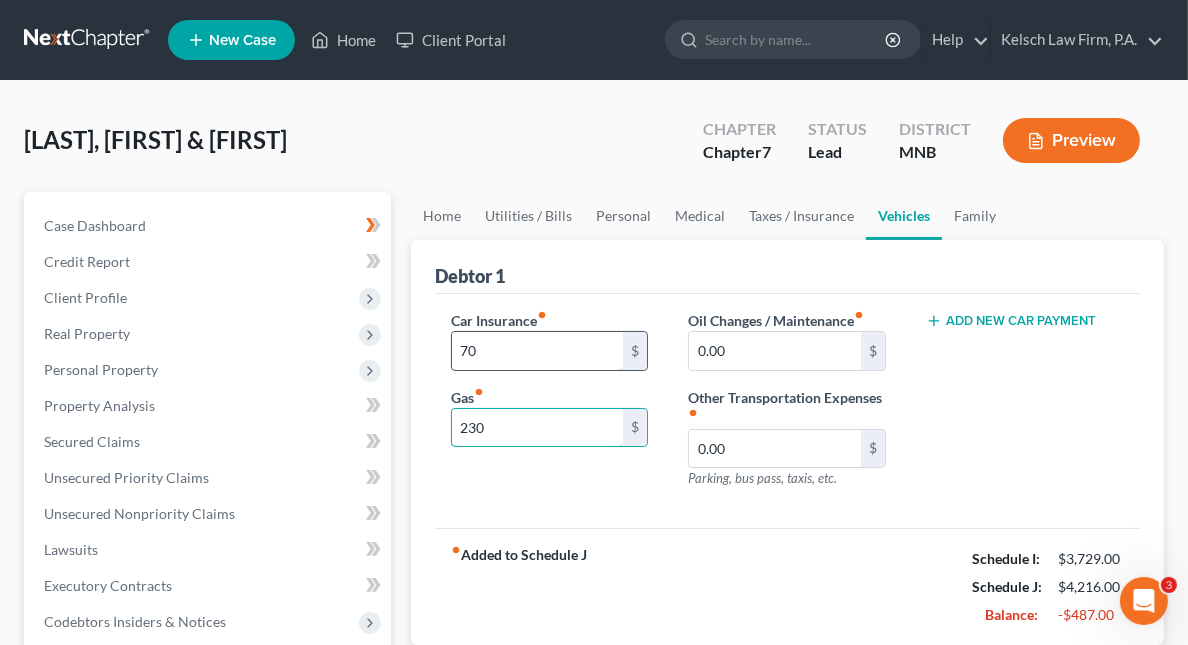 type on "230" 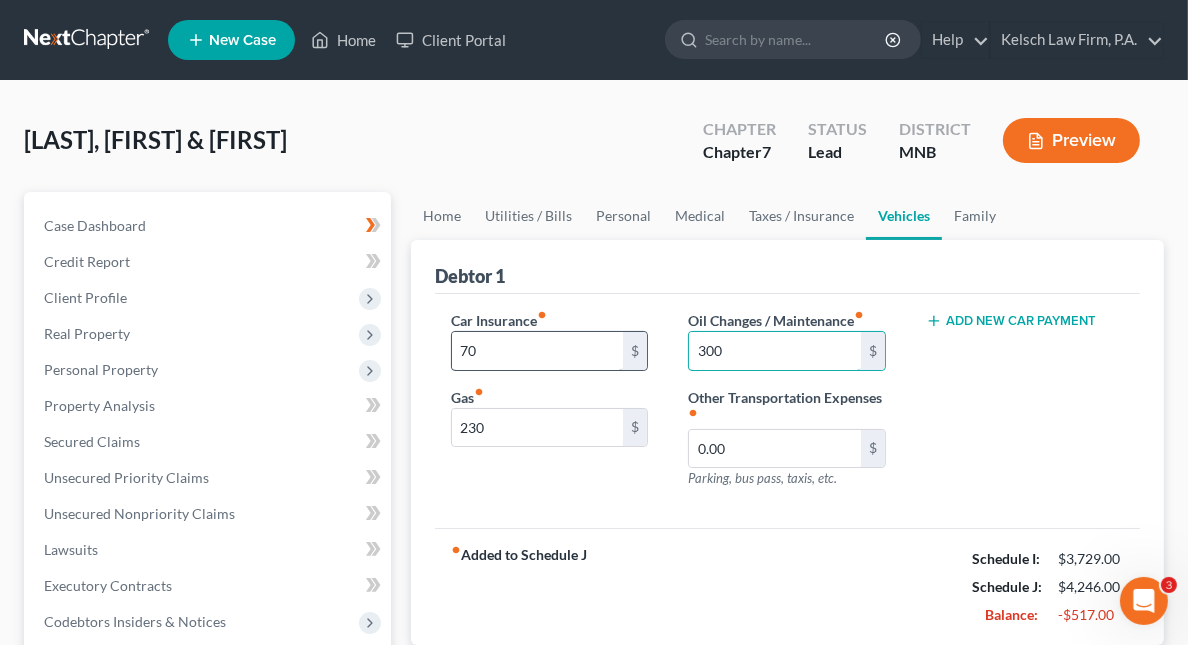 type on "300" 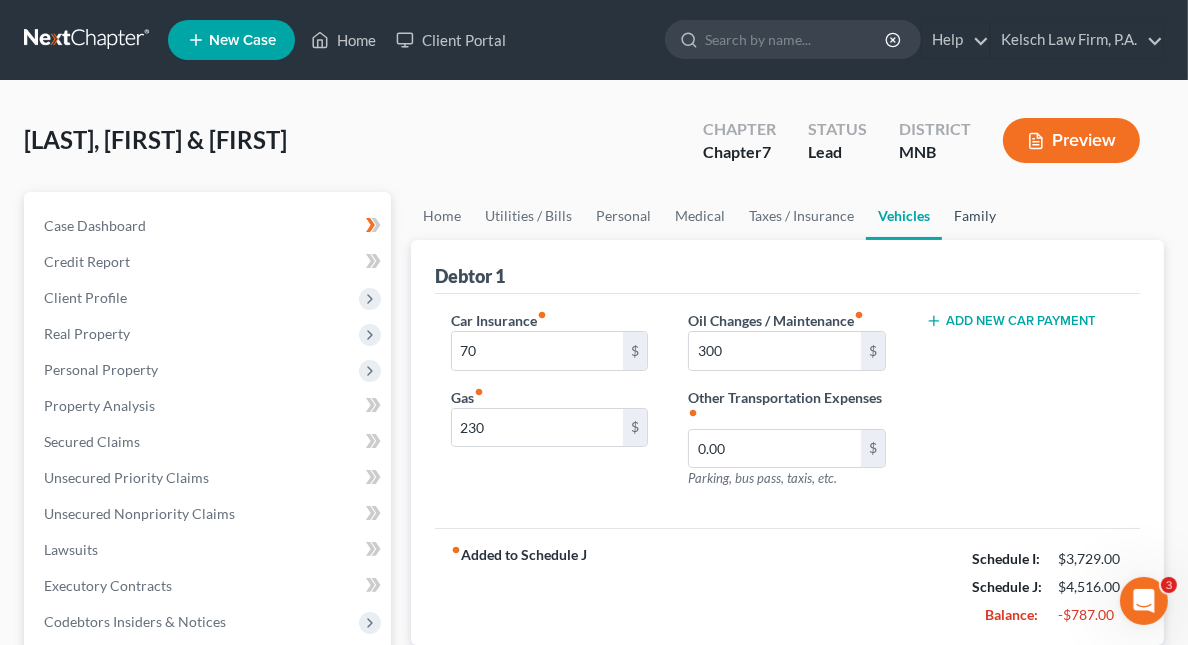 click on "Family" at bounding box center [975, 216] 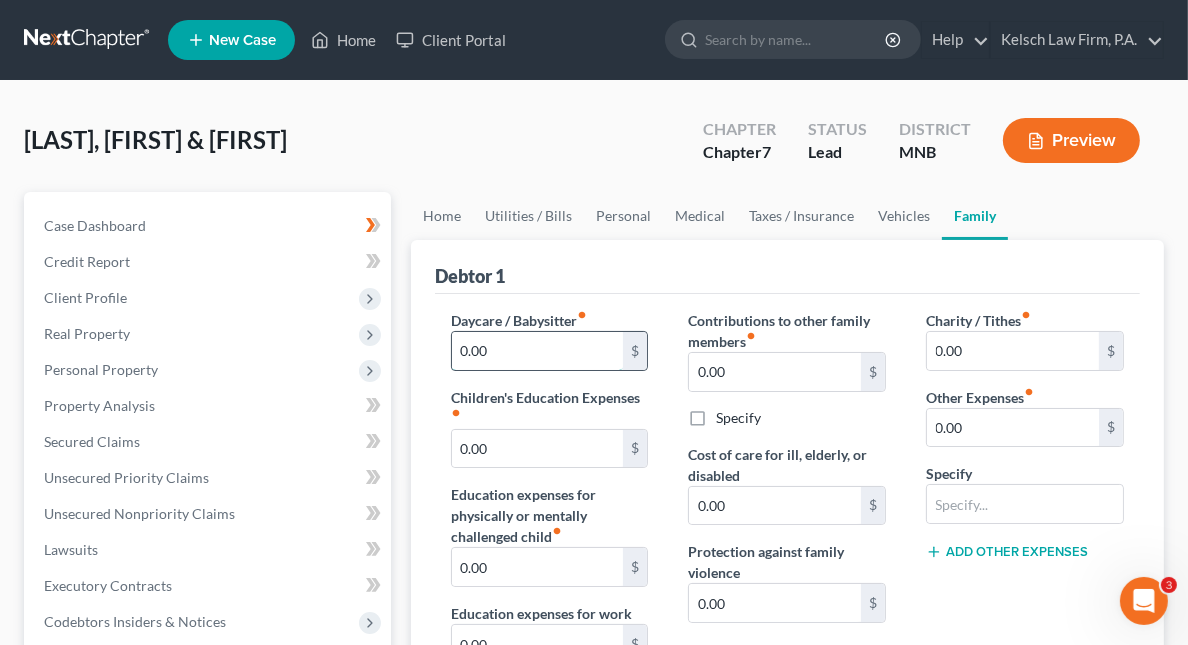 click on "0.00" at bounding box center [538, 351] 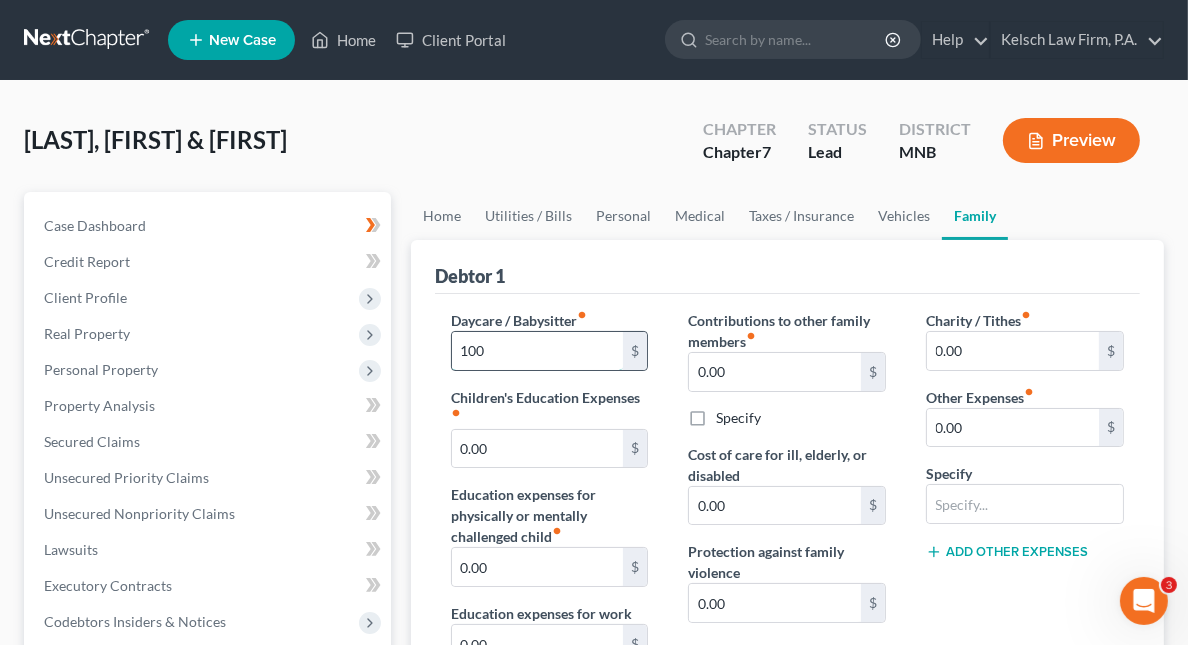 type on "100" 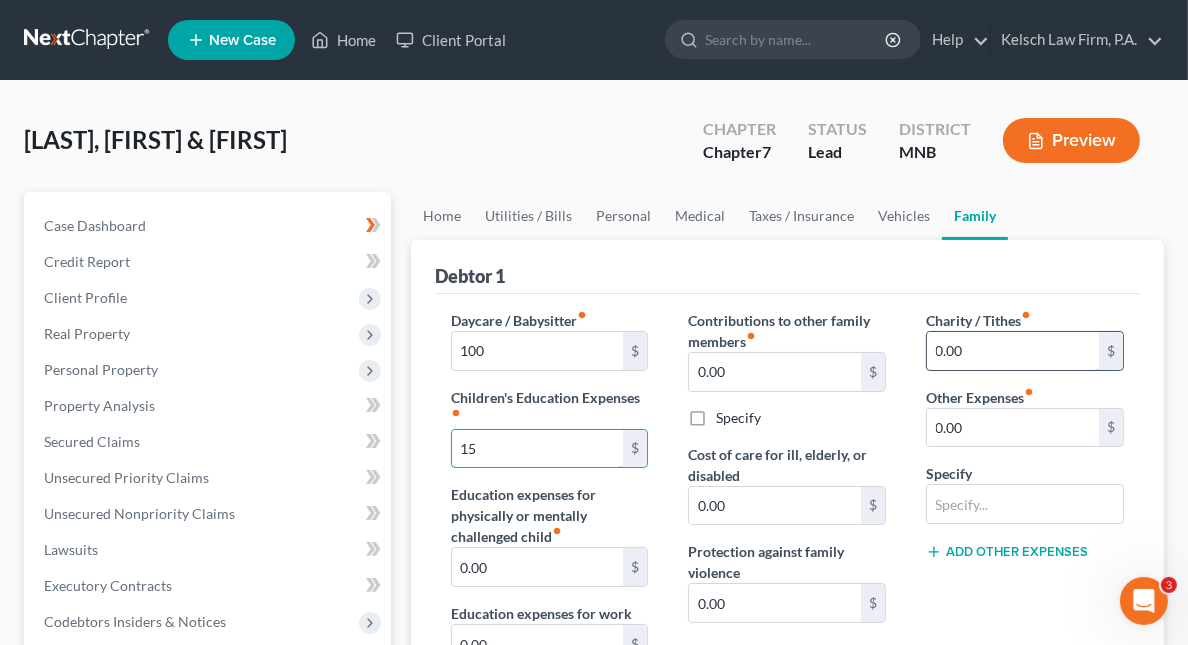 type on "15" 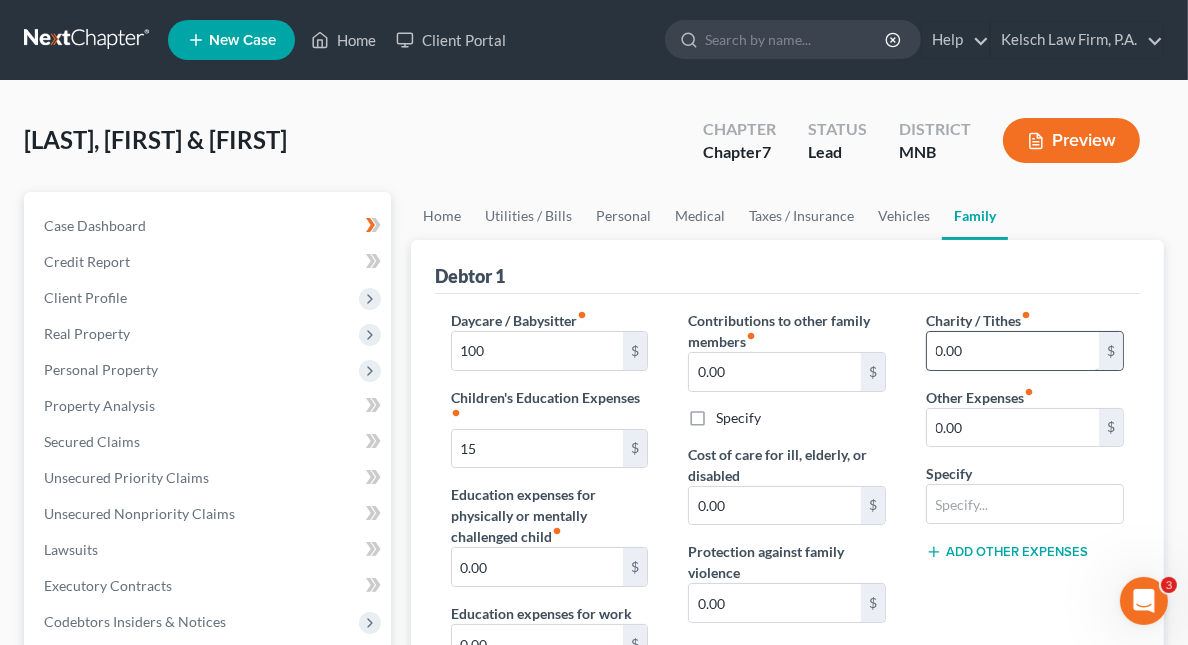 click on "0.00" at bounding box center [1013, 351] 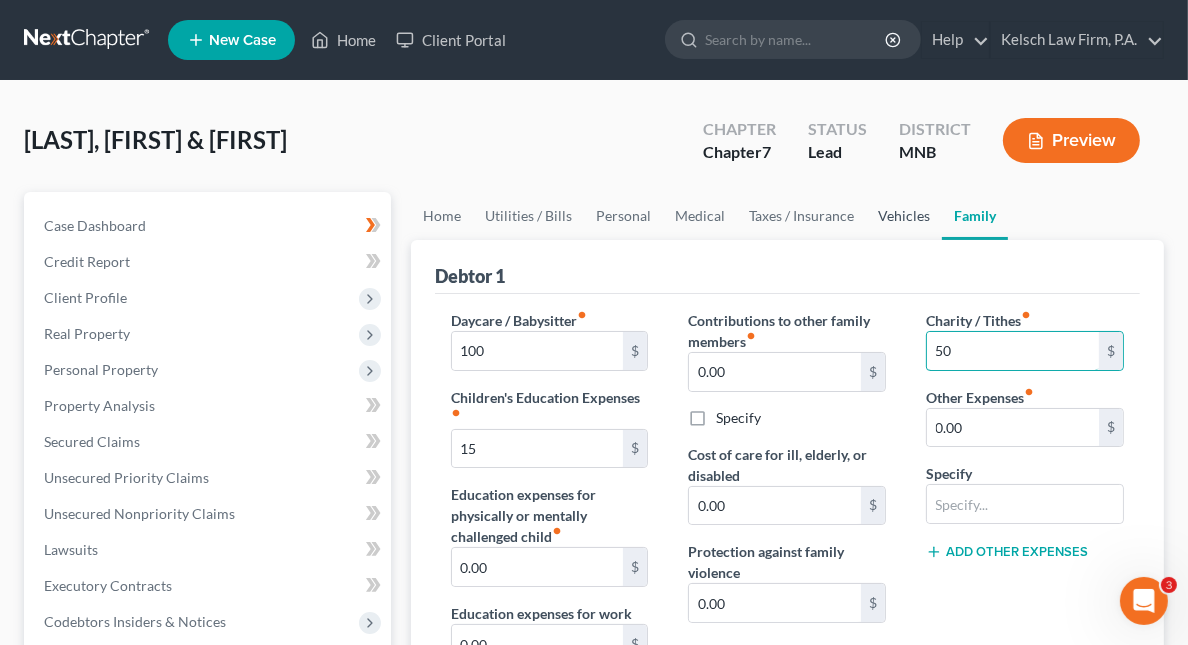 type on "50" 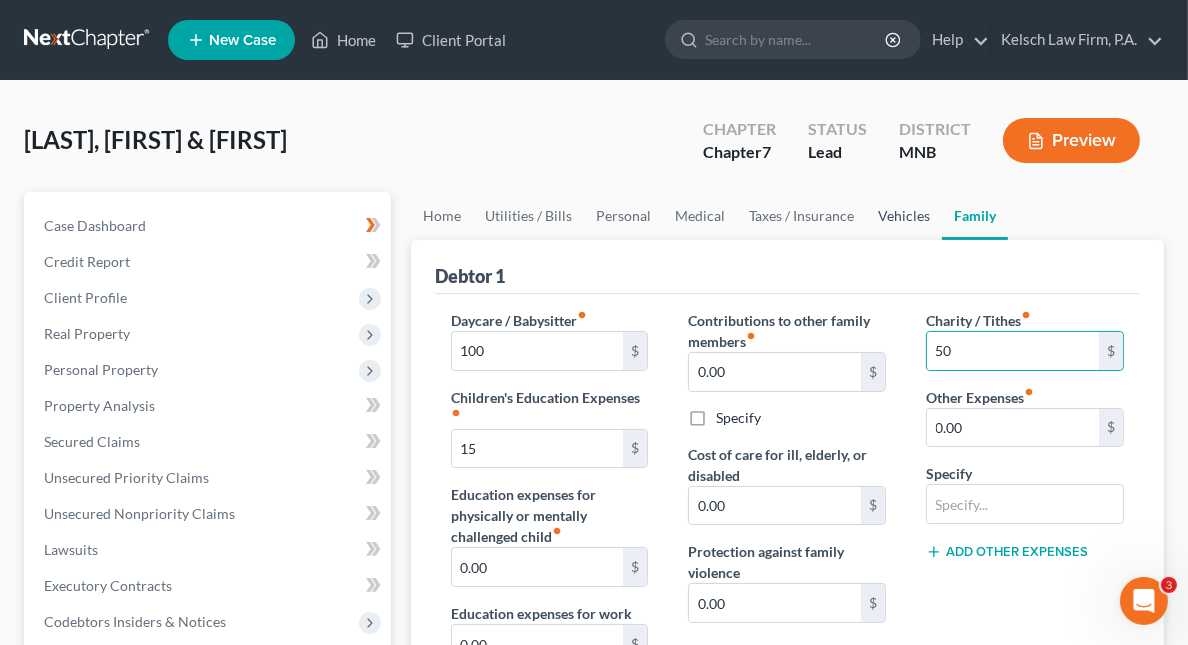 click on "Vehicles" at bounding box center (904, 216) 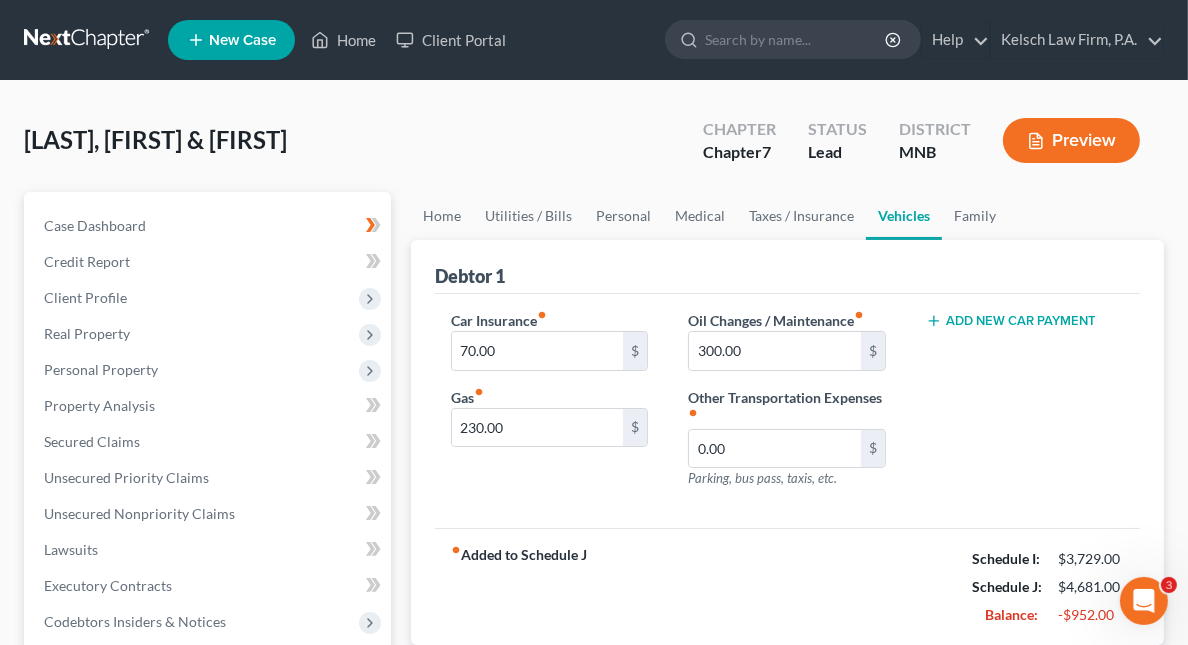scroll, scrollTop: 100, scrollLeft: 0, axis: vertical 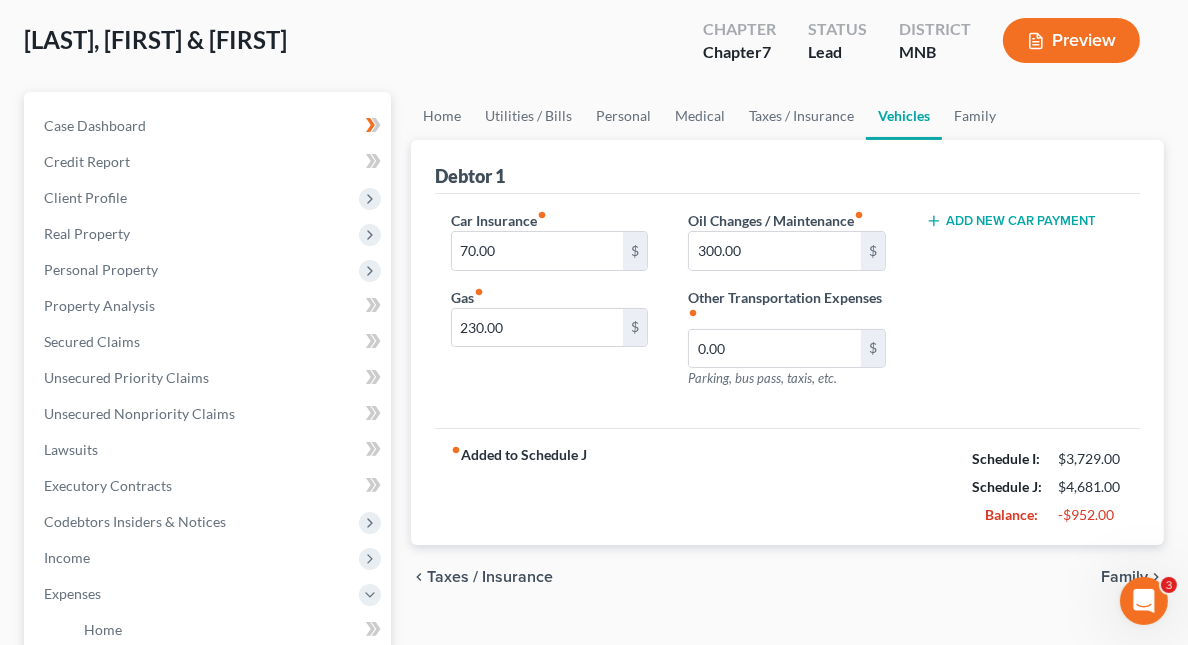 click on "chevron_left
Taxes / Insurance
Family
chevron_right" at bounding box center [787, 577] 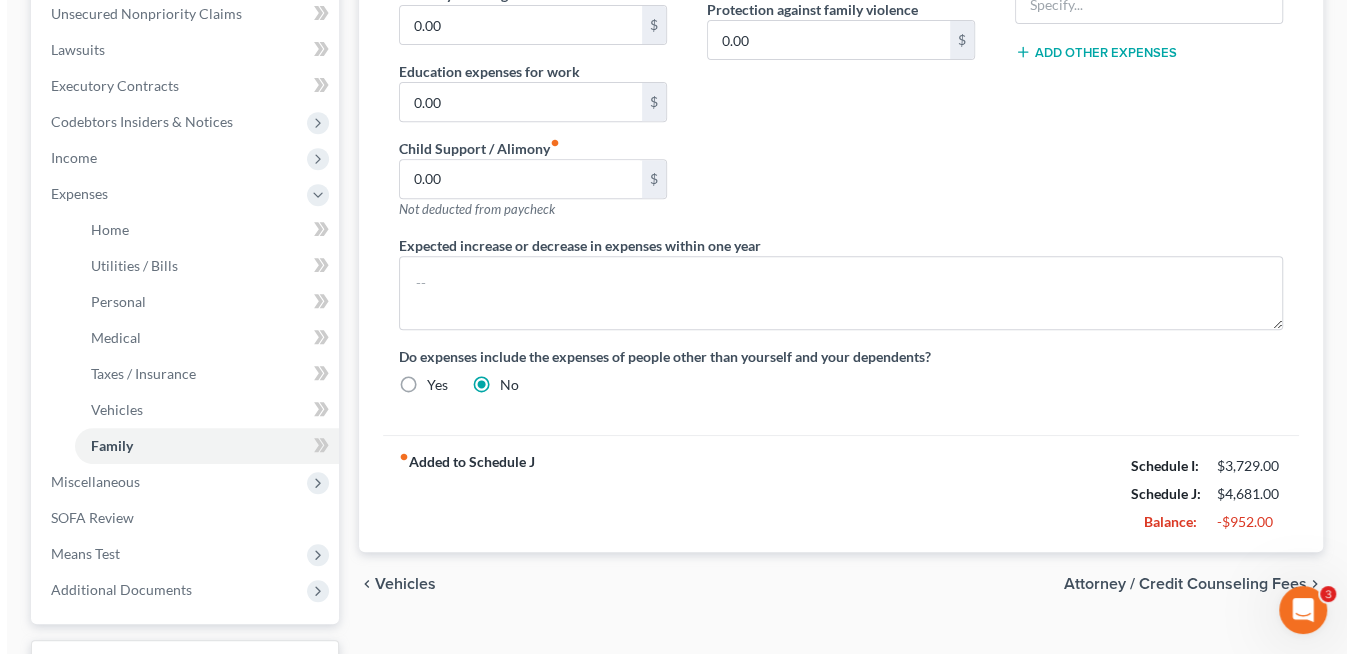 scroll, scrollTop: 0, scrollLeft: 0, axis: both 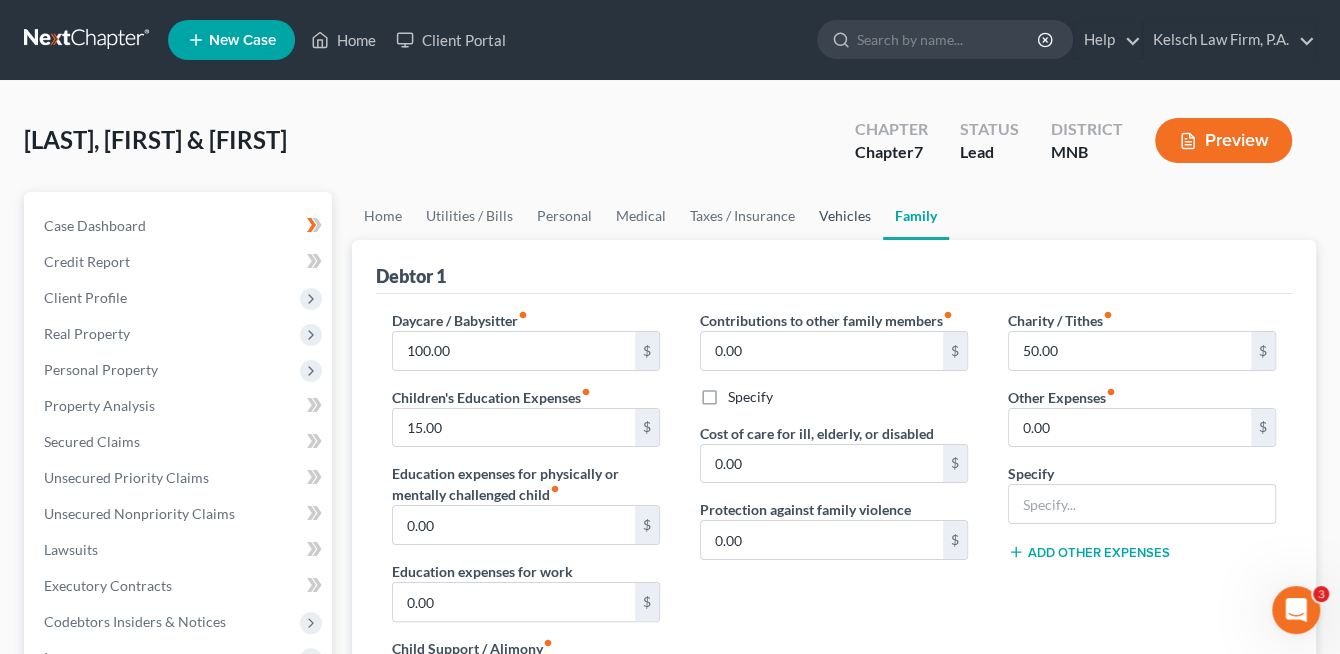 click on "Vehicles" at bounding box center (845, 216) 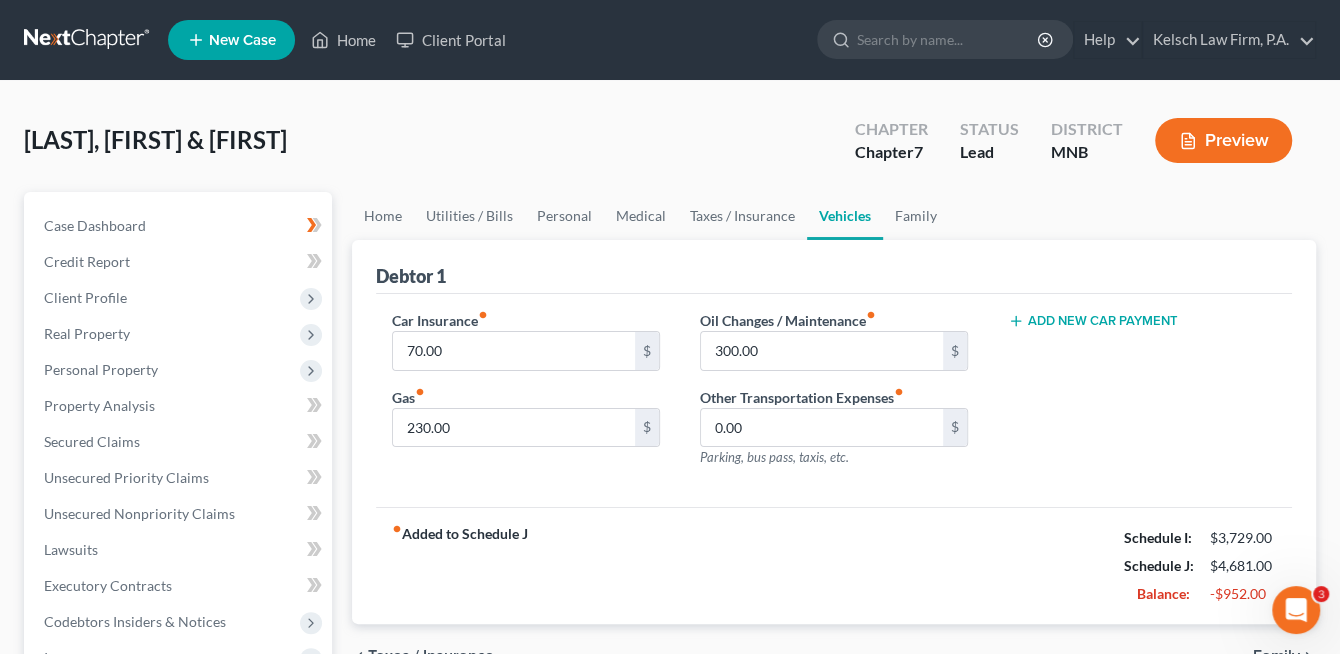 click on "Preview" at bounding box center [1223, 140] 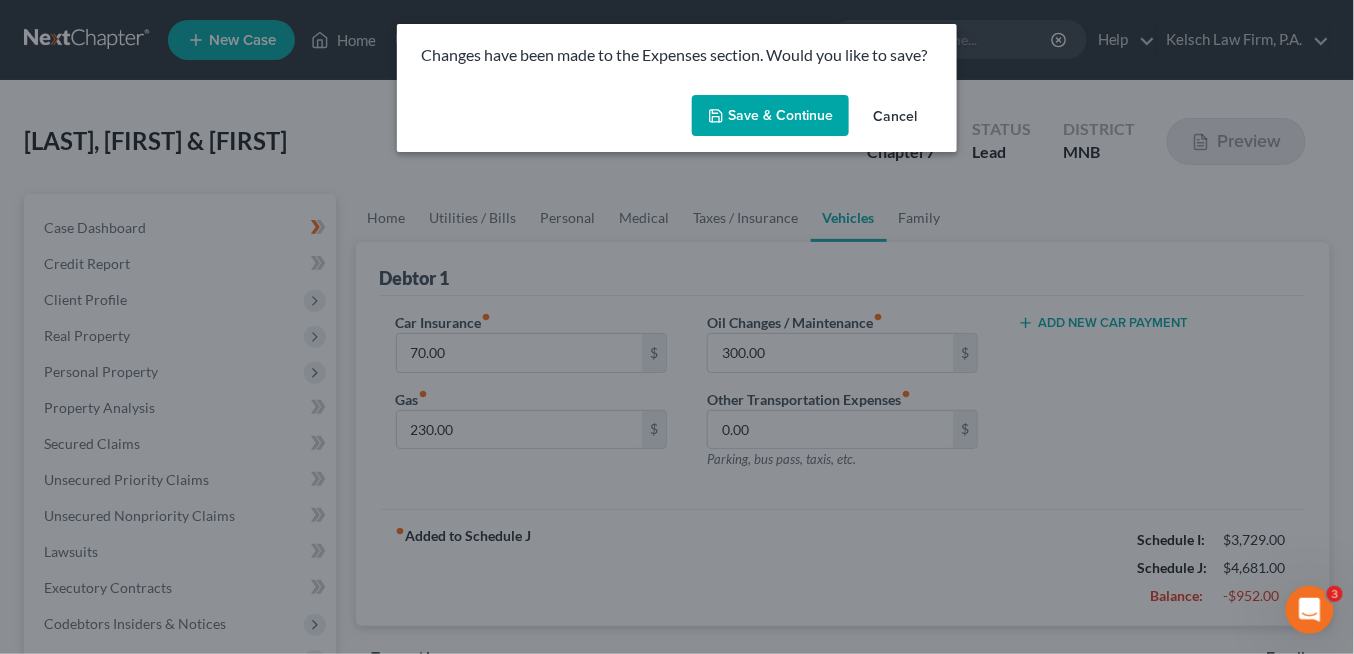 click on "Save & Continue" at bounding box center [770, 116] 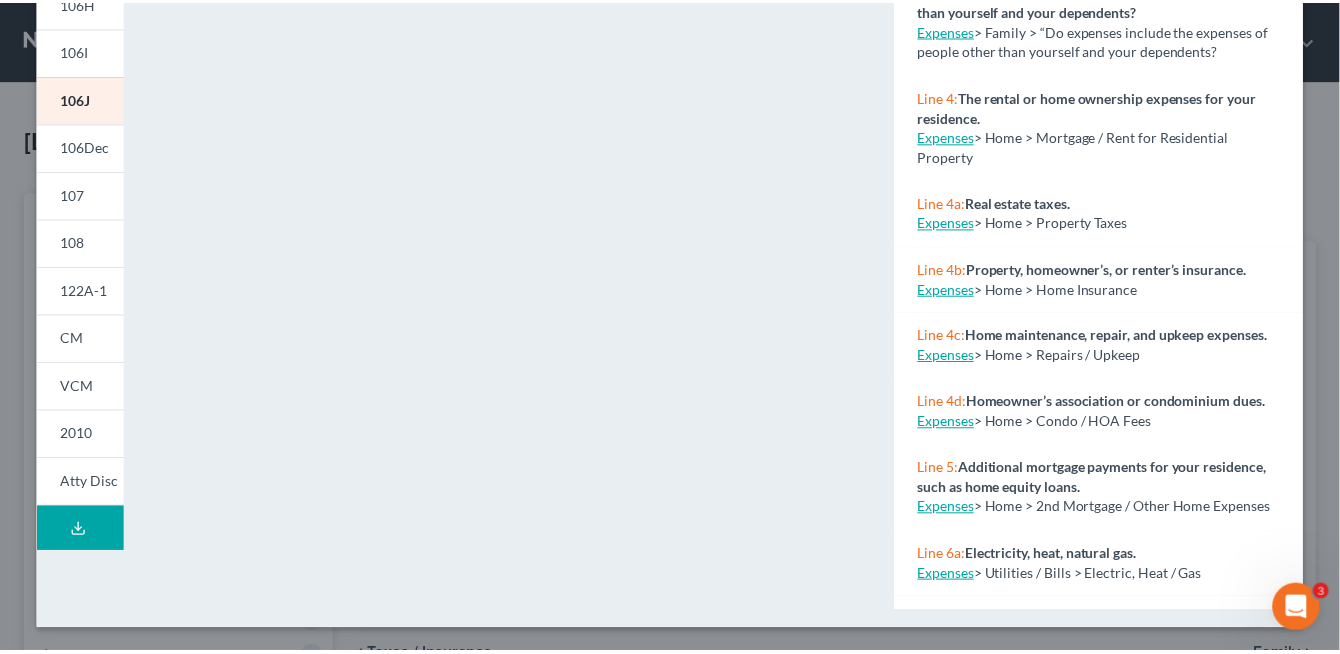 scroll, scrollTop: 0, scrollLeft: 0, axis: both 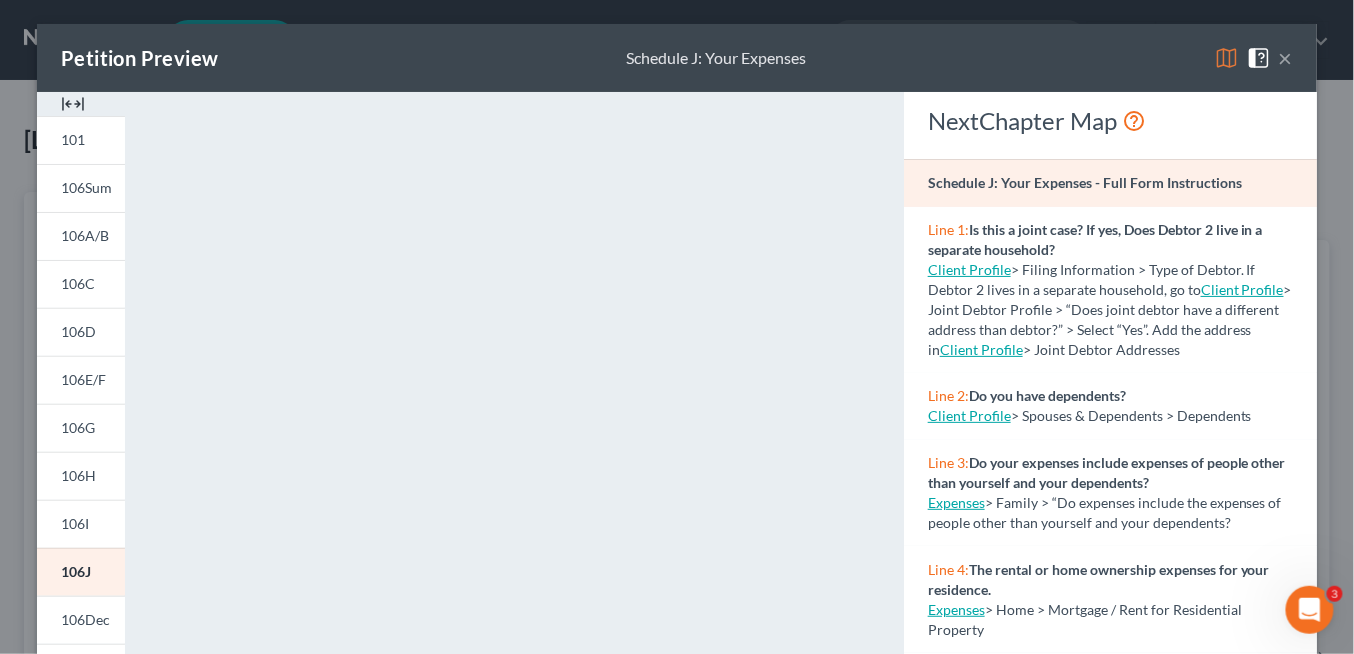click on "Petition Preview Schedule J: Your Expenses ×" at bounding box center (677, 58) 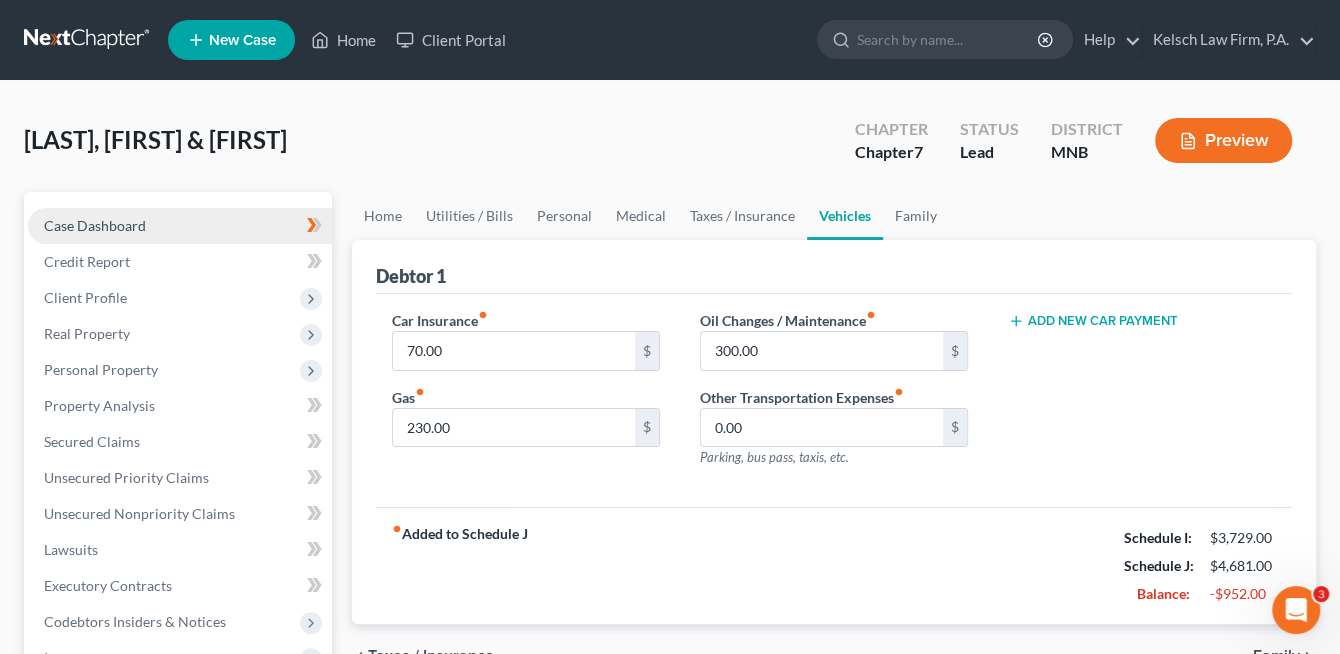 click on "Case Dashboard" at bounding box center [180, 226] 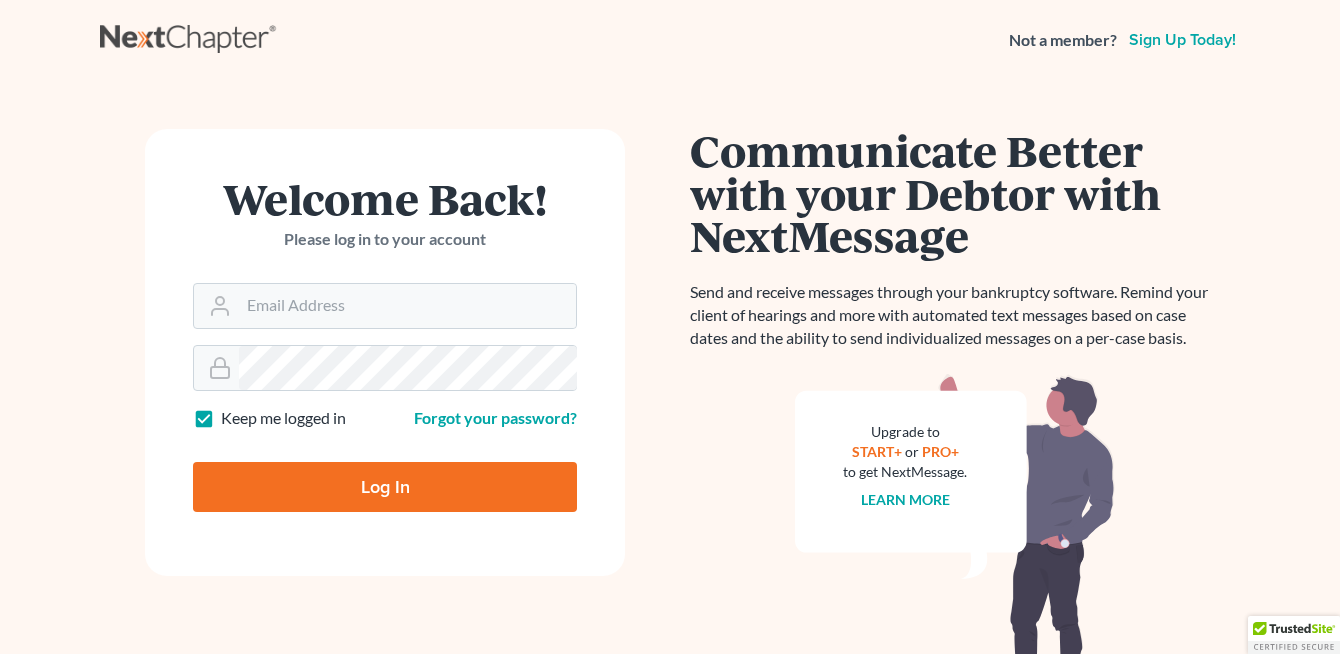 scroll, scrollTop: 0, scrollLeft: 0, axis: both 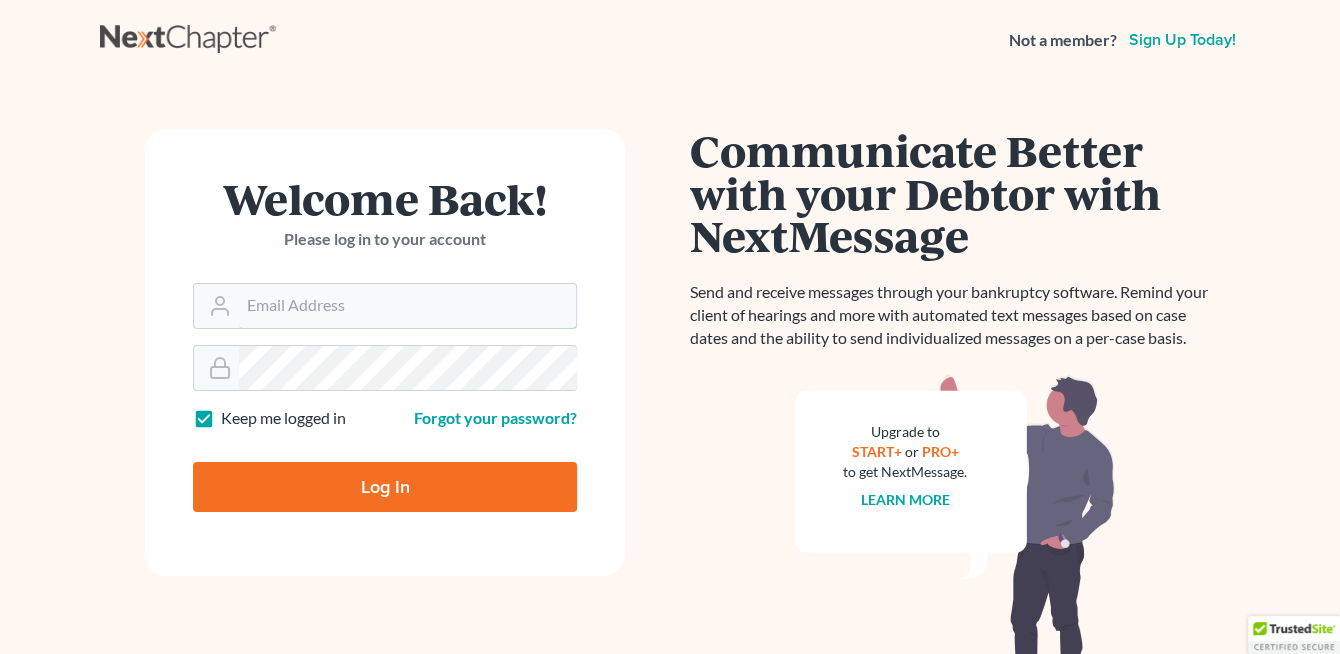 type on "[EMAIL]" 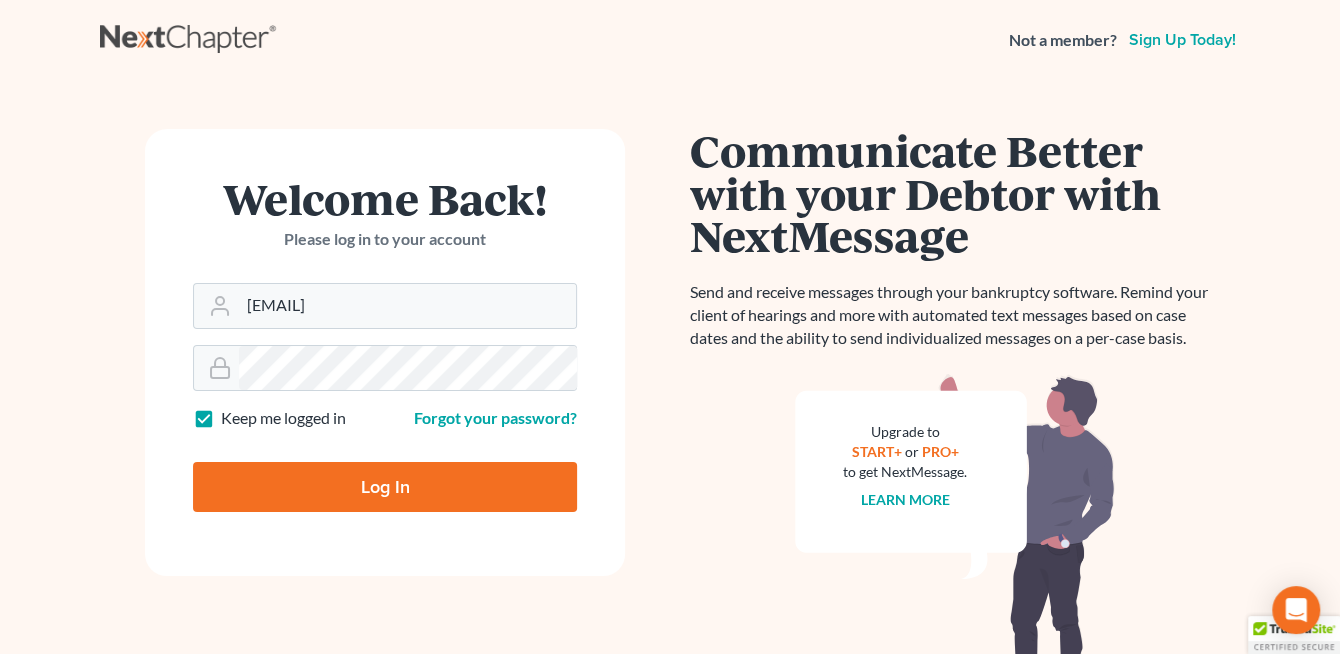 click on "Log In" at bounding box center [385, 487] 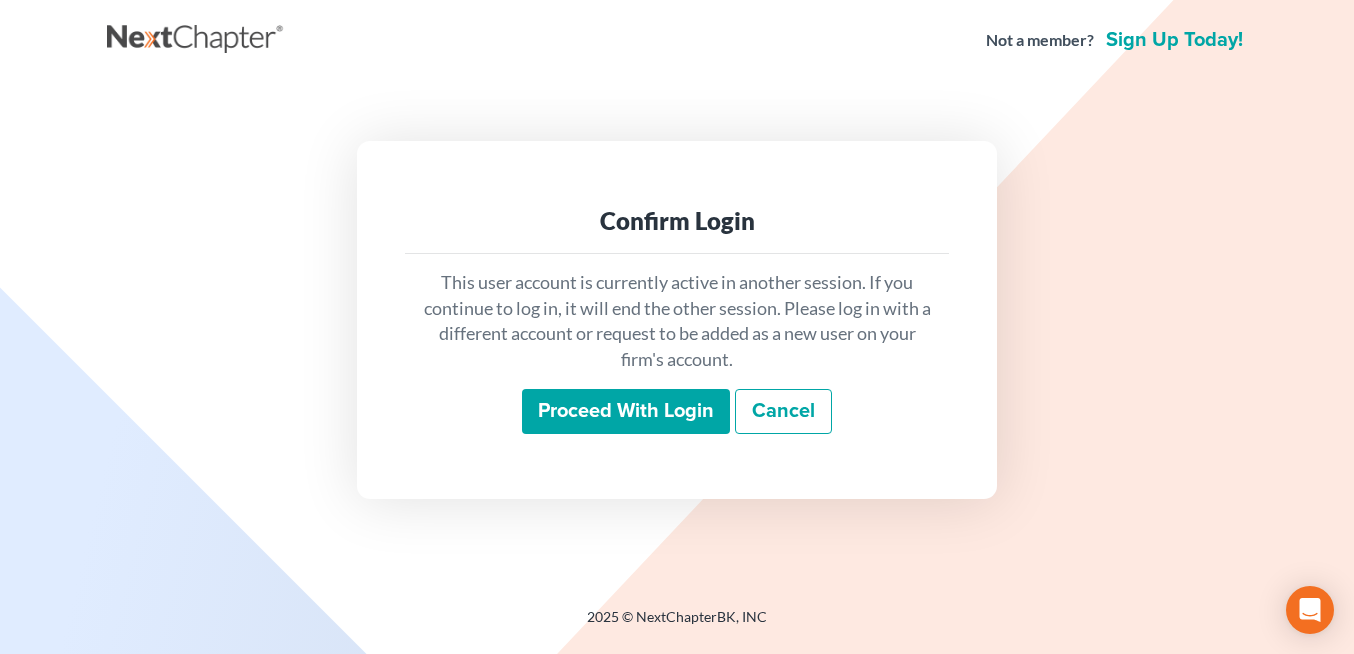 scroll, scrollTop: 0, scrollLeft: 0, axis: both 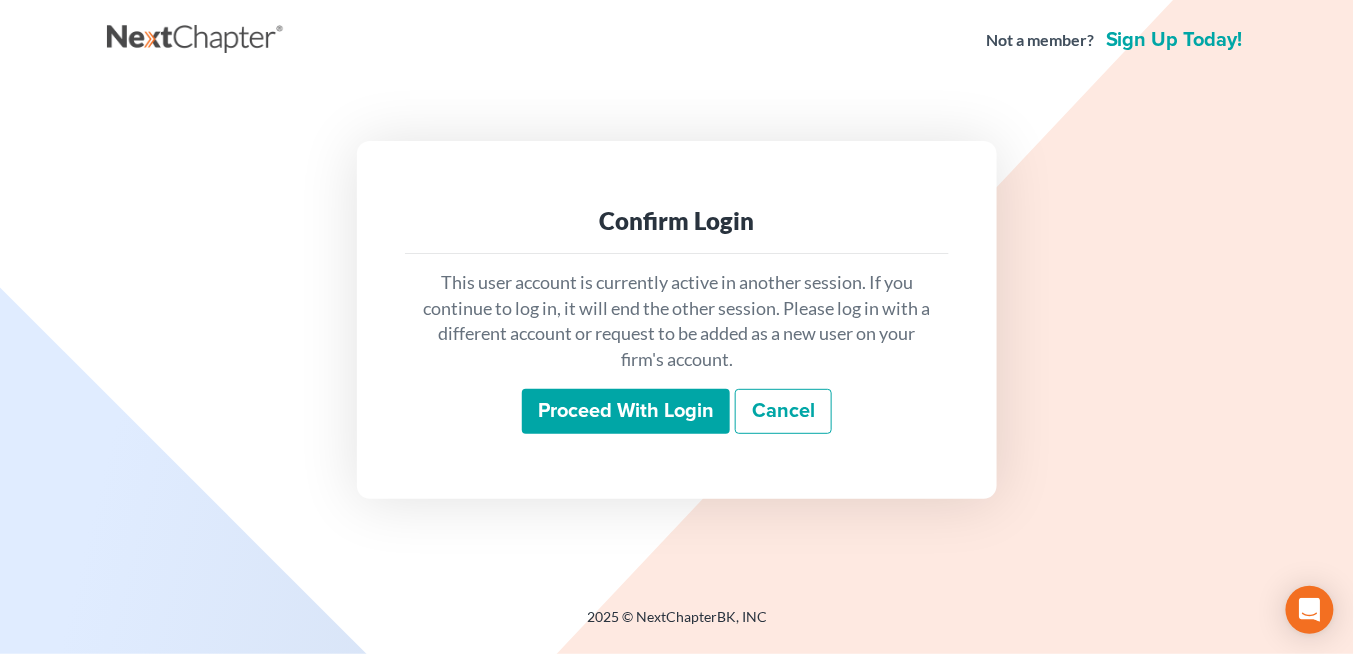click on "Proceed with login" at bounding box center [626, 412] 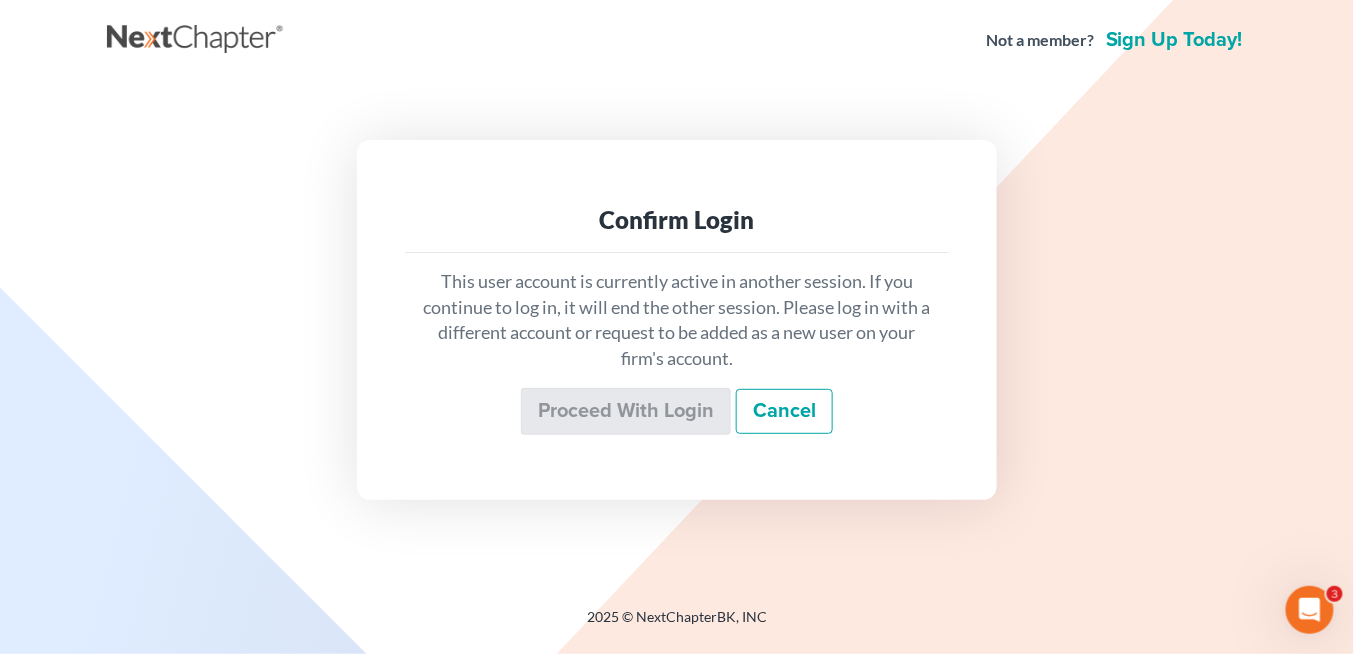 scroll, scrollTop: 0, scrollLeft: 0, axis: both 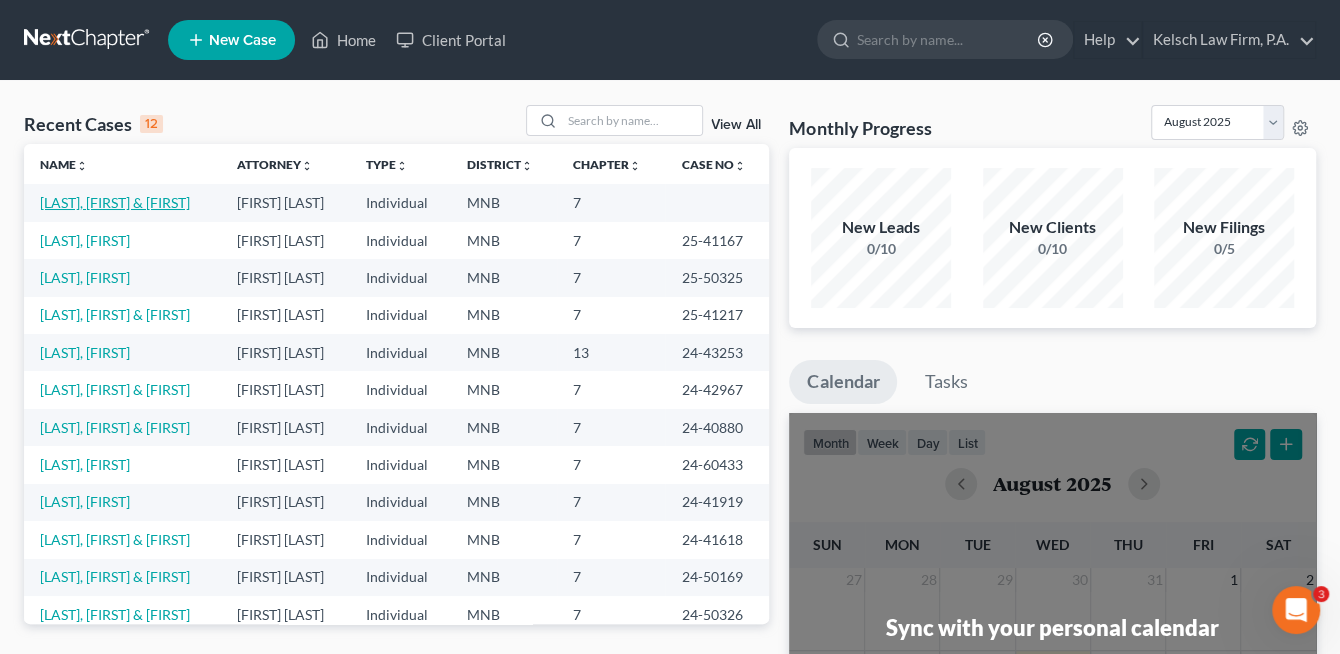 click on "[LAST], [FIRST] & [FIRST]" at bounding box center [115, 202] 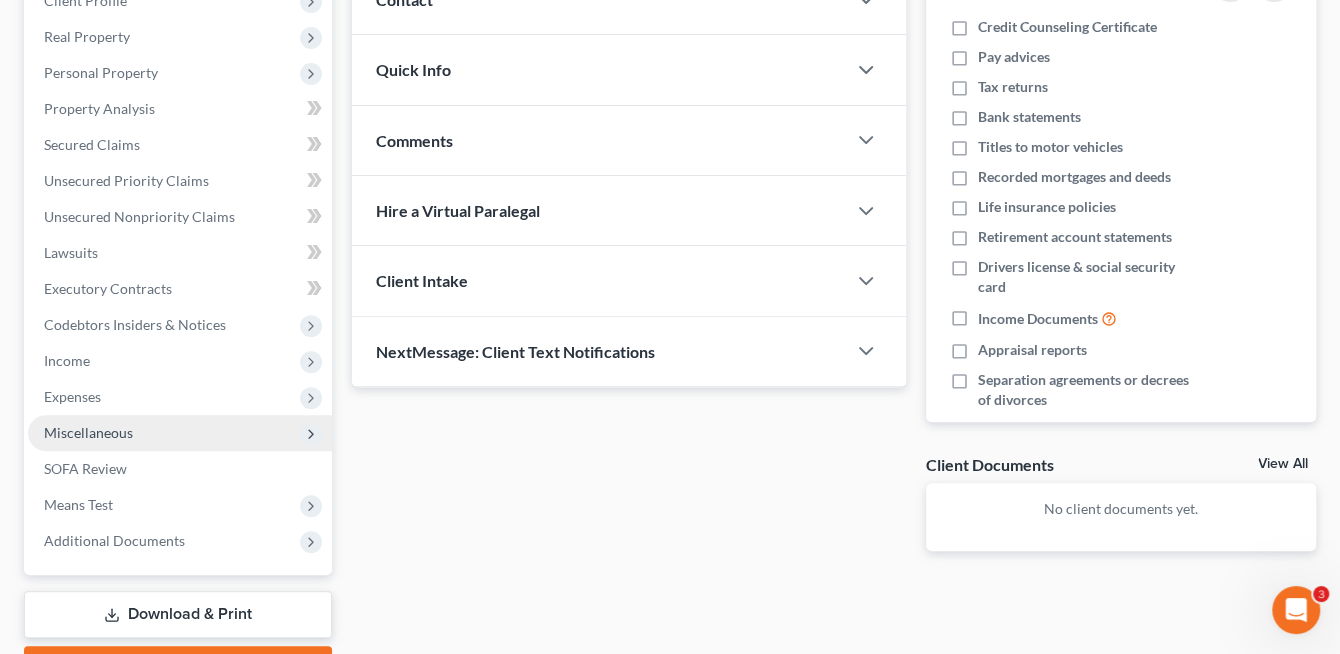 scroll, scrollTop: 300, scrollLeft: 0, axis: vertical 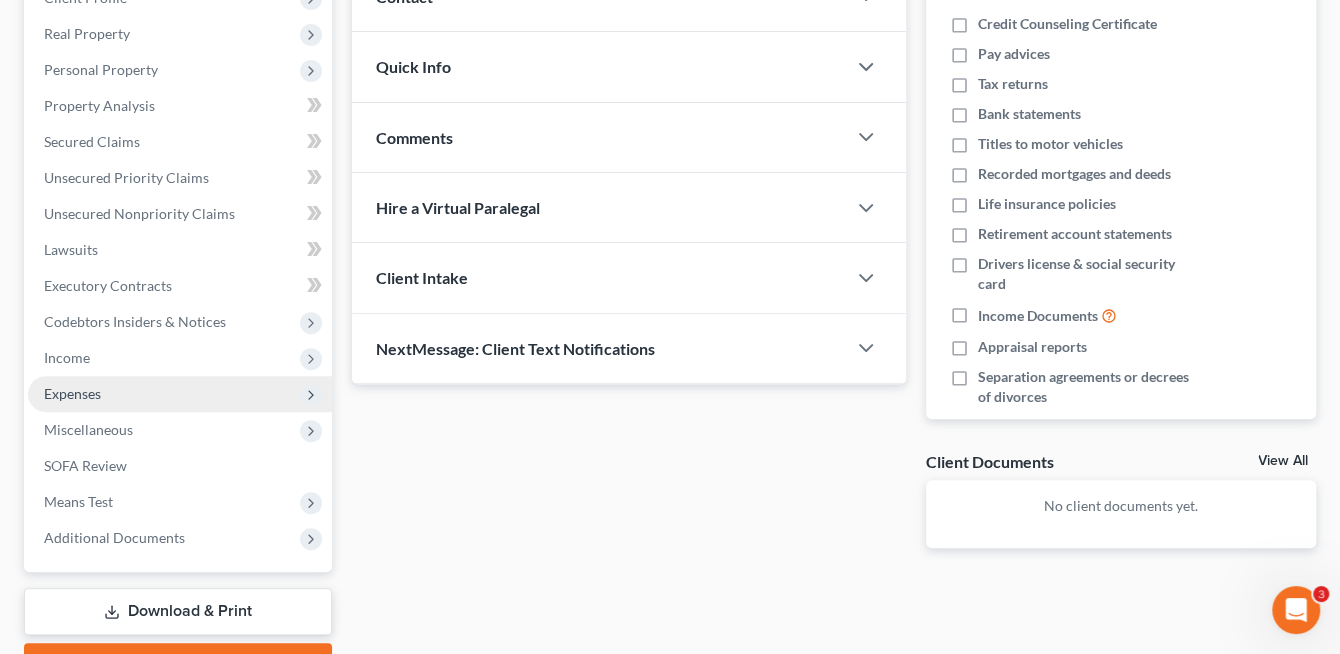 click on "Expenses" at bounding box center (180, 394) 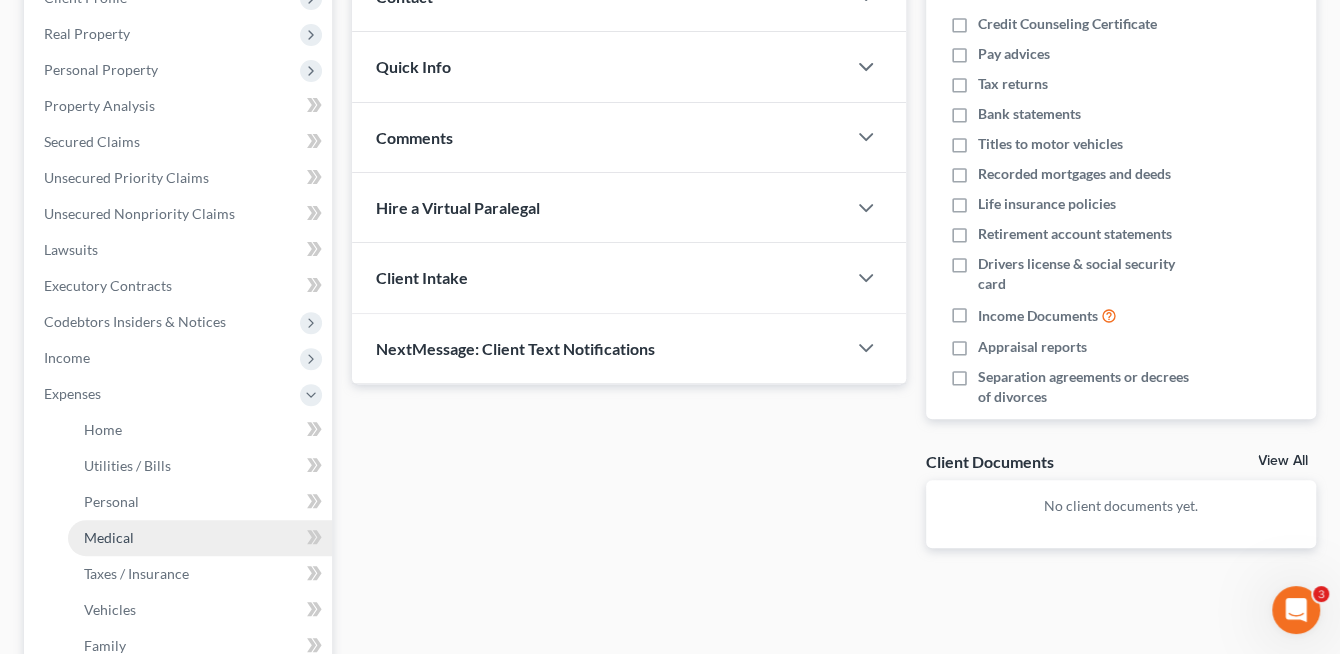 click on "Medical" at bounding box center [109, 537] 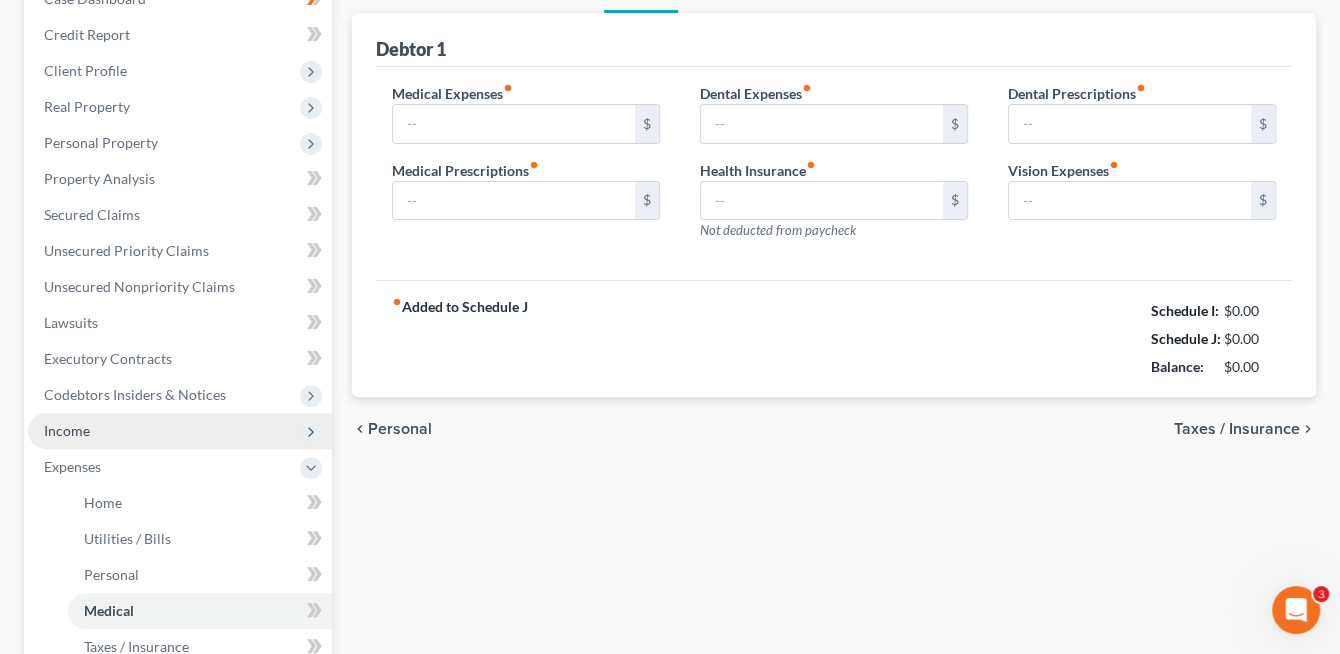 type on "730.00" 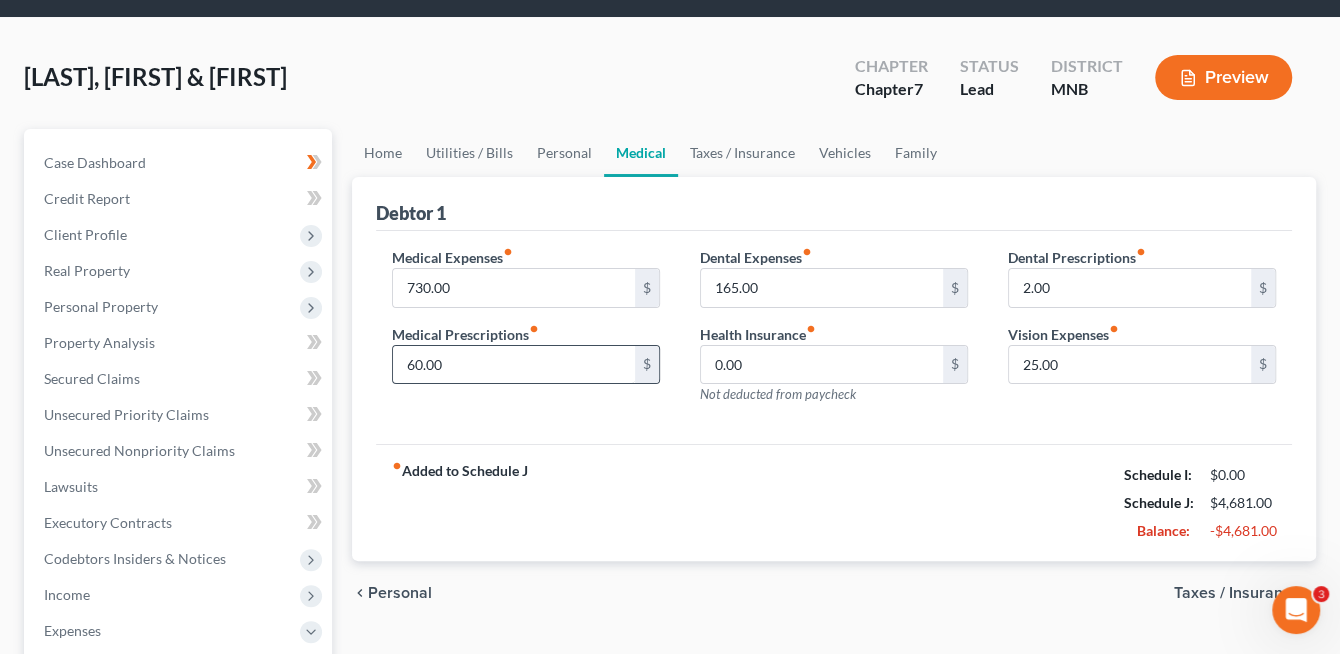 scroll, scrollTop: 0, scrollLeft: 0, axis: both 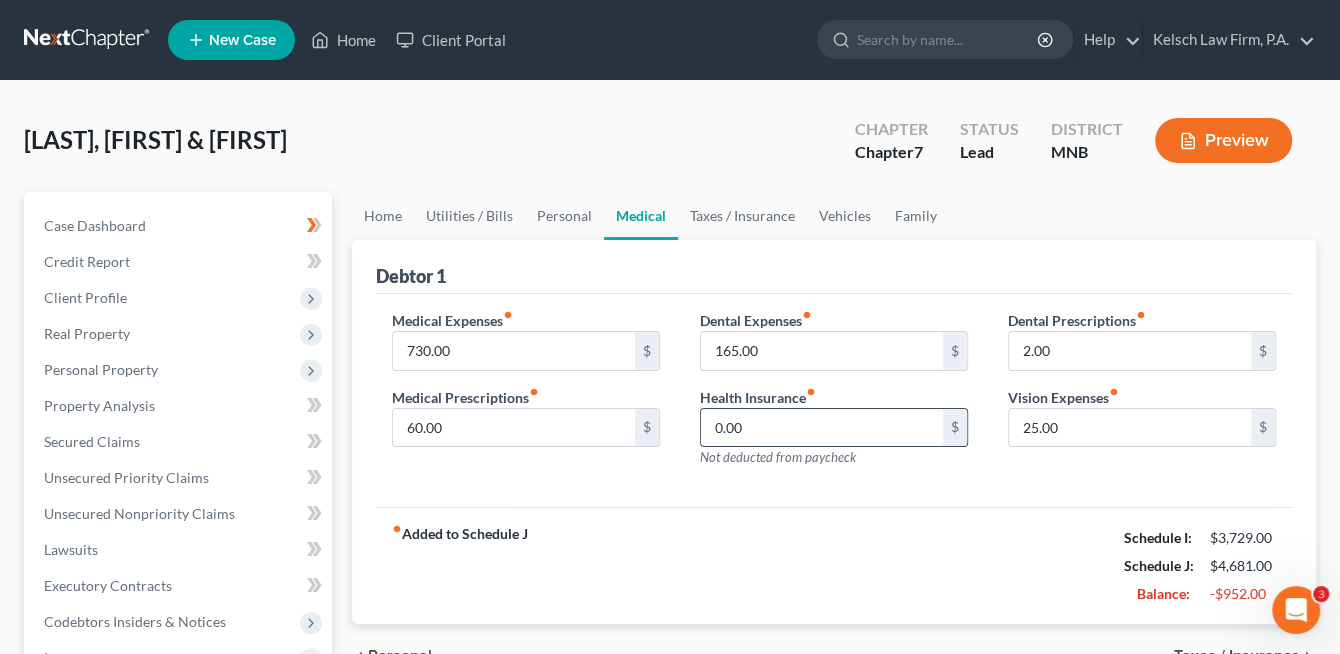 click on "0.00" at bounding box center (822, 428) 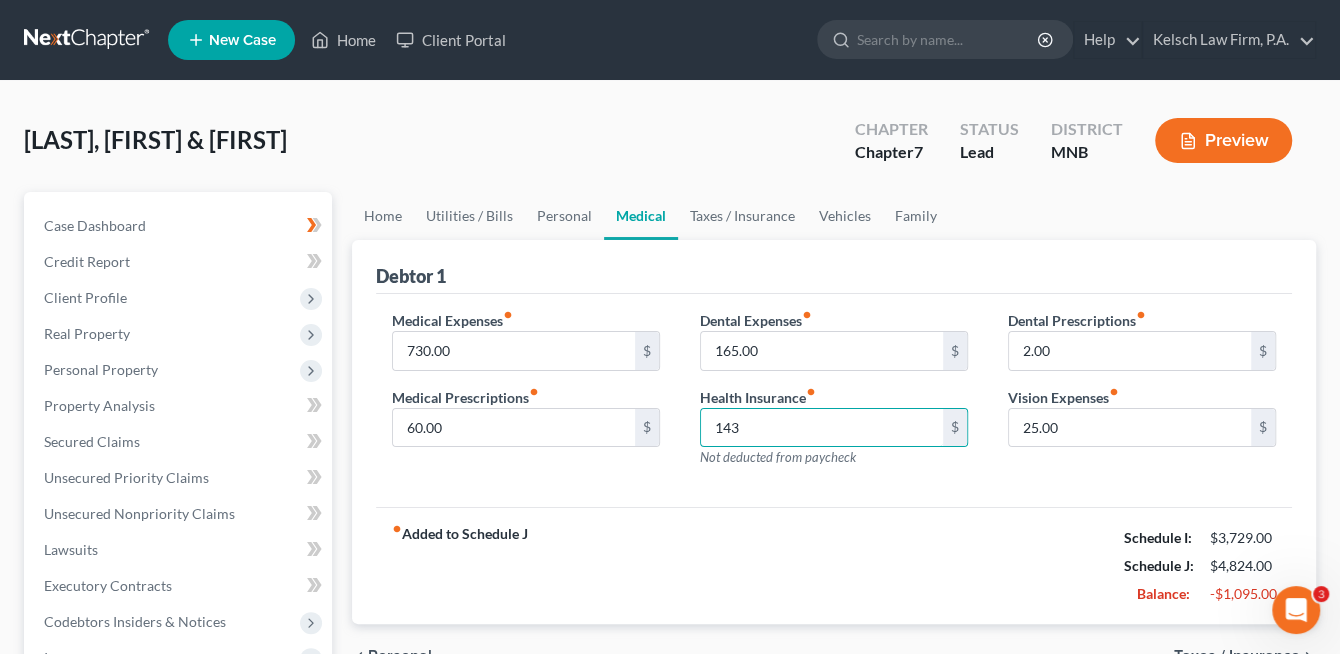 type on "143" 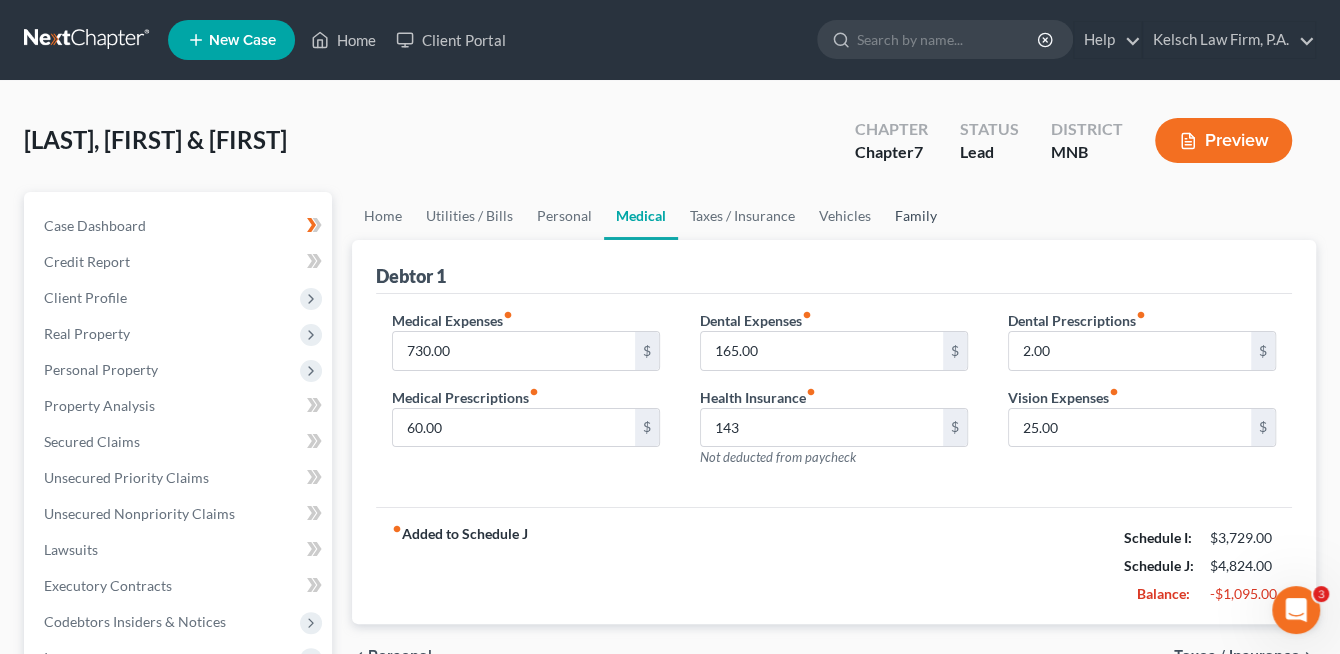 click on "Family" at bounding box center [916, 216] 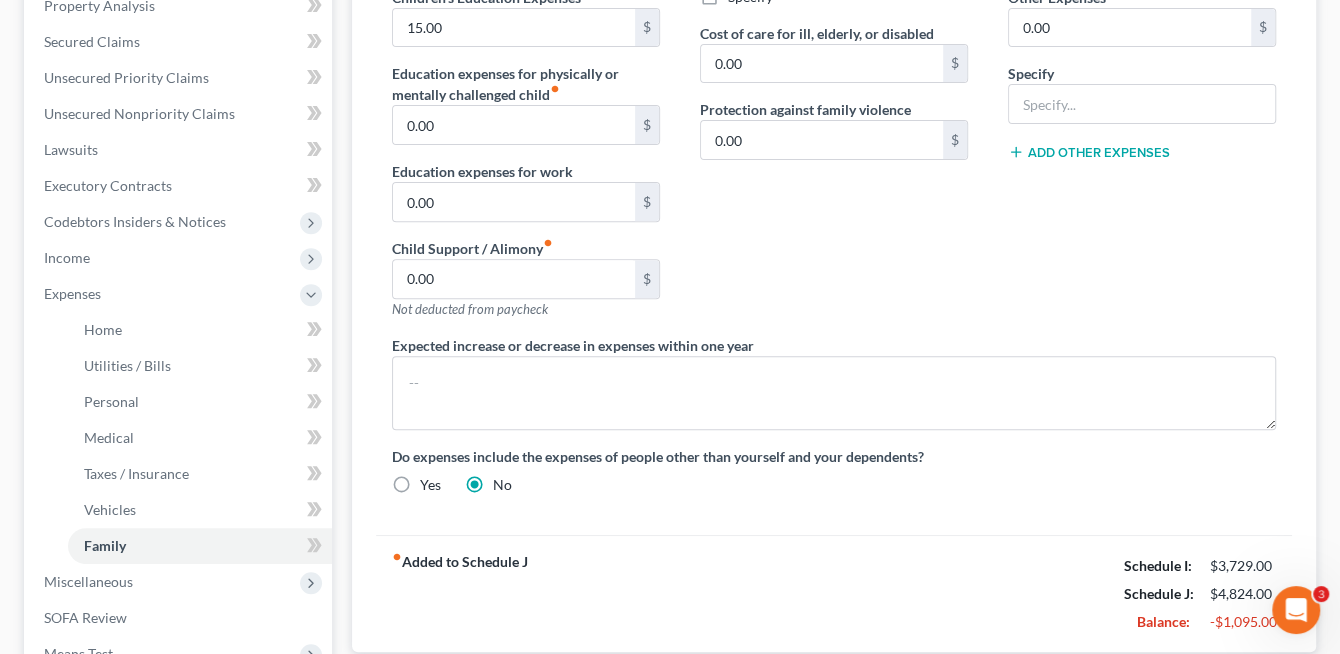 scroll, scrollTop: 500, scrollLeft: 0, axis: vertical 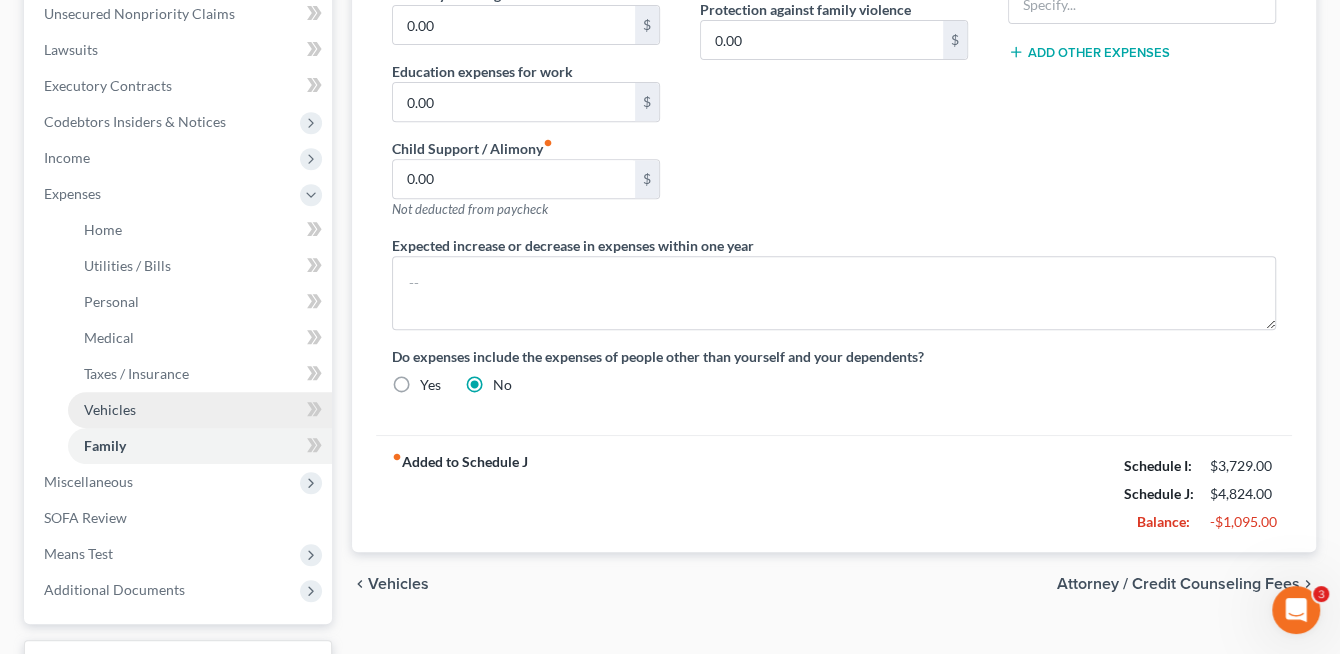click on "Vehicles" at bounding box center [200, 410] 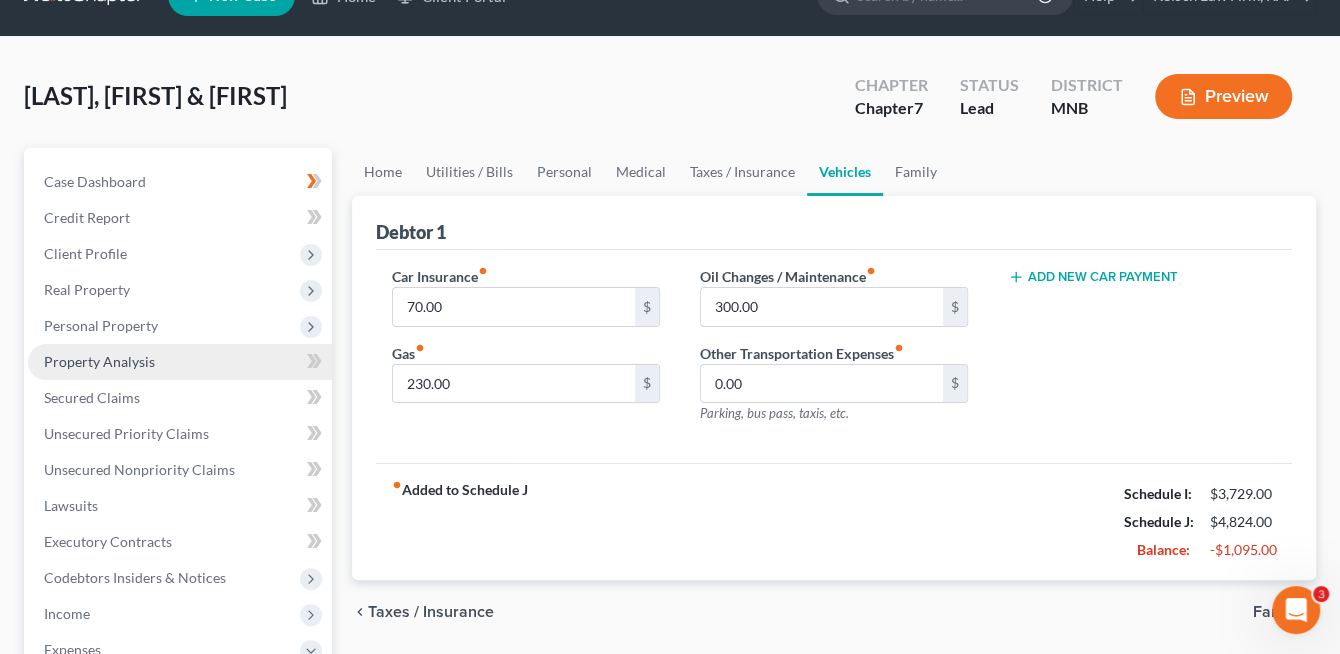 scroll, scrollTop: 0, scrollLeft: 0, axis: both 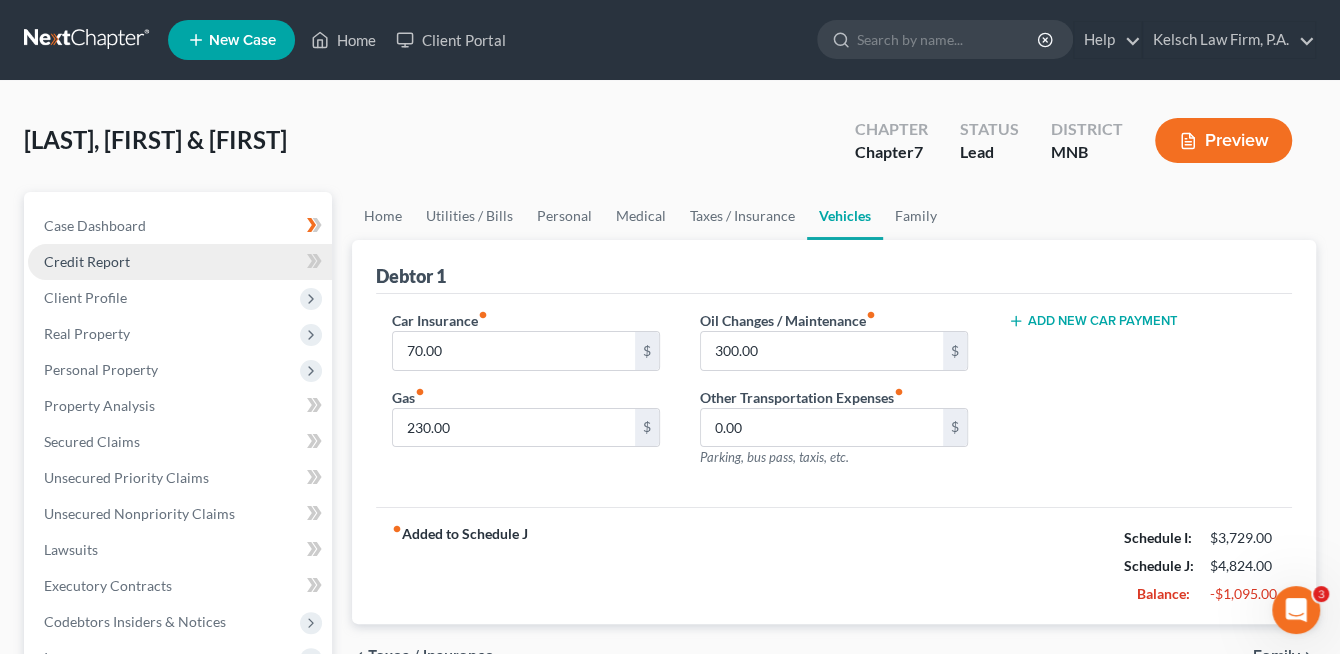 click on "Credit Report" at bounding box center [87, 261] 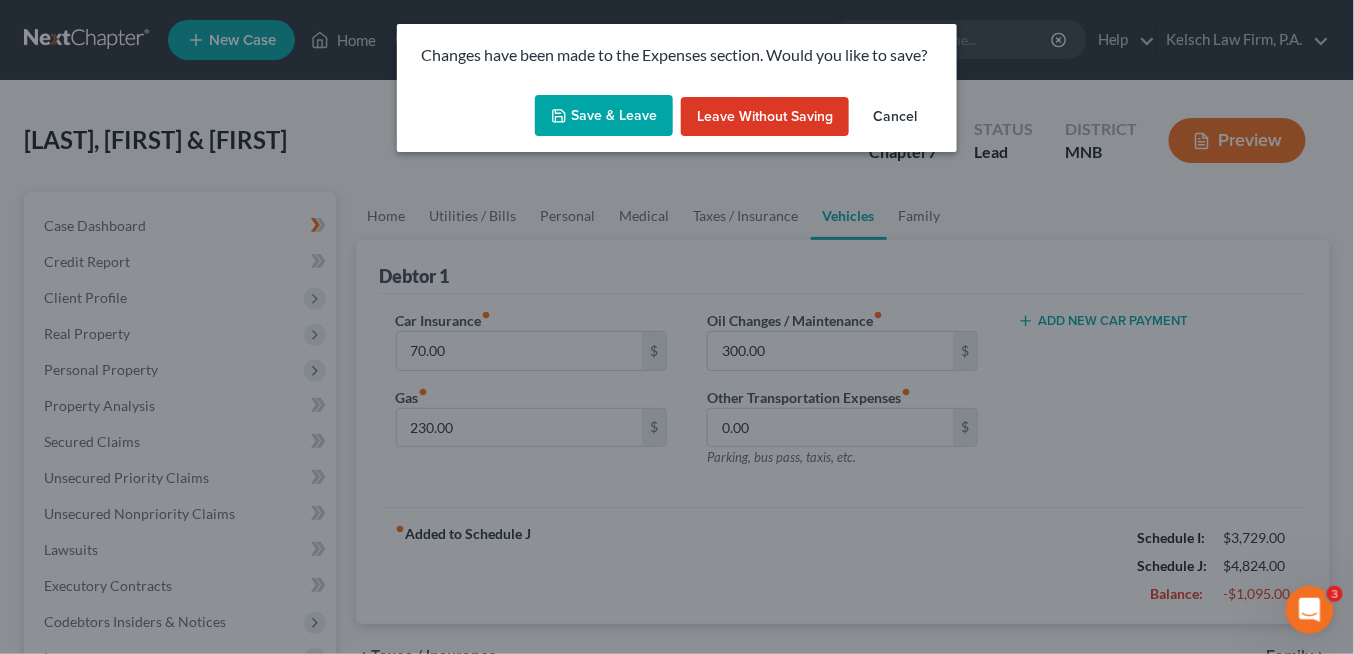 click on "Save & Leave" at bounding box center [604, 116] 